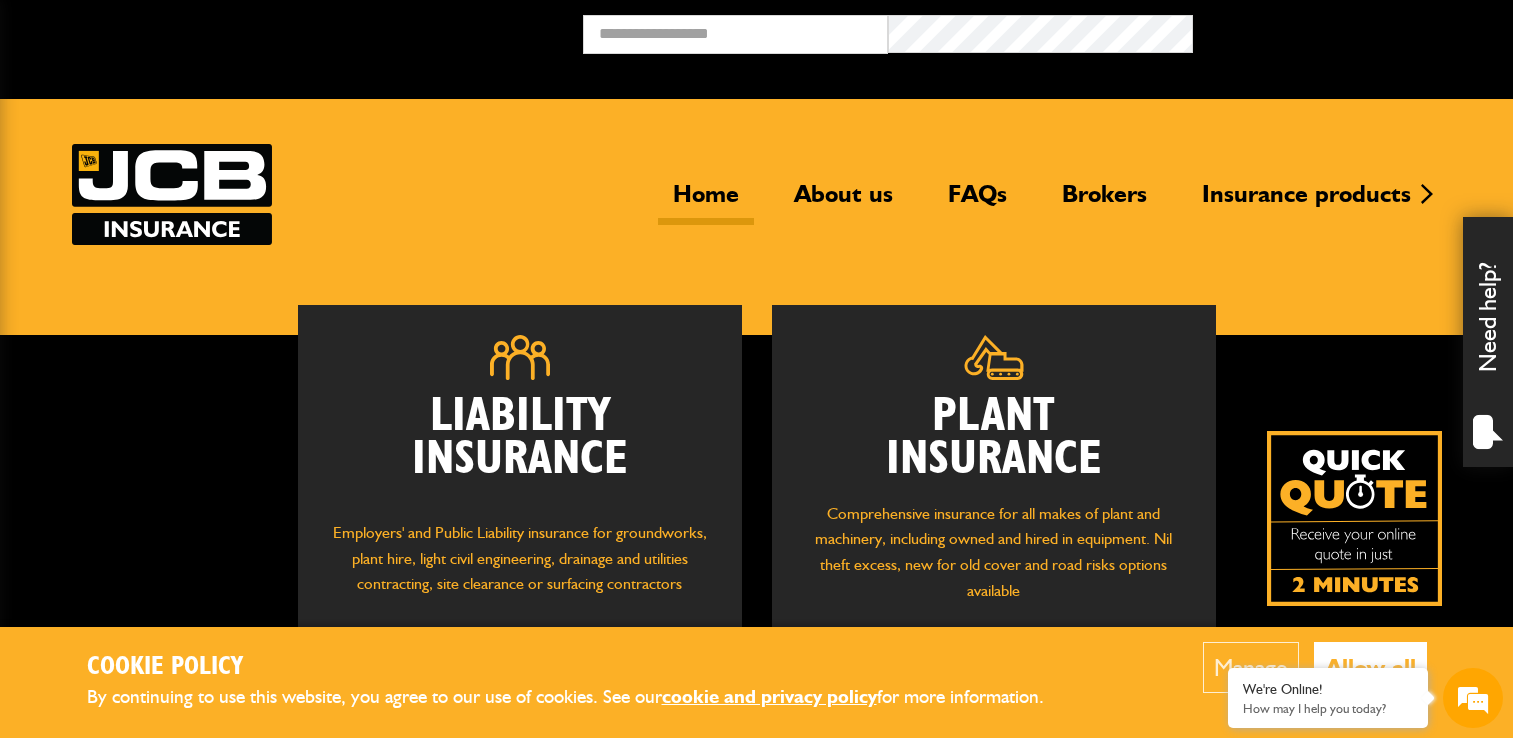 scroll, scrollTop: 0, scrollLeft: 0, axis: both 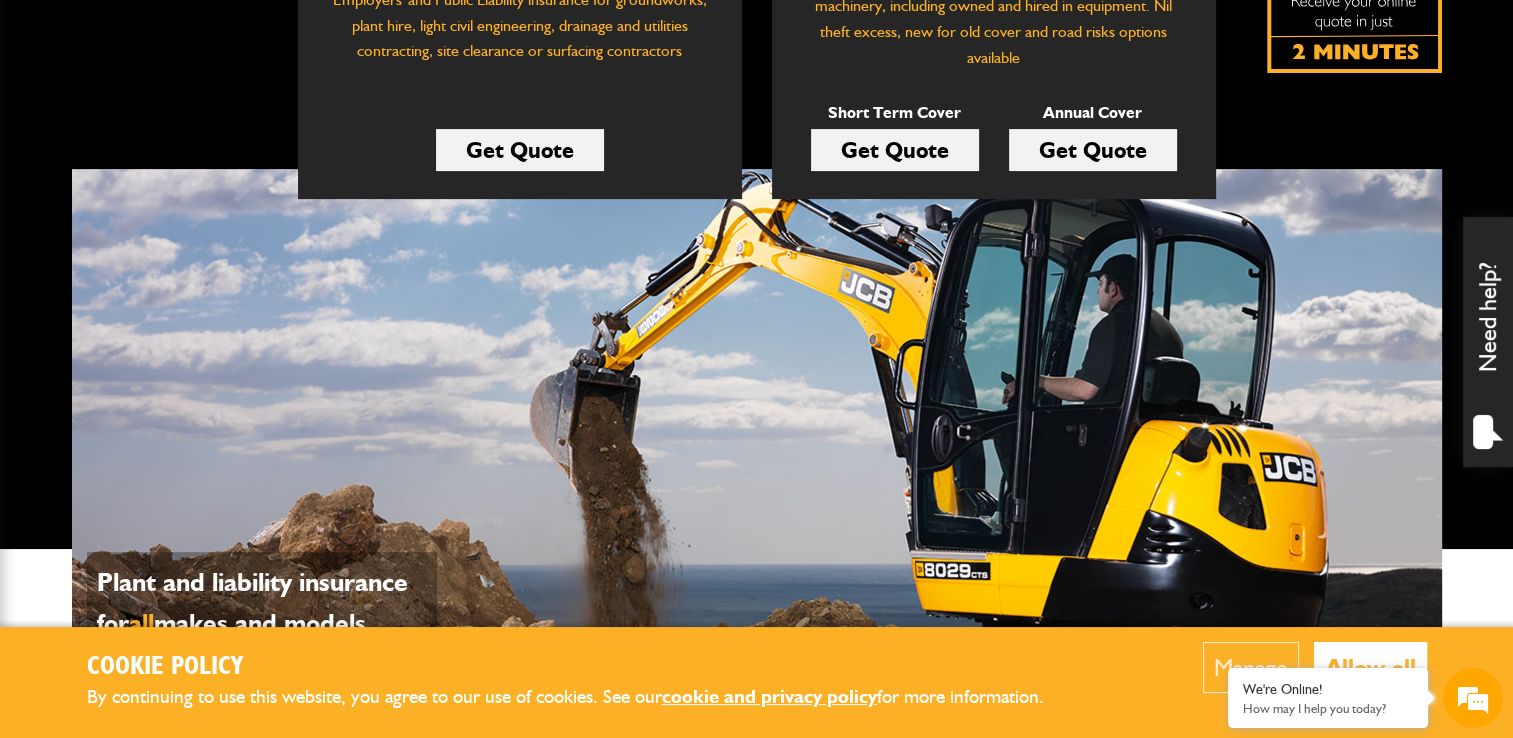 click on "Get Quote" at bounding box center (895, 150) 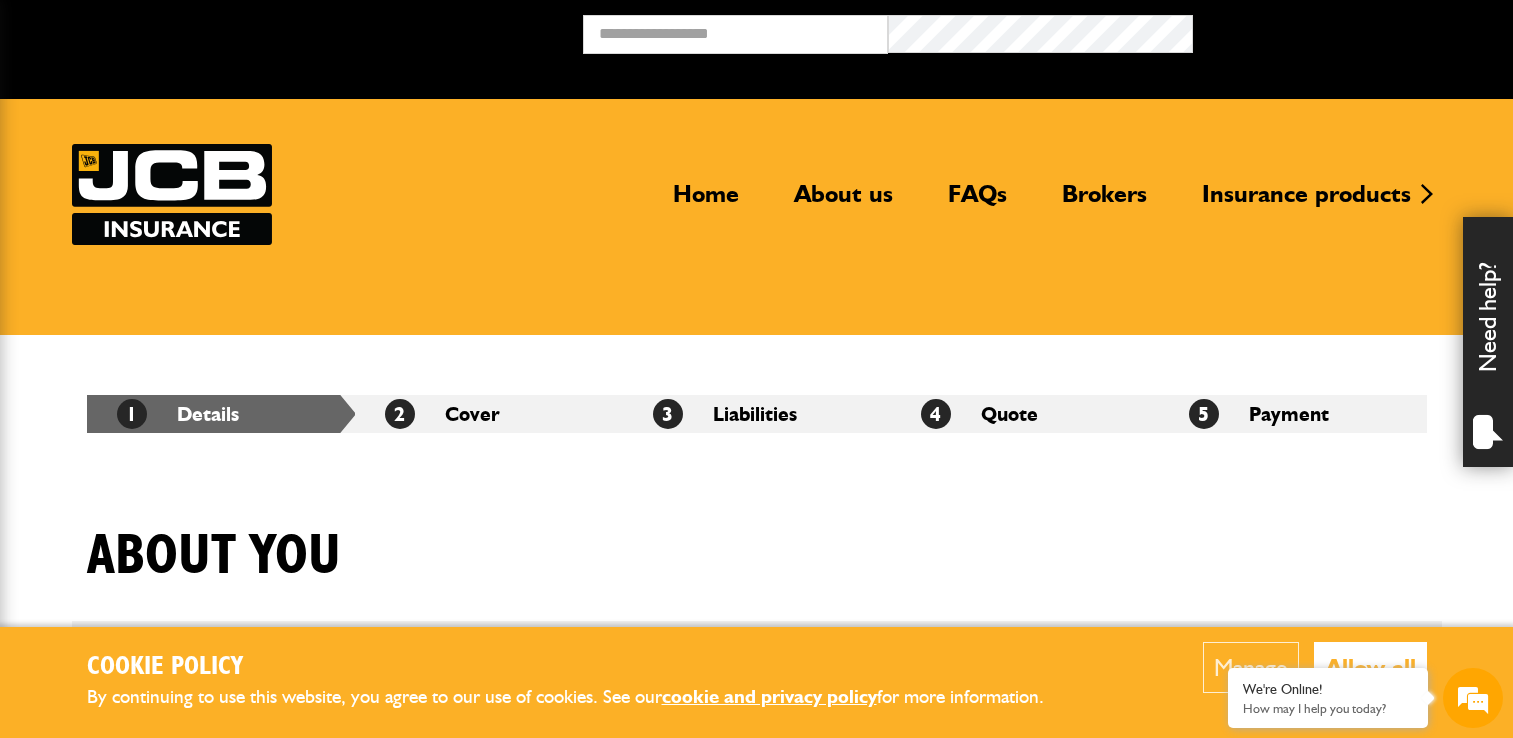 scroll, scrollTop: 0, scrollLeft: 0, axis: both 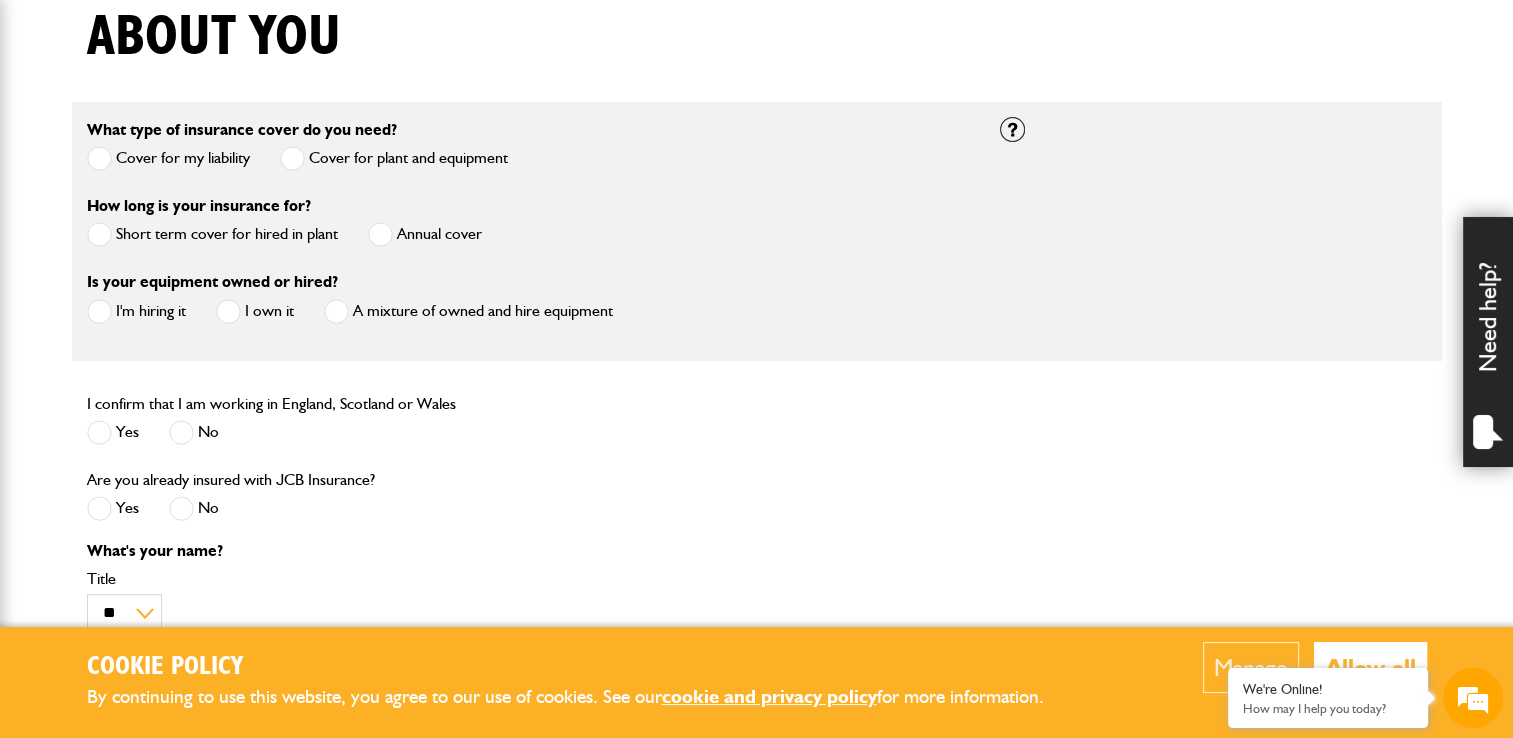 click on "Short term cover for hired in plant" at bounding box center [212, 234] 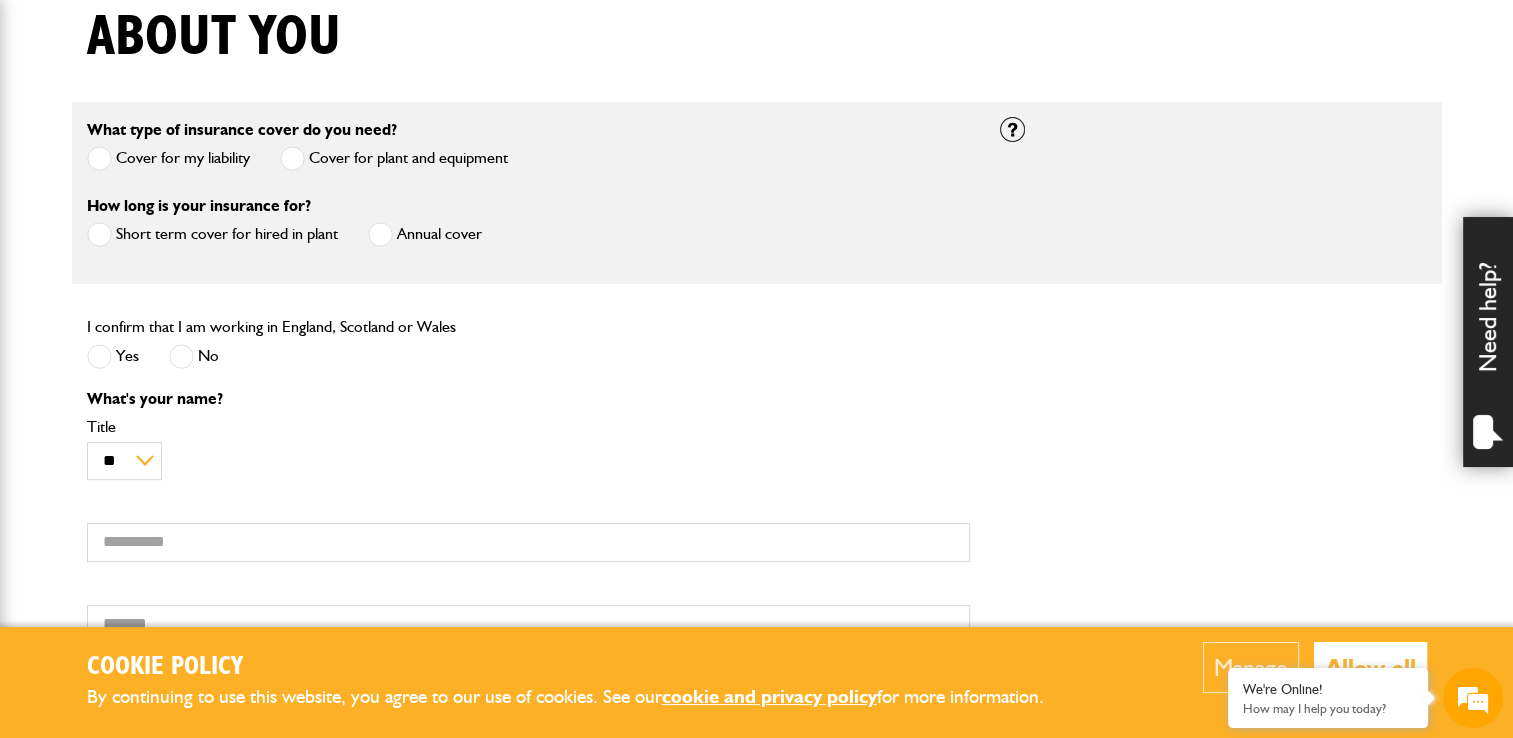 click at bounding box center (99, 356) 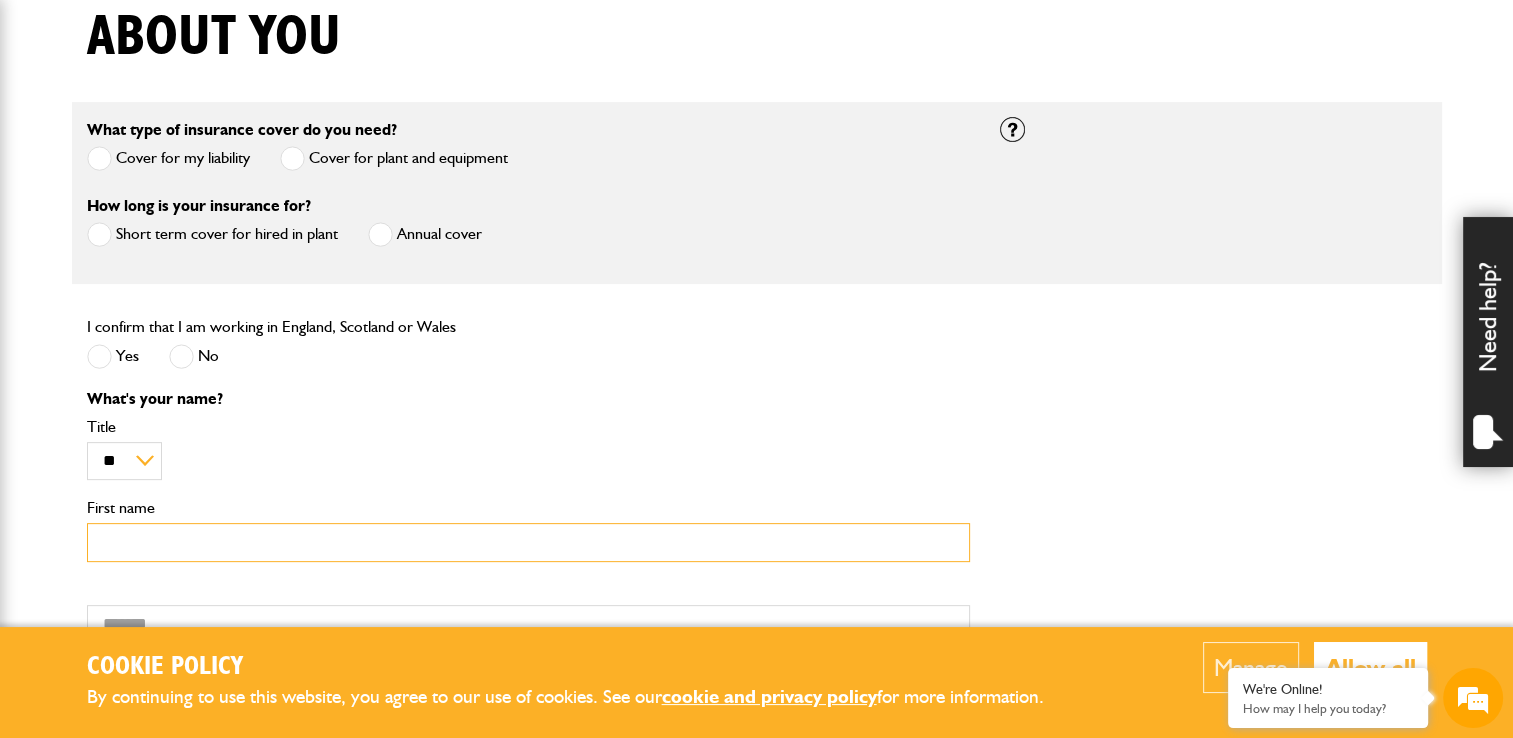 click on "First name" at bounding box center [528, 542] 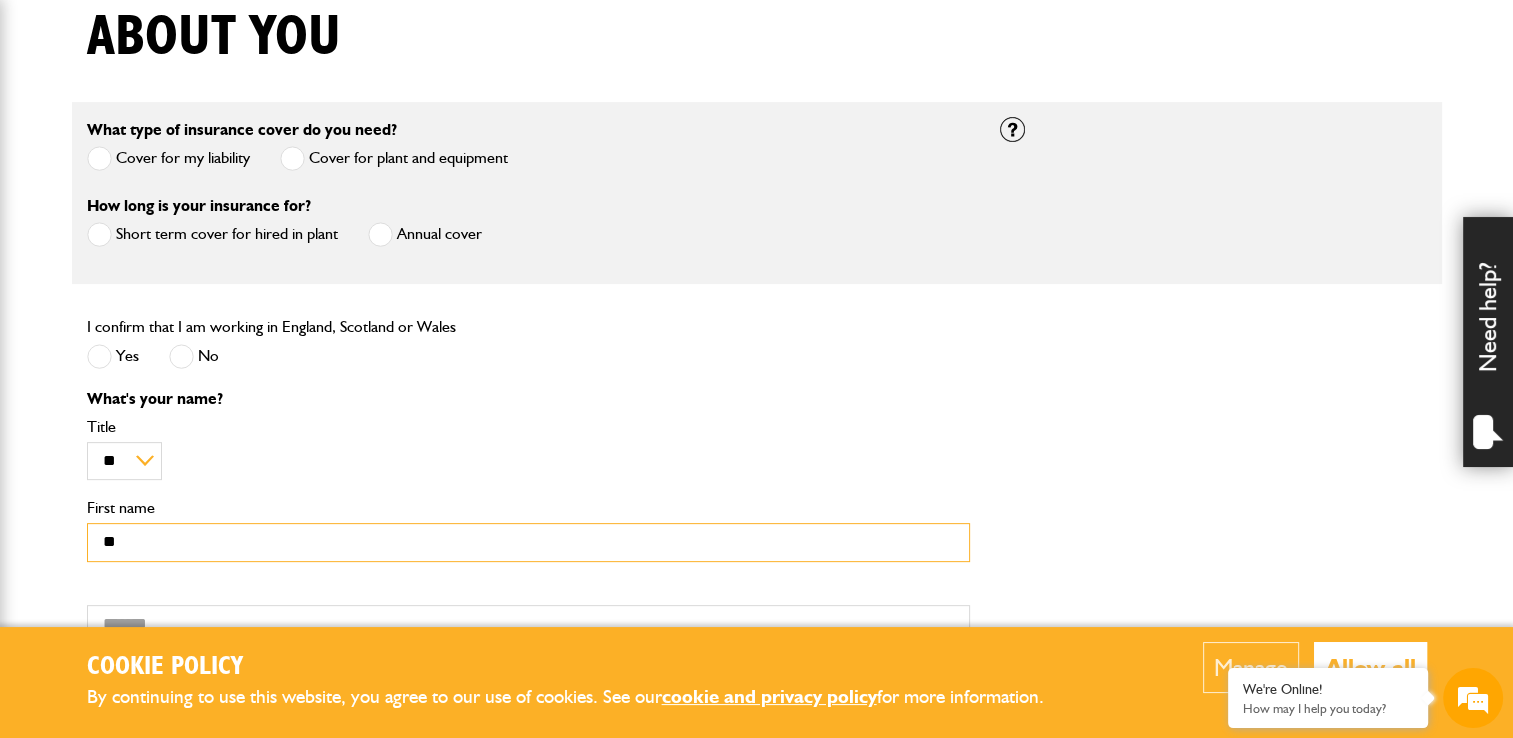 type on "********" 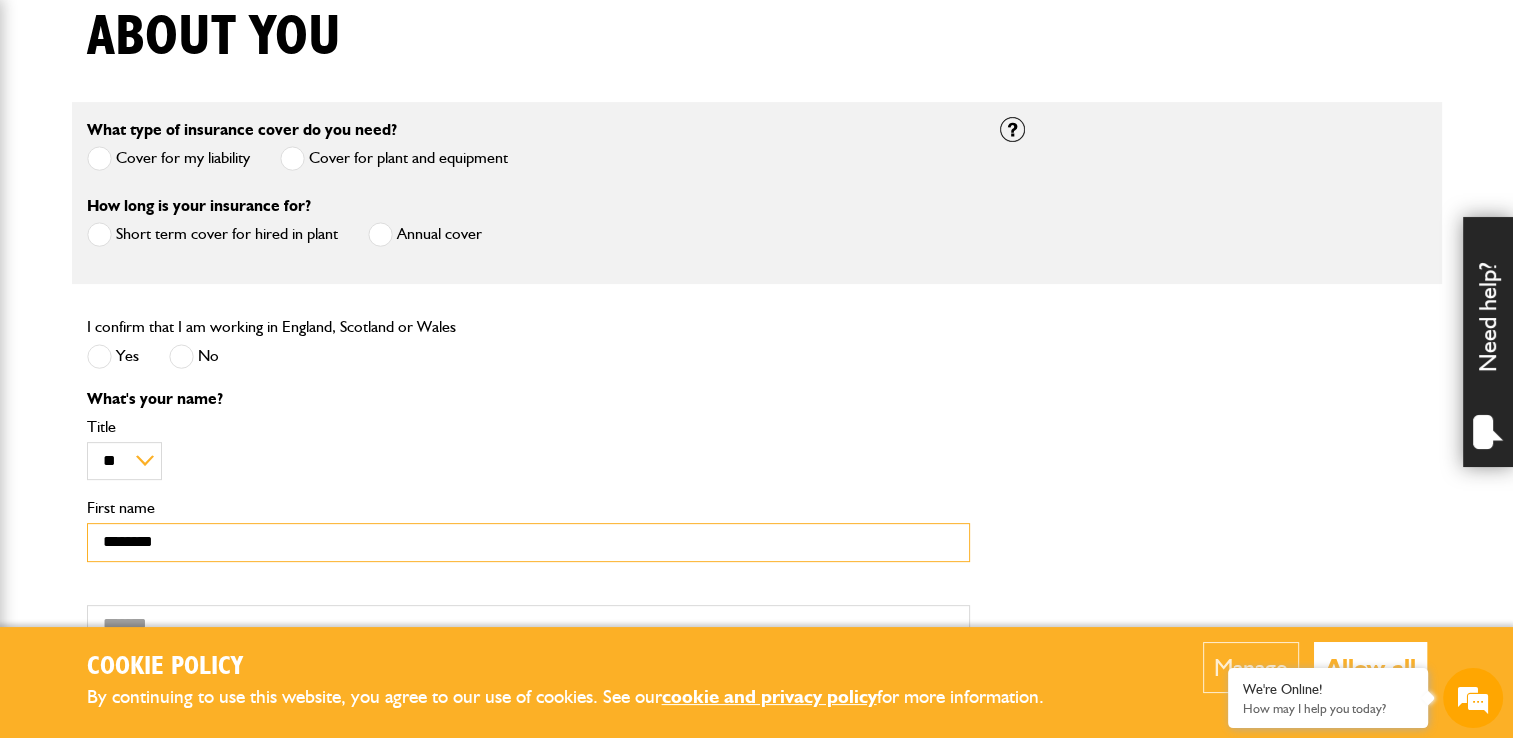 type on "*****" 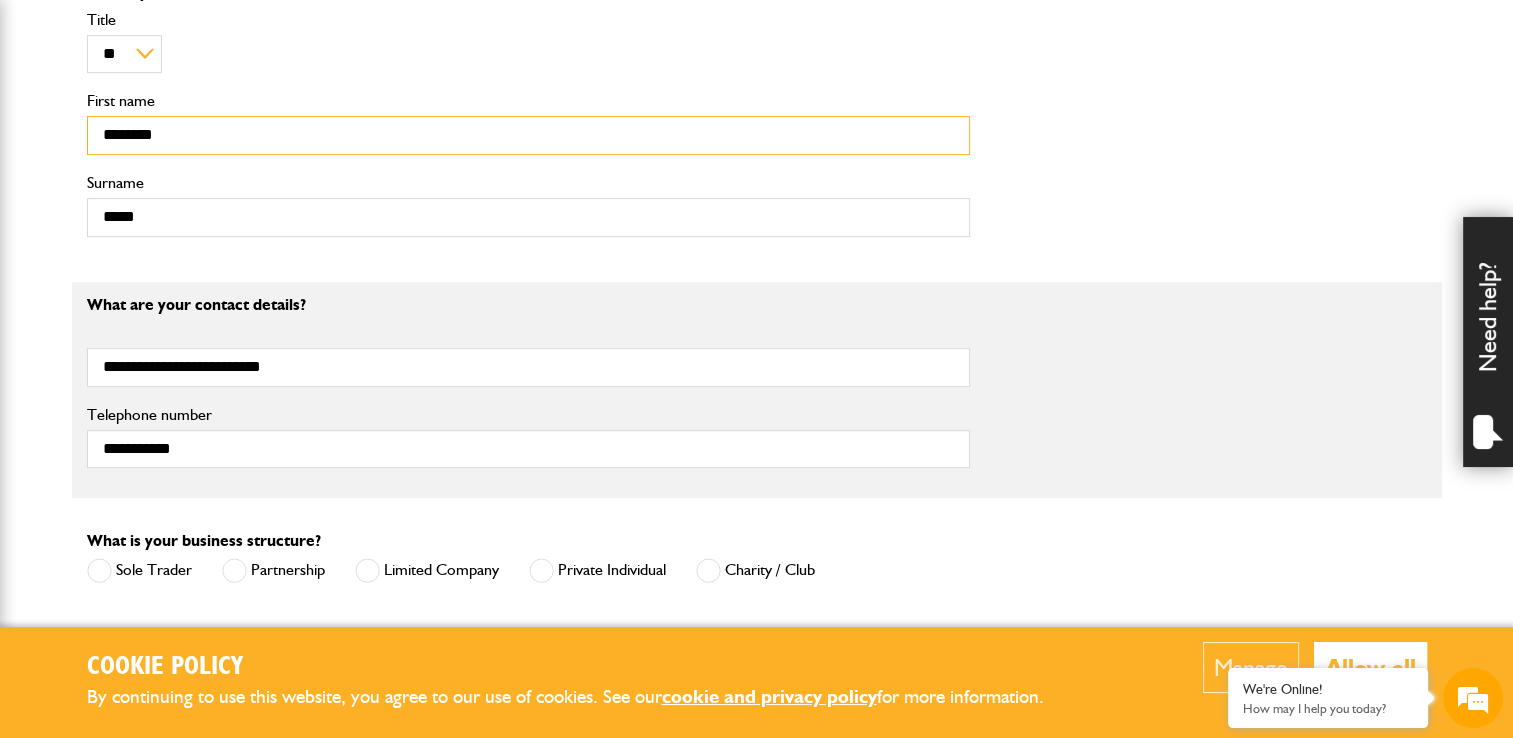 scroll, scrollTop: 936, scrollLeft: 0, axis: vertical 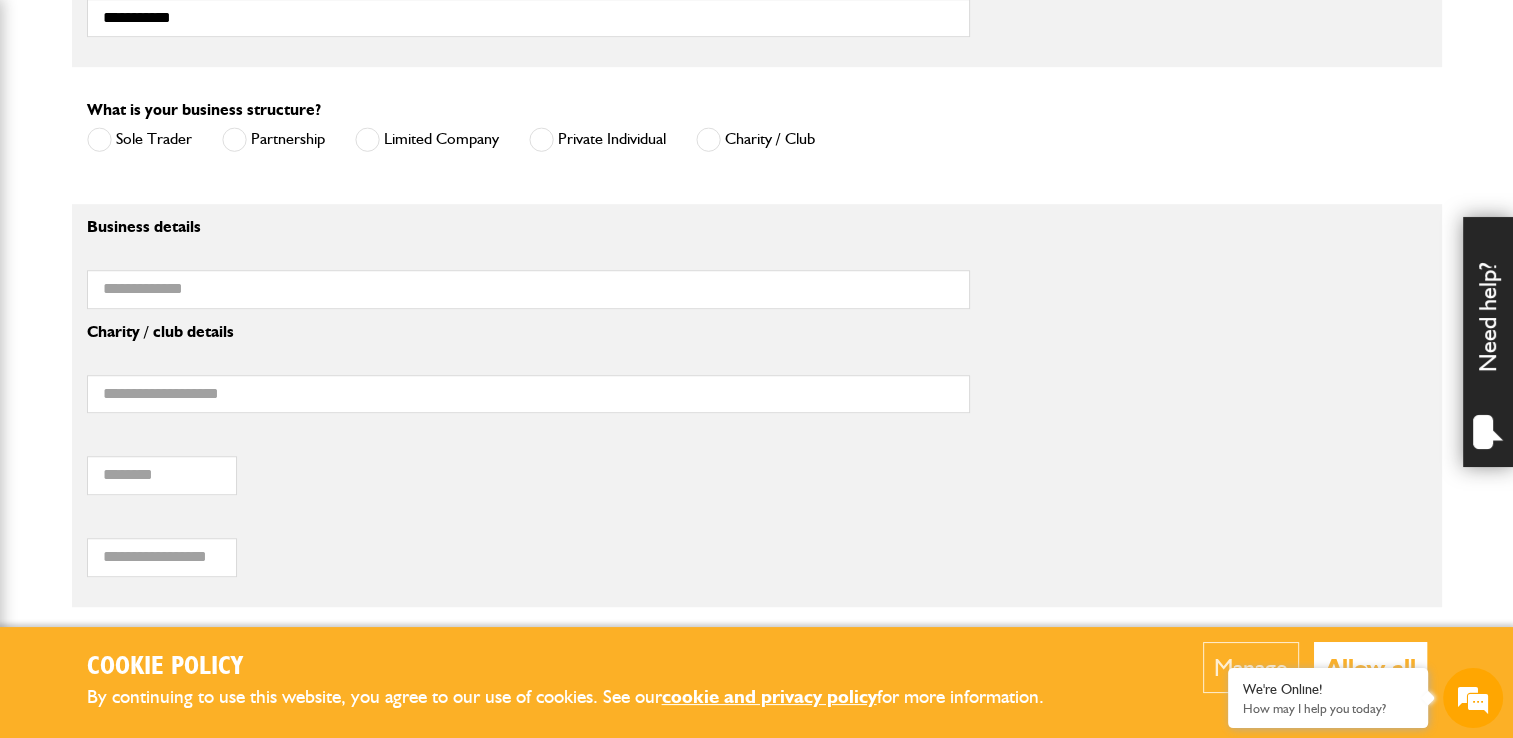 click at bounding box center [367, 139] 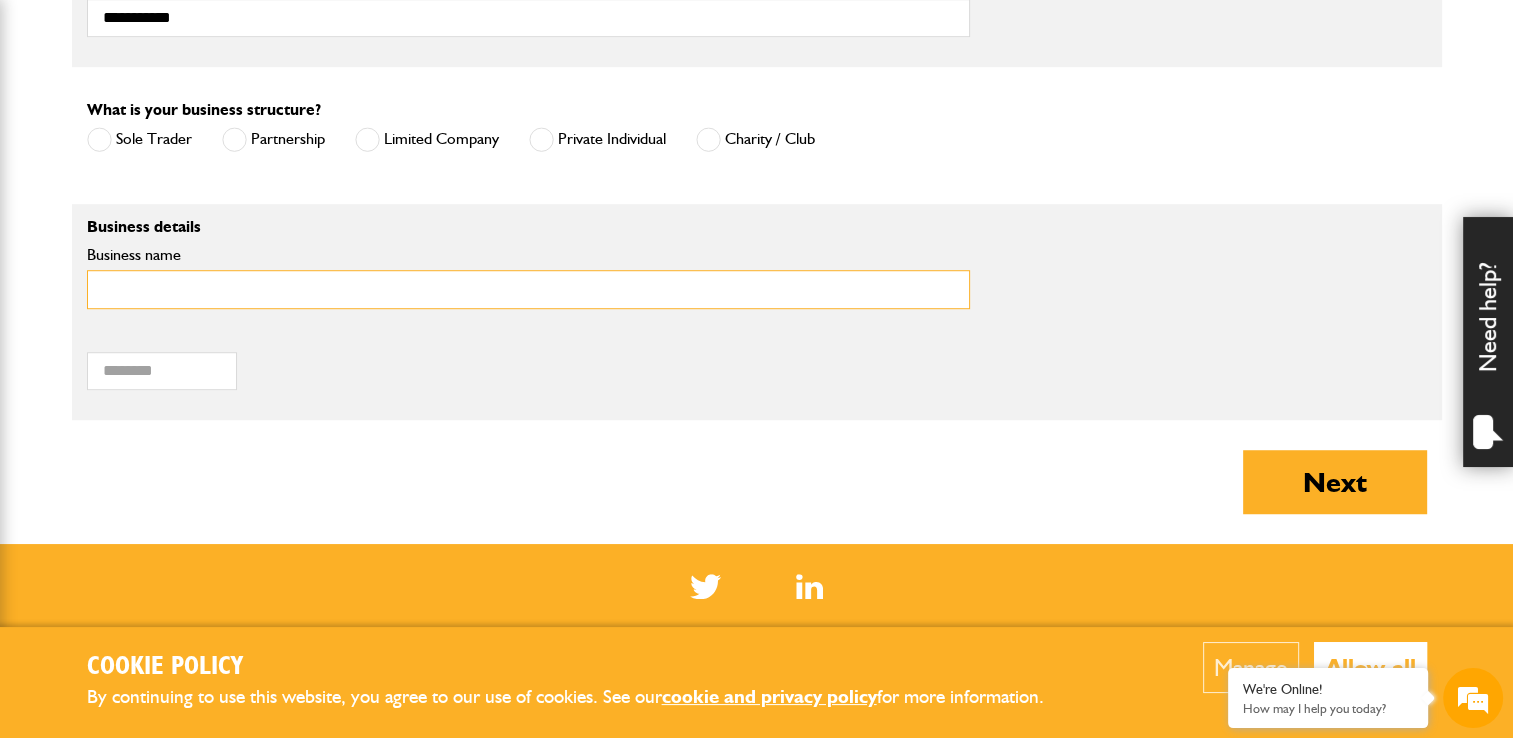 click on "Business name" at bounding box center (528, 289) 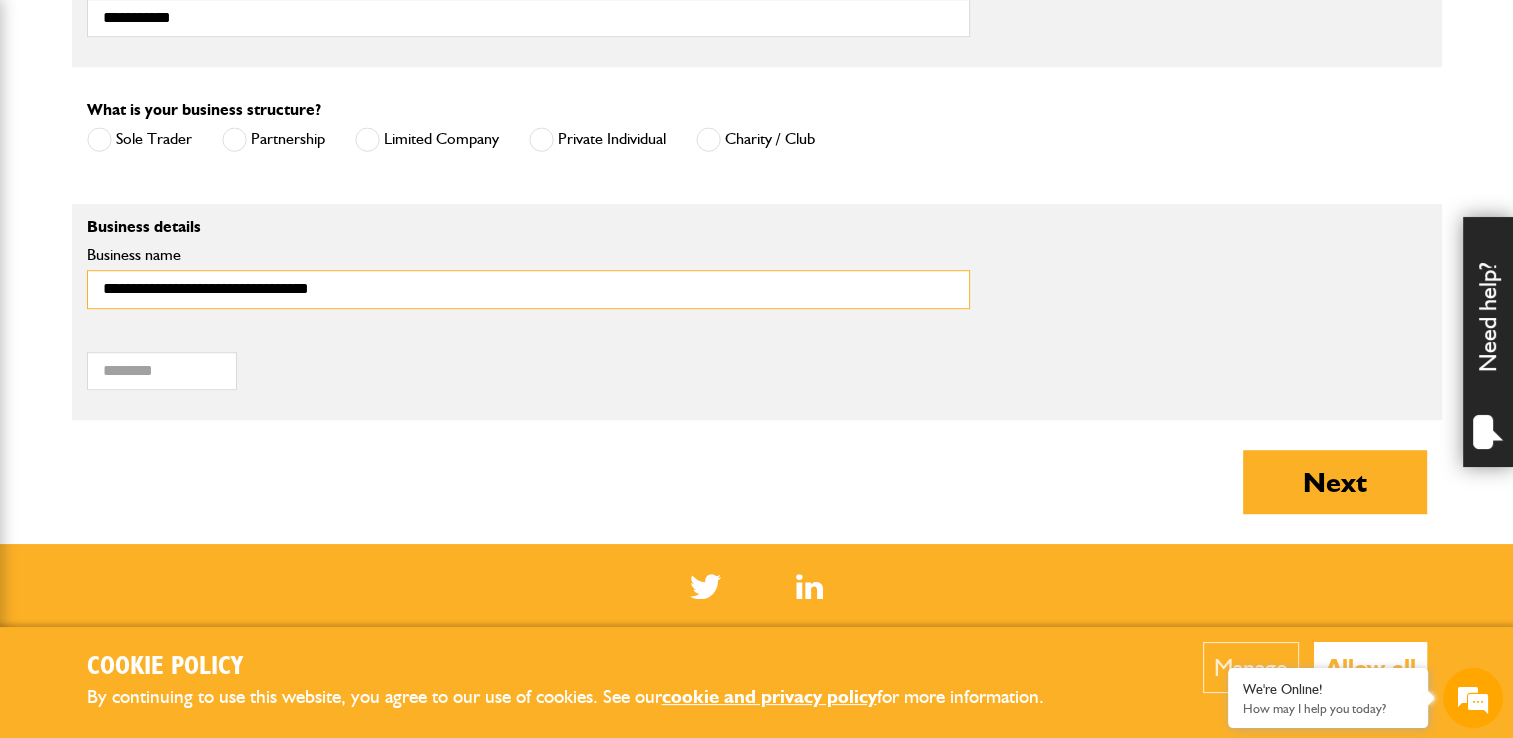type on "******" 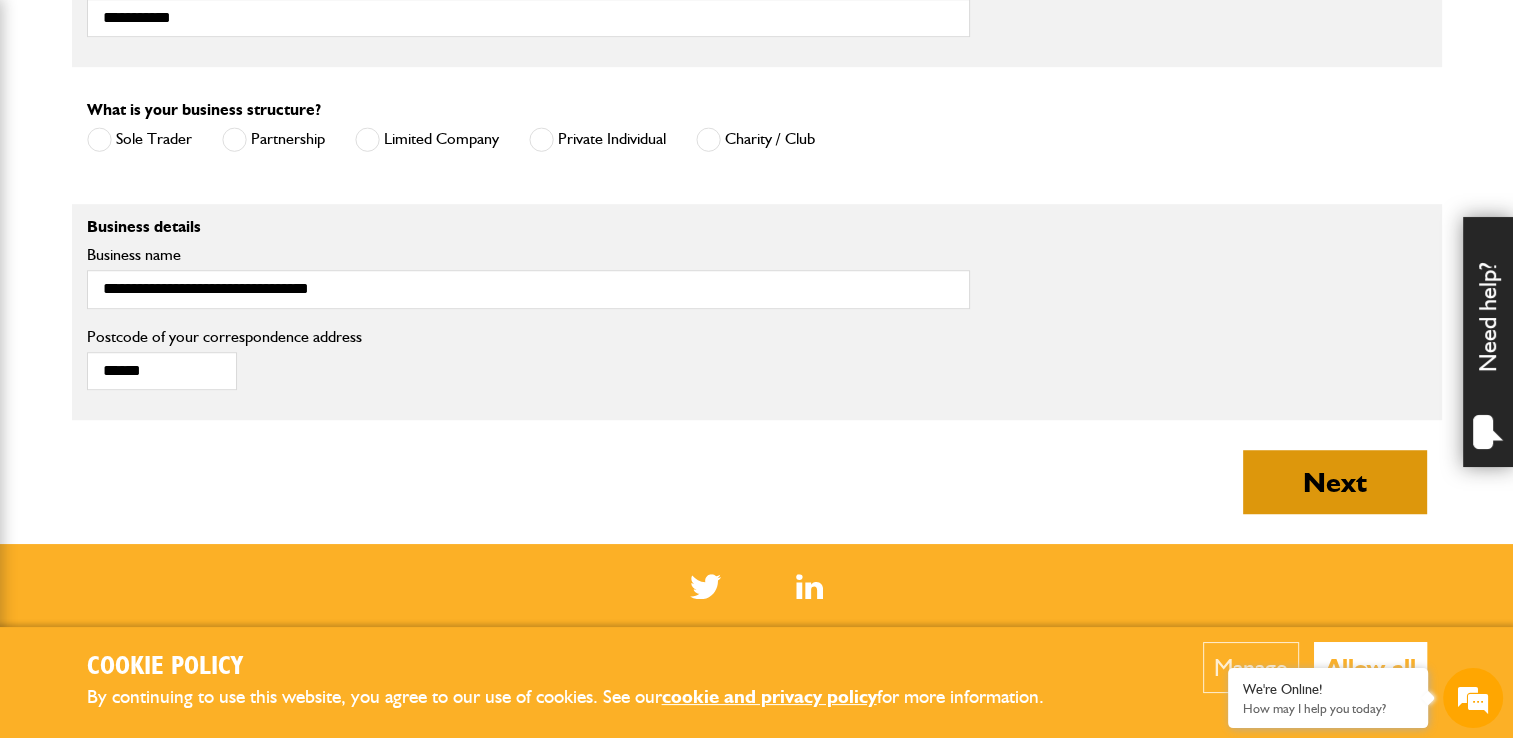click on "Next" at bounding box center (1335, 482) 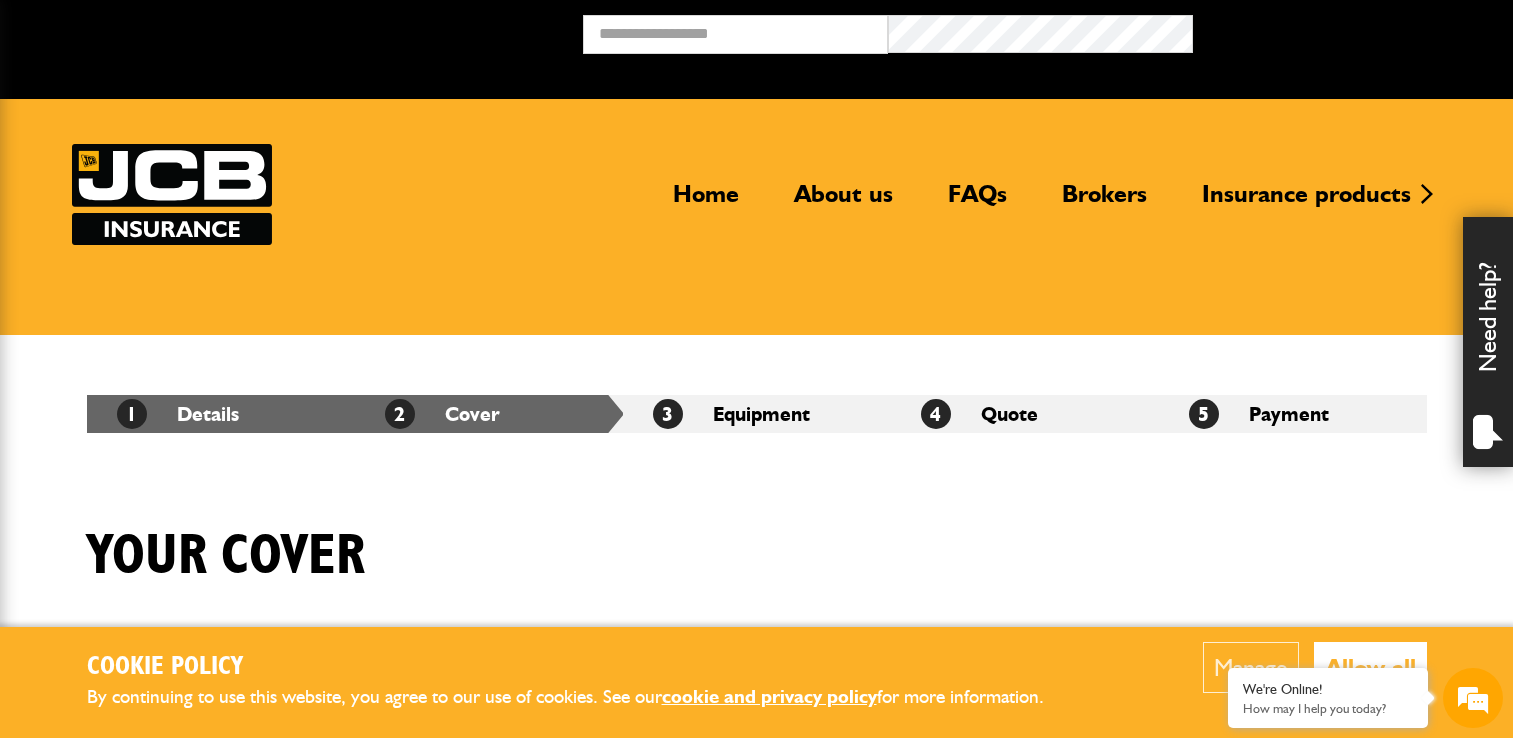 scroll, scrollTop: 0, scrollLeft: 0, axis: both 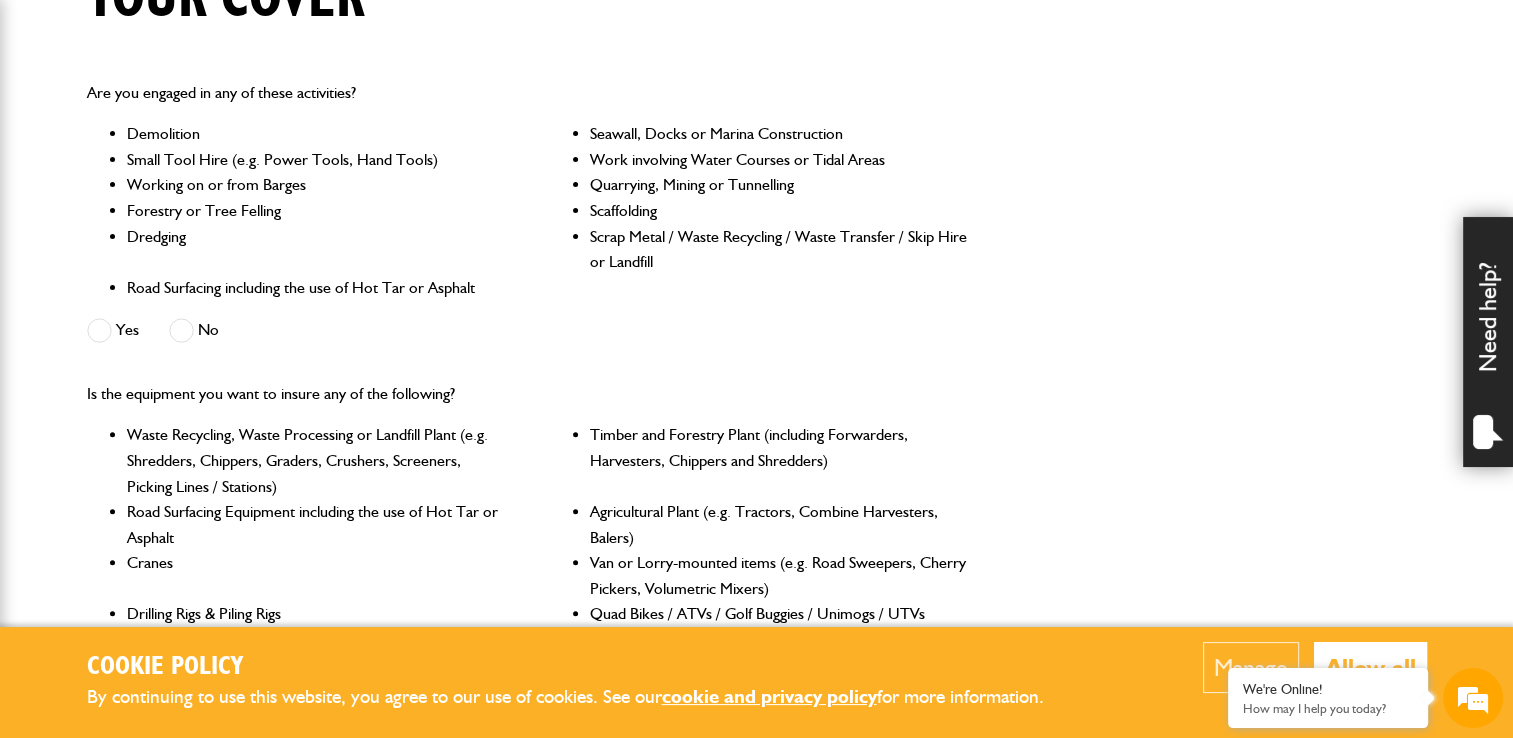 click at bounding box center [181, 330] 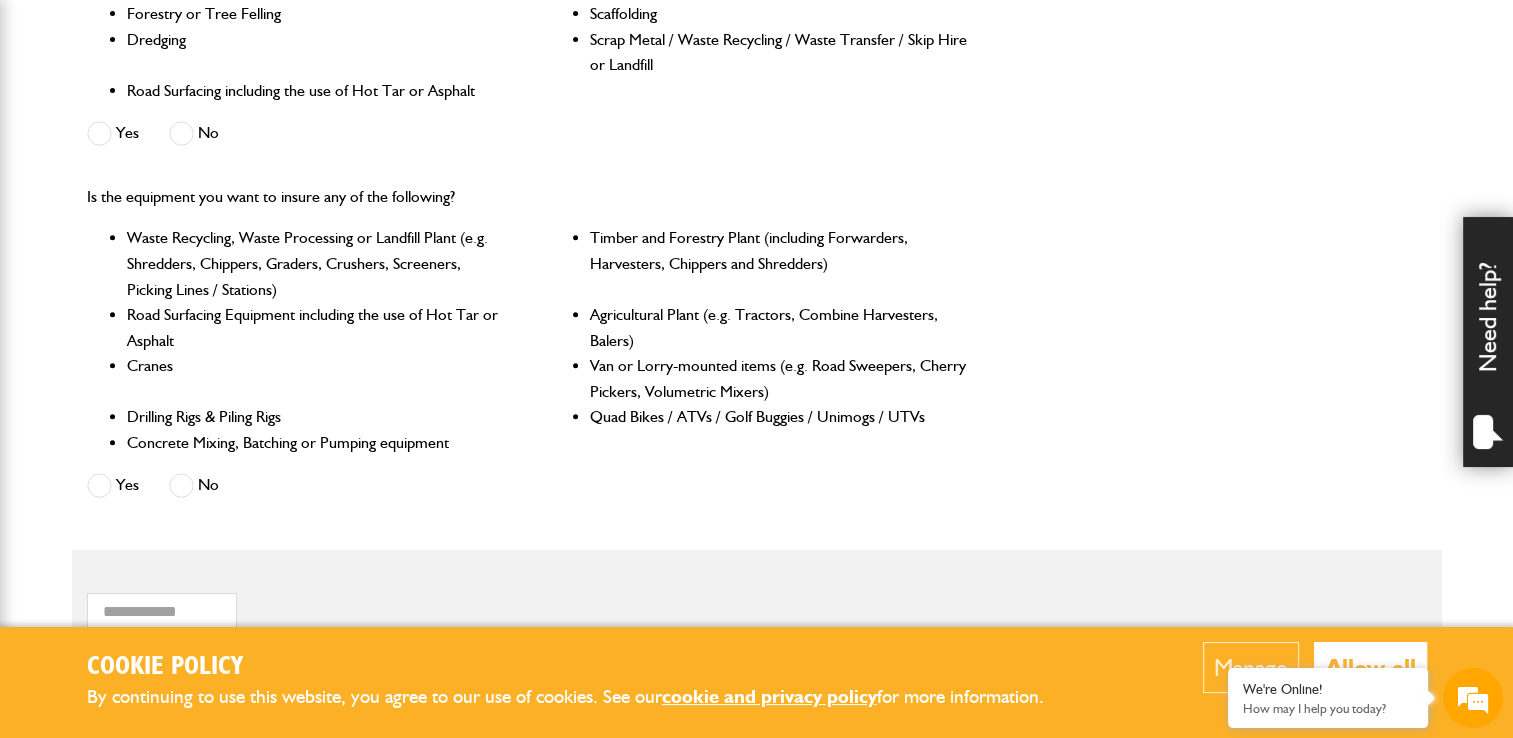 scroll, scrollTop: 804, scrollLeft: 0, axis: vertical 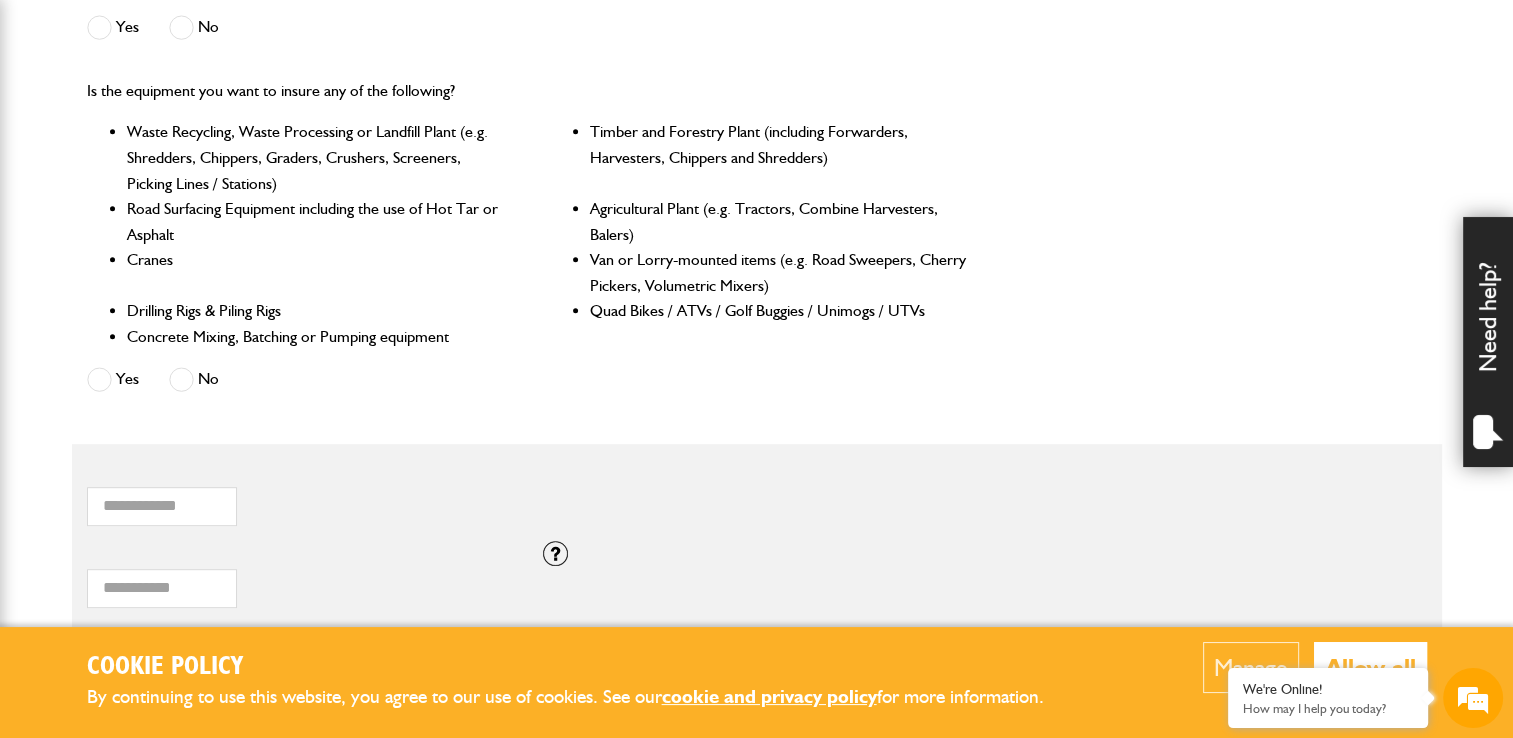 click at bounding box center (181, 379) 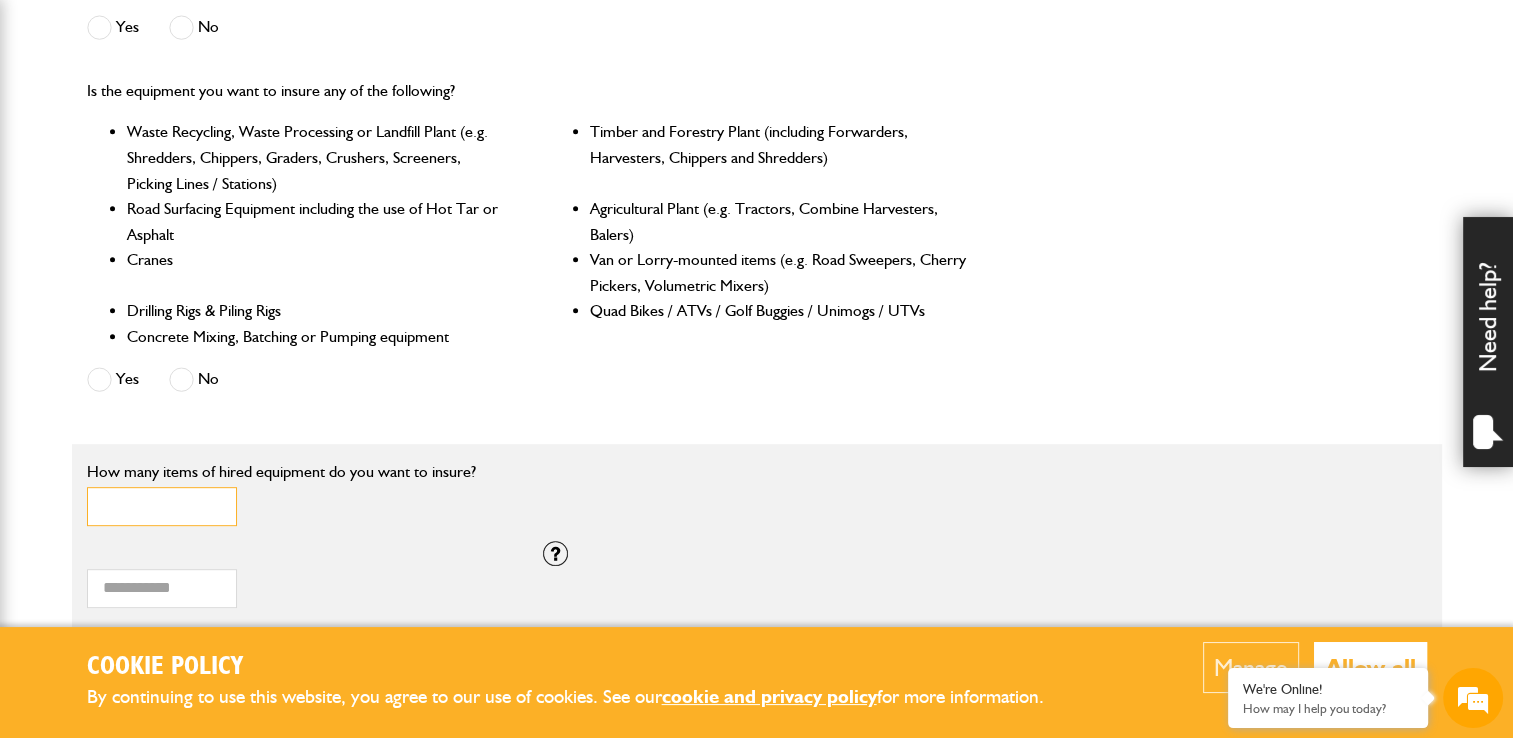 type on "*" 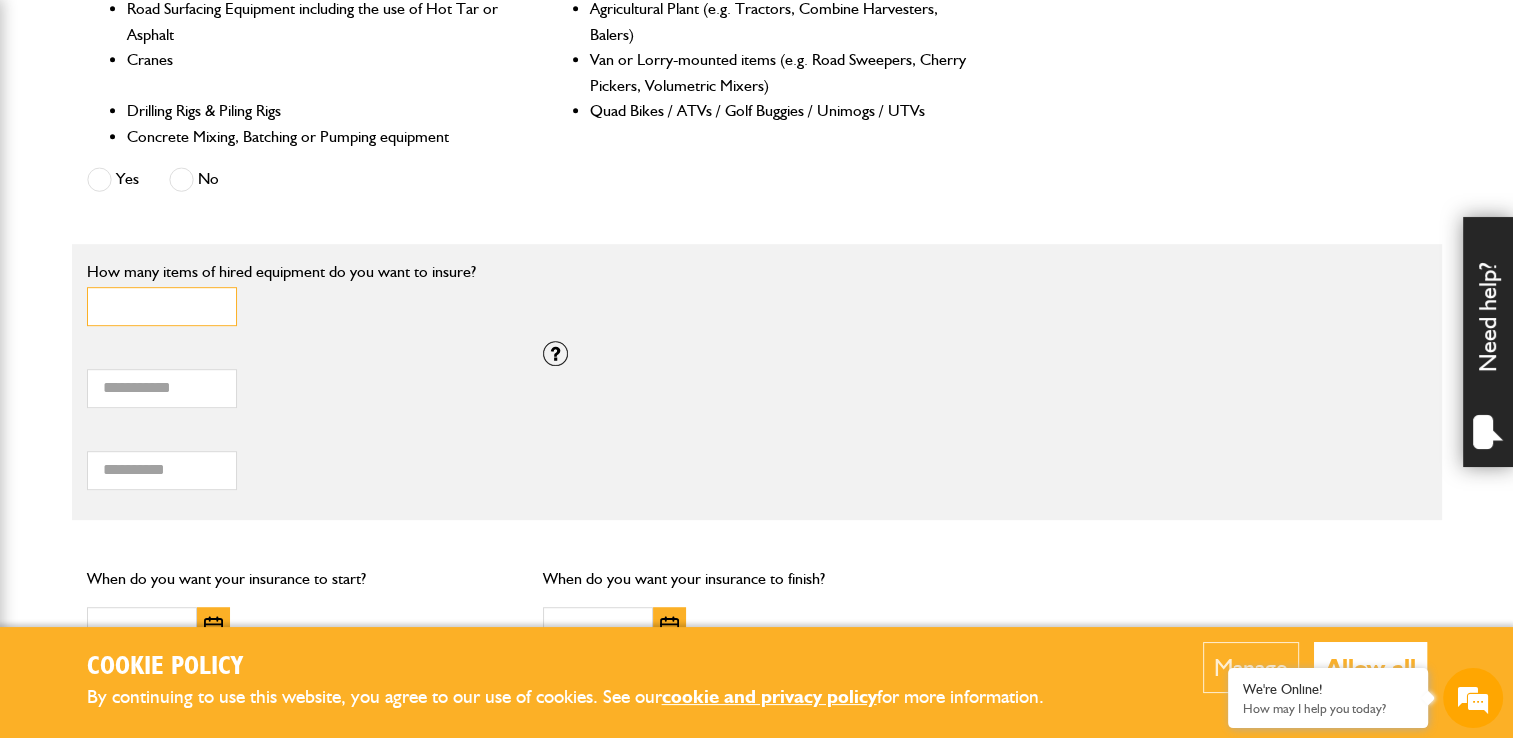 scroll, scrollTop: 1104, scrollLeft: 0, axis: vertical 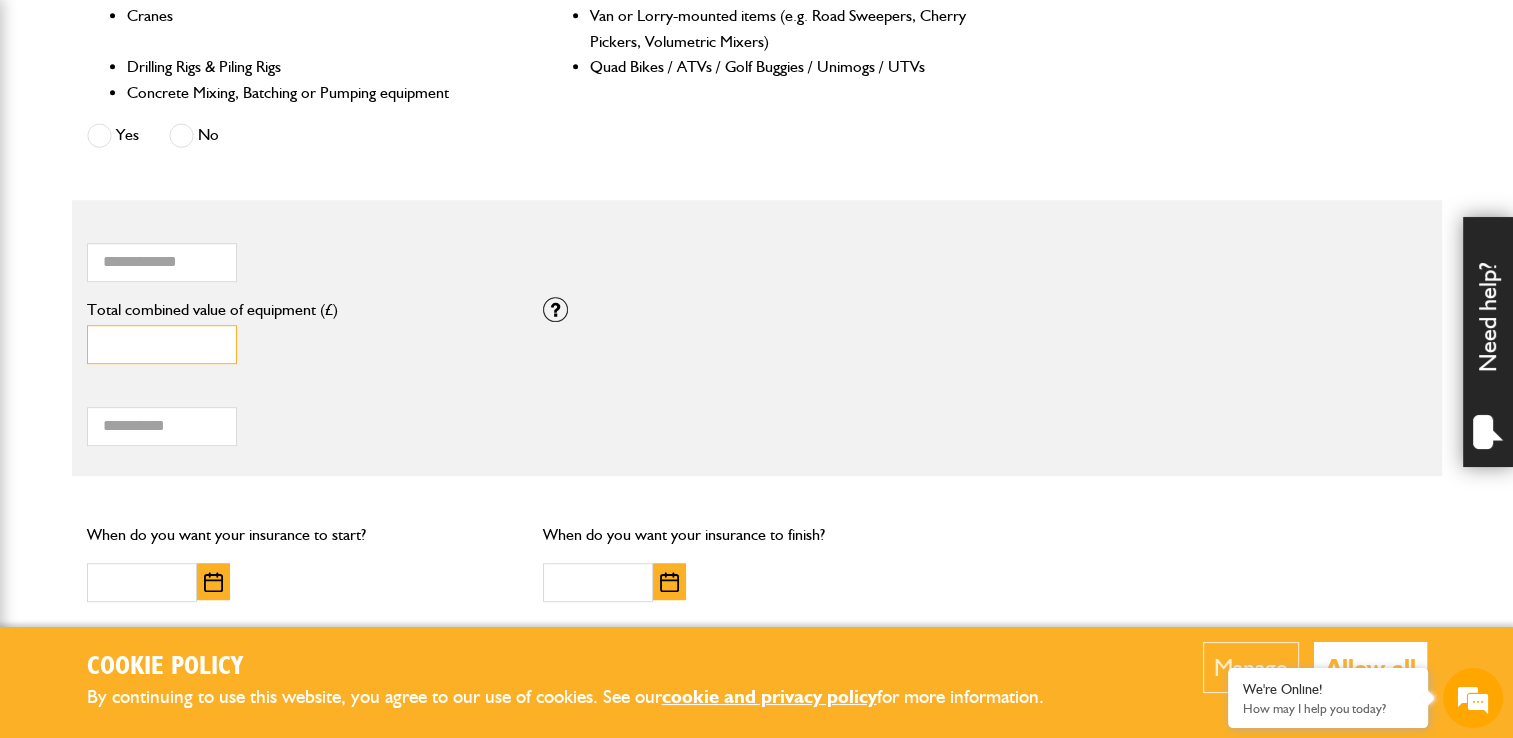 click on "*" at bounding box center [162, 344] 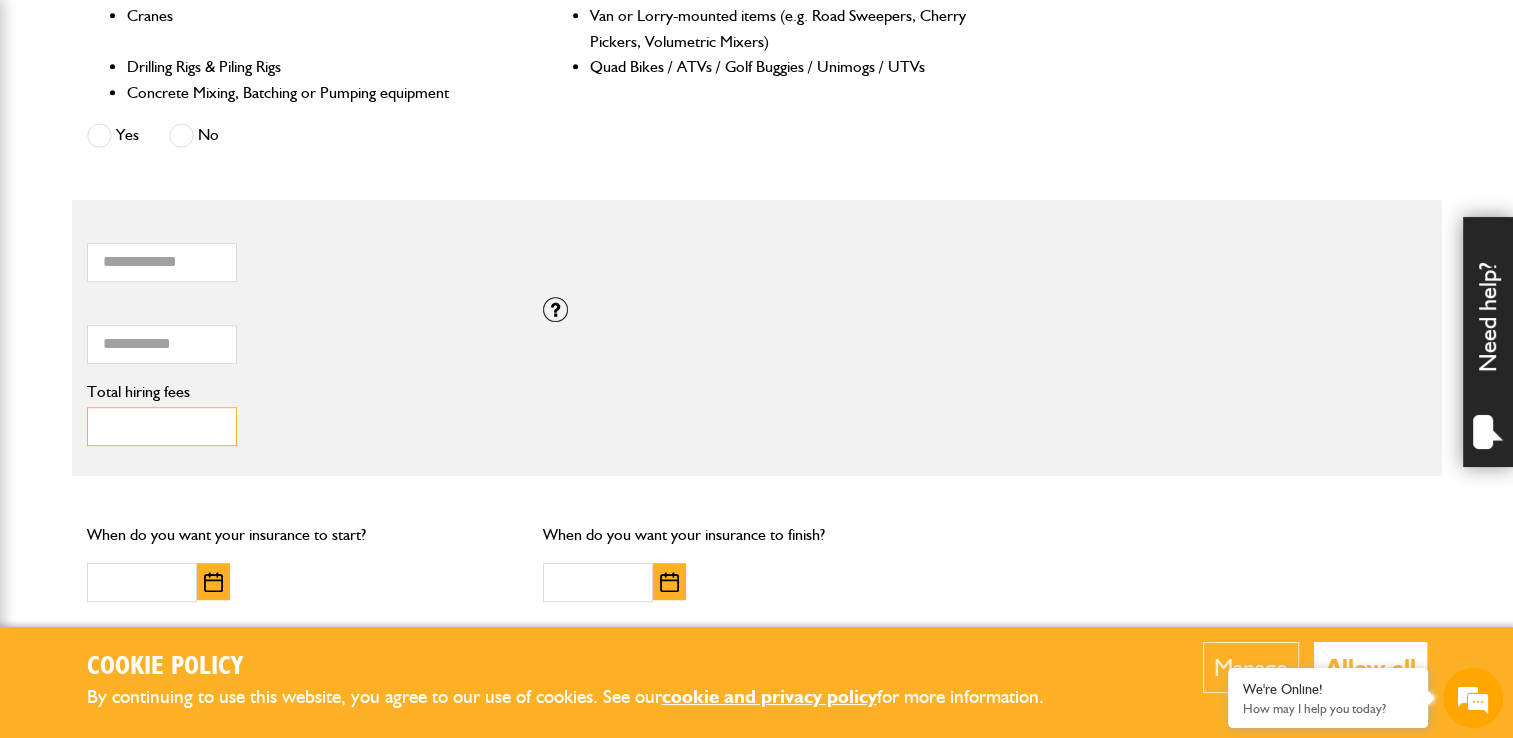 click on "Total hiring fees" at bounding box center (162, 426) 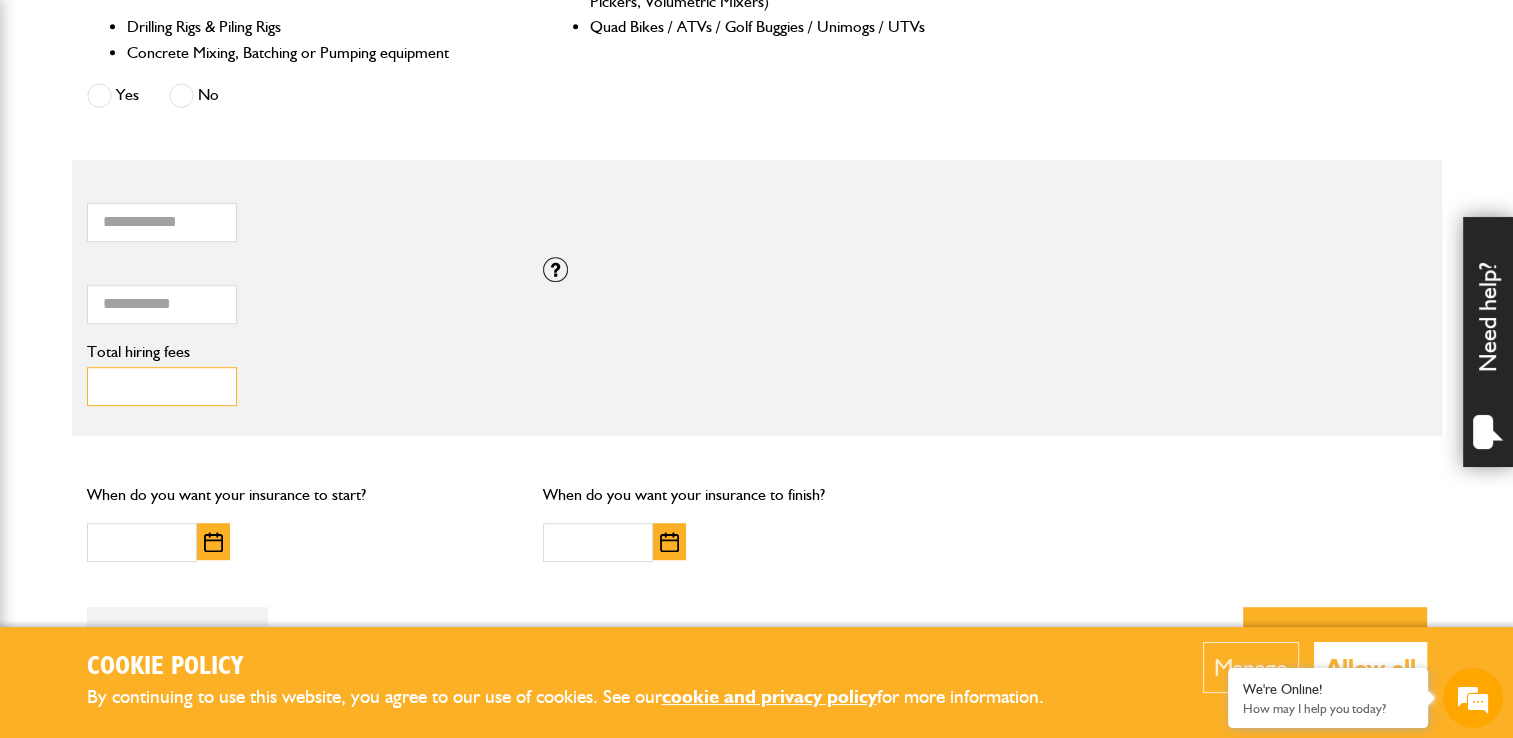 scroll, scrollTop: 1331, scrollLeft: 0, axis: vertical 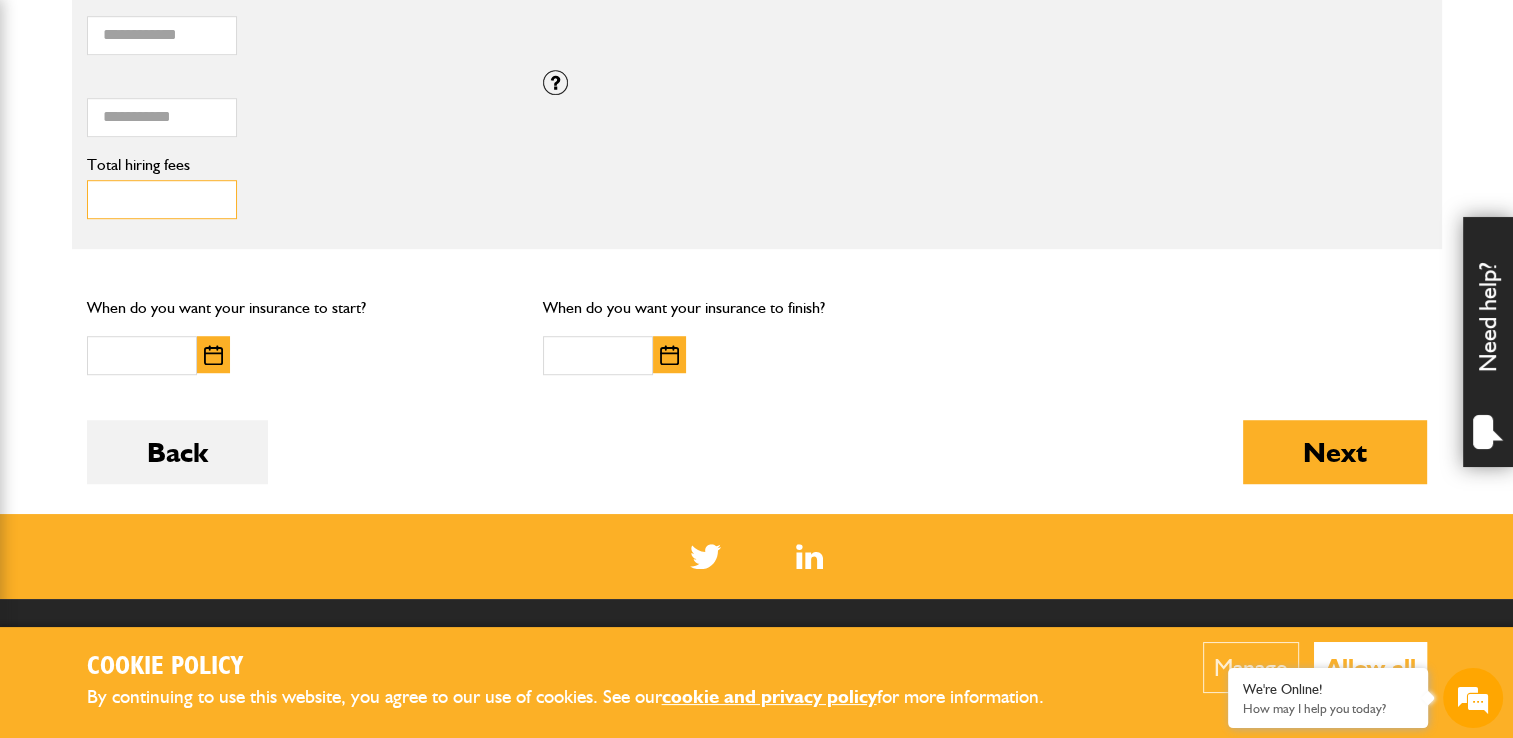 type on "***" 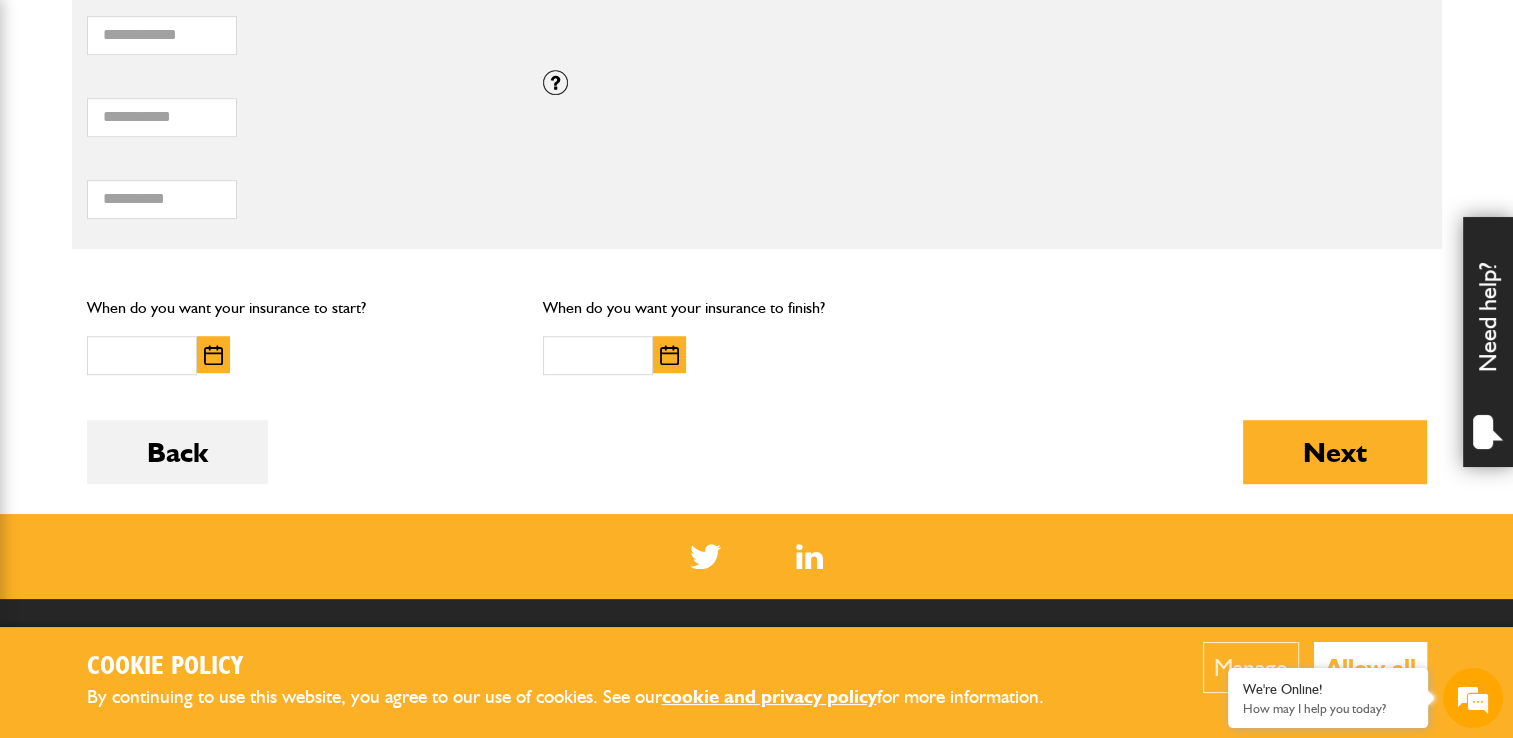 click at bounding box center [213, 355] 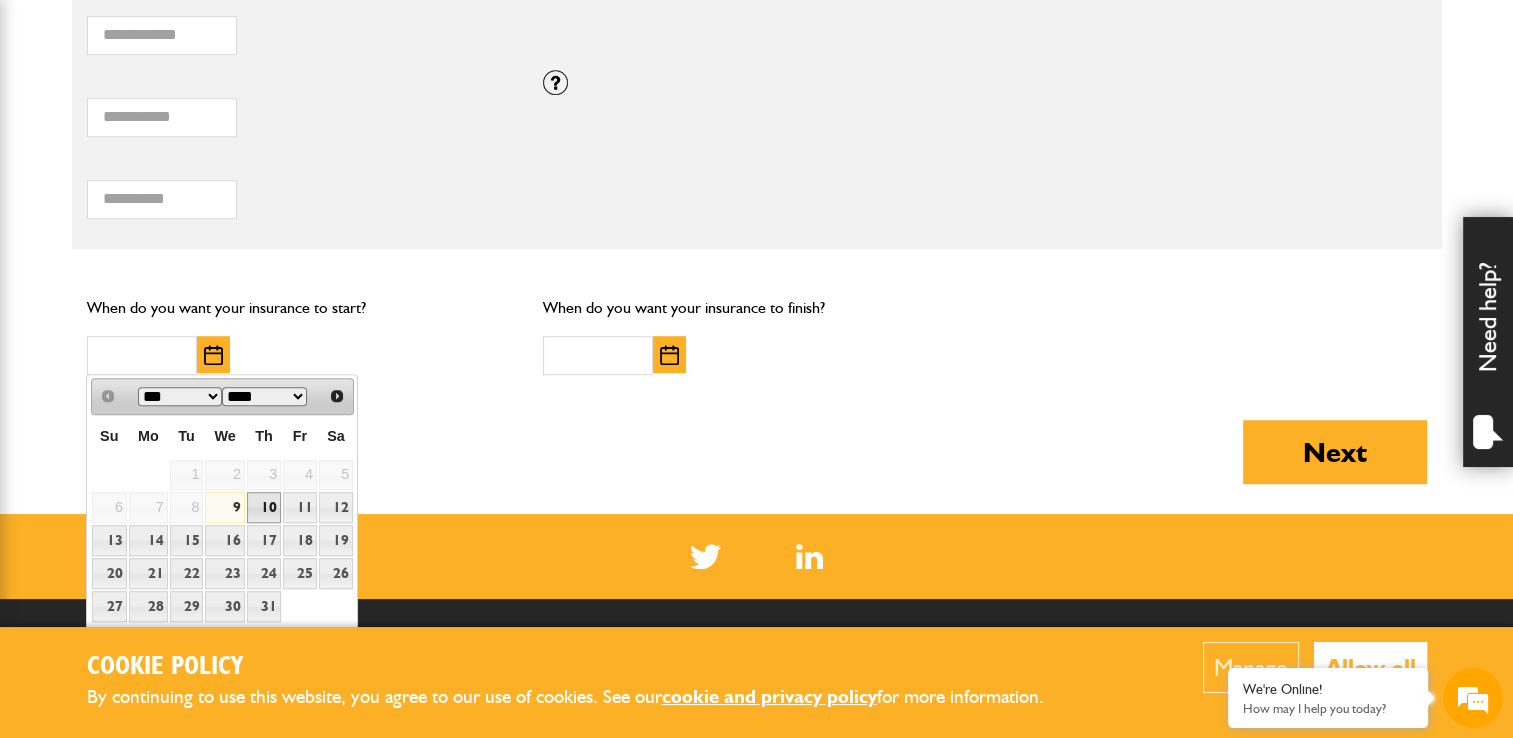 click on "10" at bounding box center [264, 507] 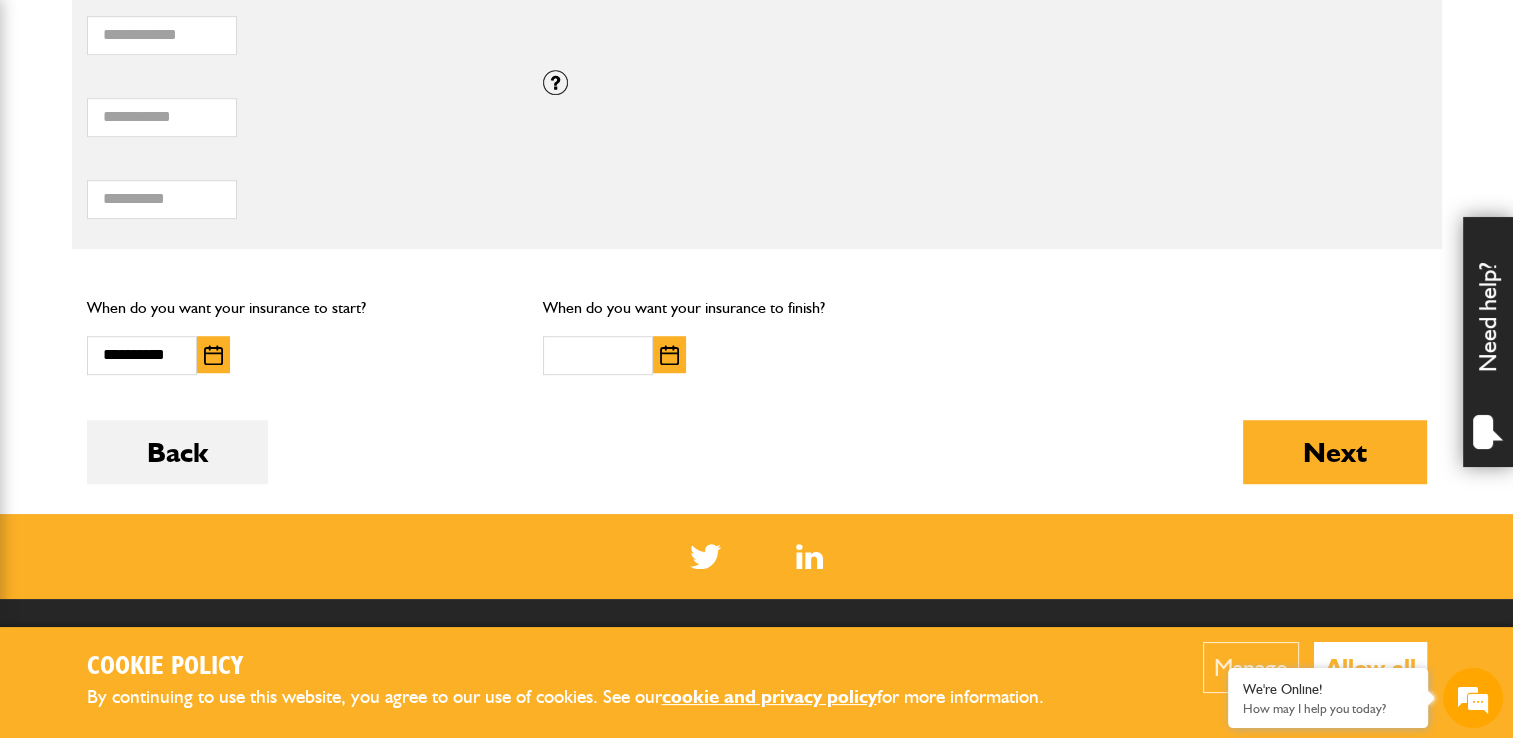 click at bounding box center [669, 355] 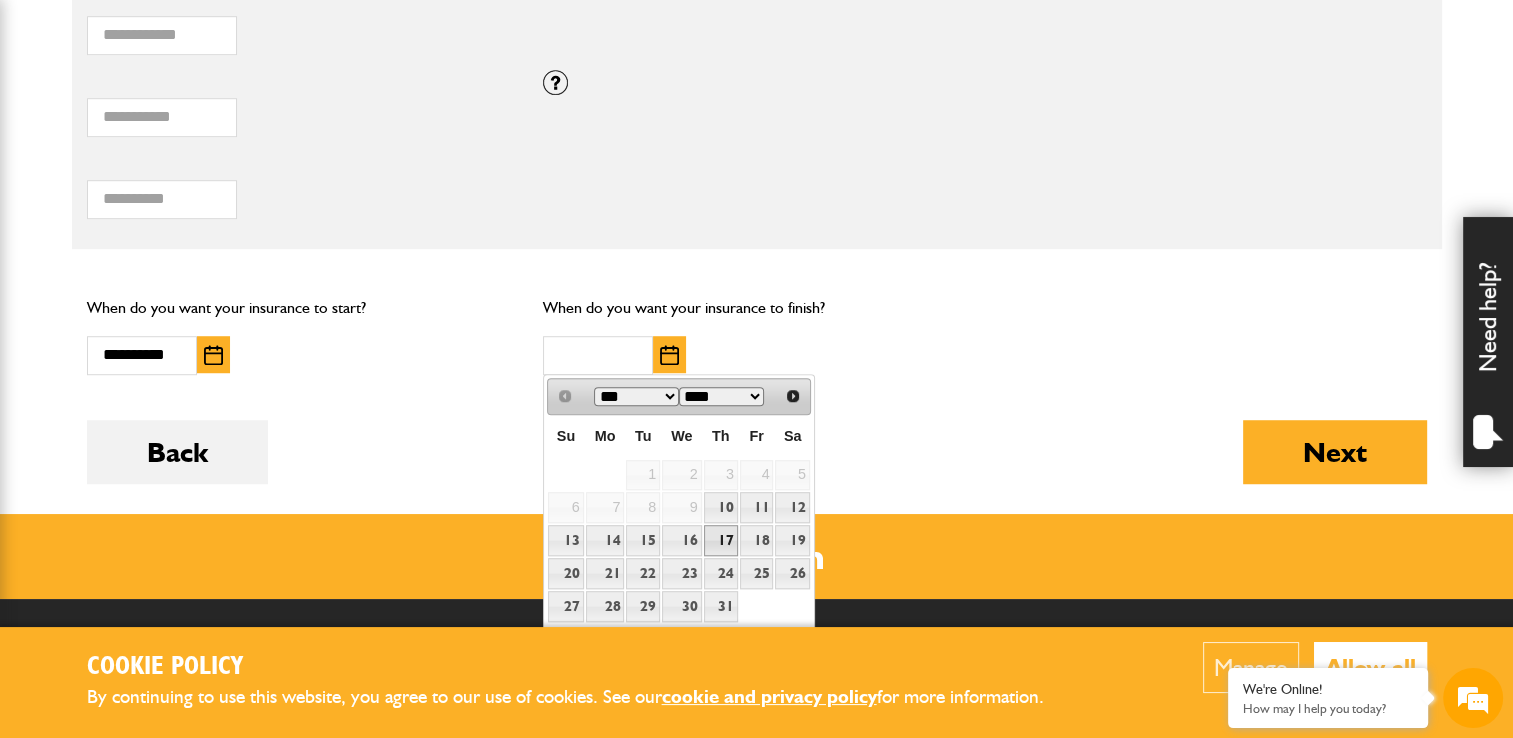 click on "17" at bounding box center [721, 540] 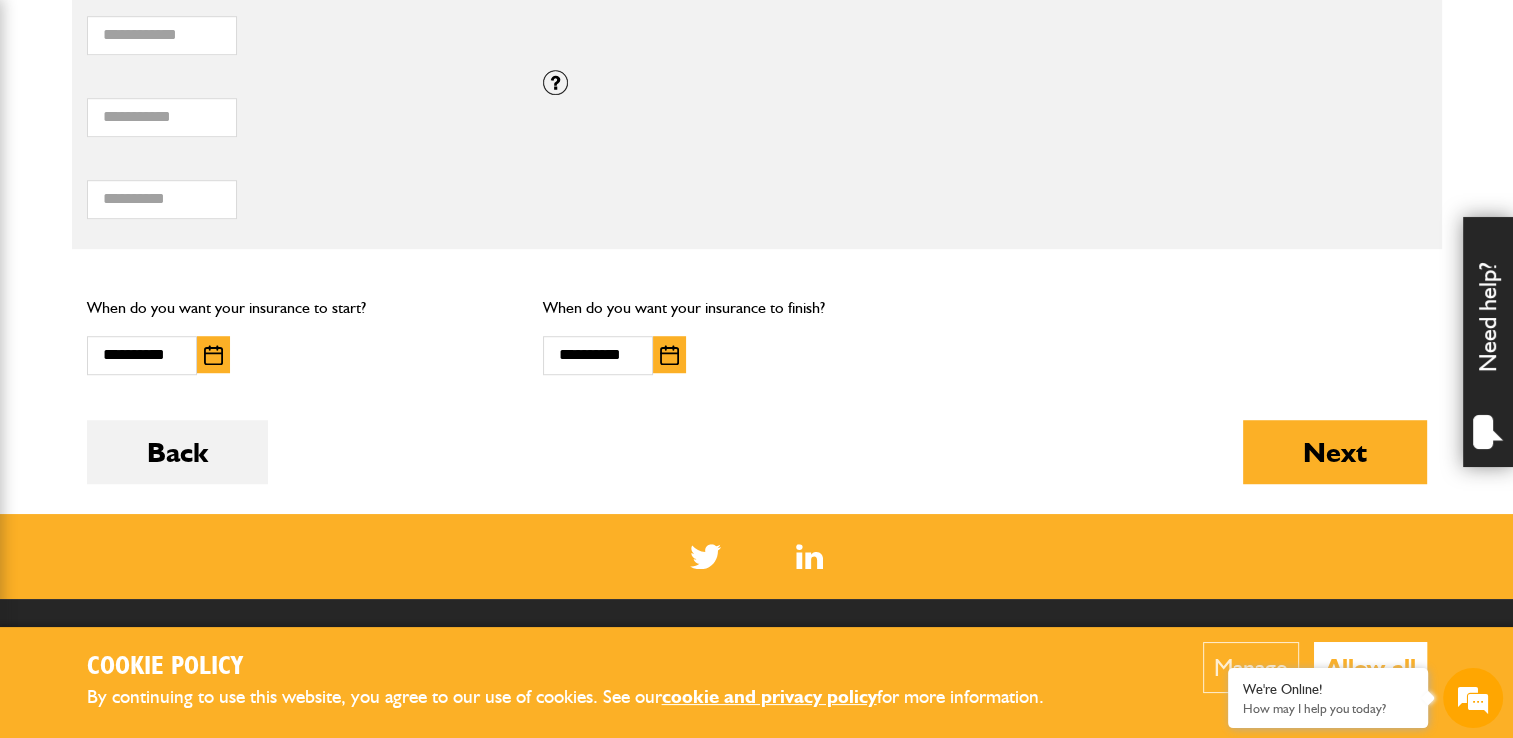 click at bounding box center [669, 355] 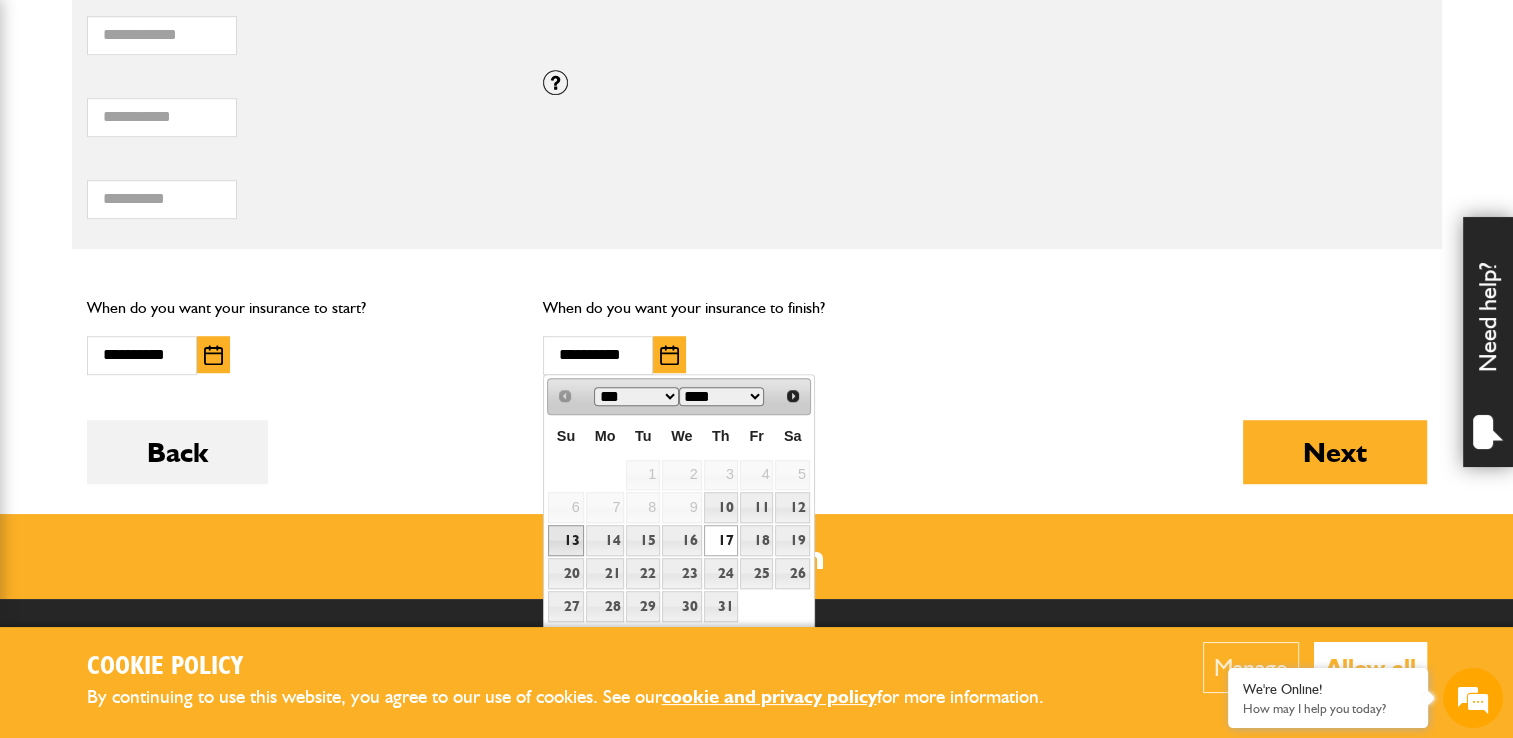 click on "13" at bounding box center (565, 540) 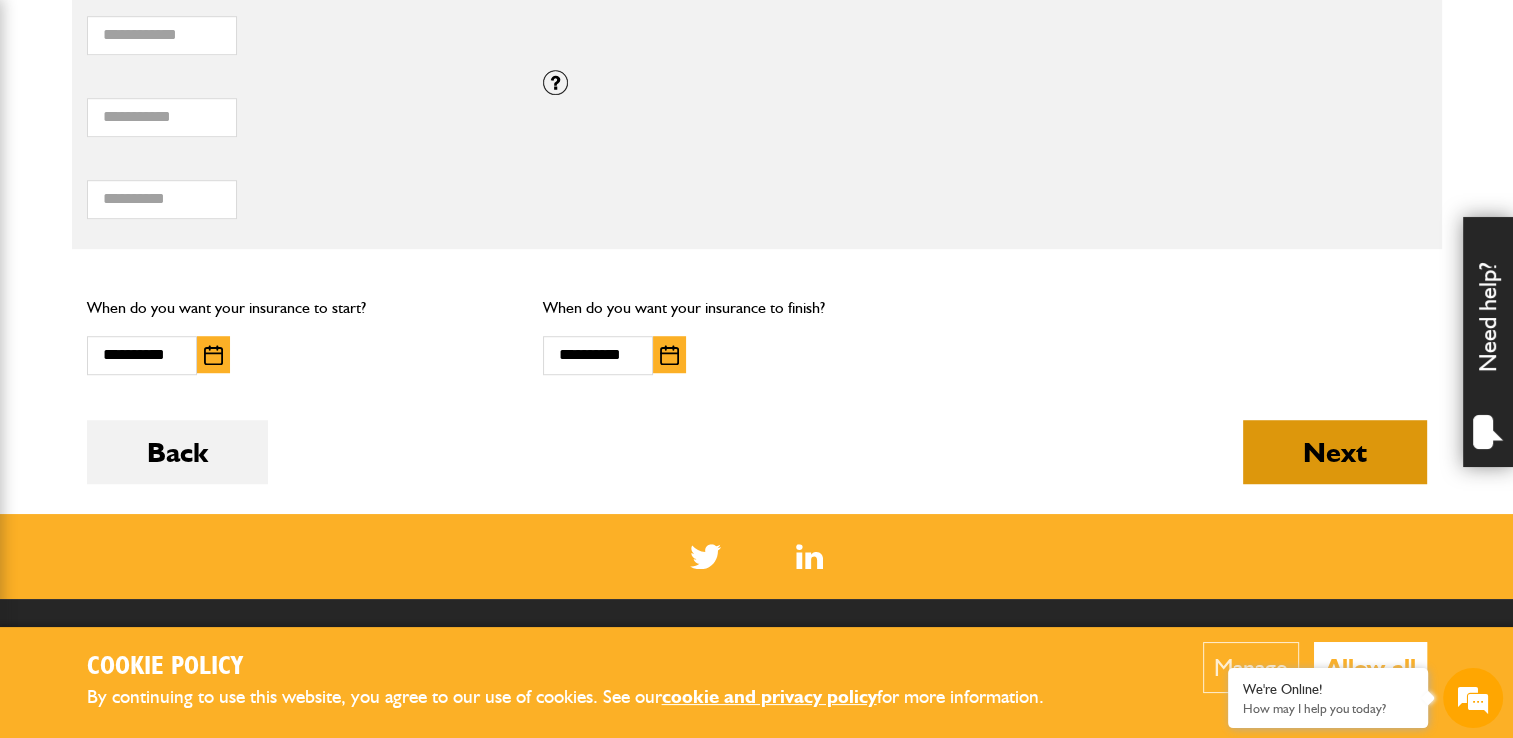 click on "Next" at bounding box center (1335, 452) 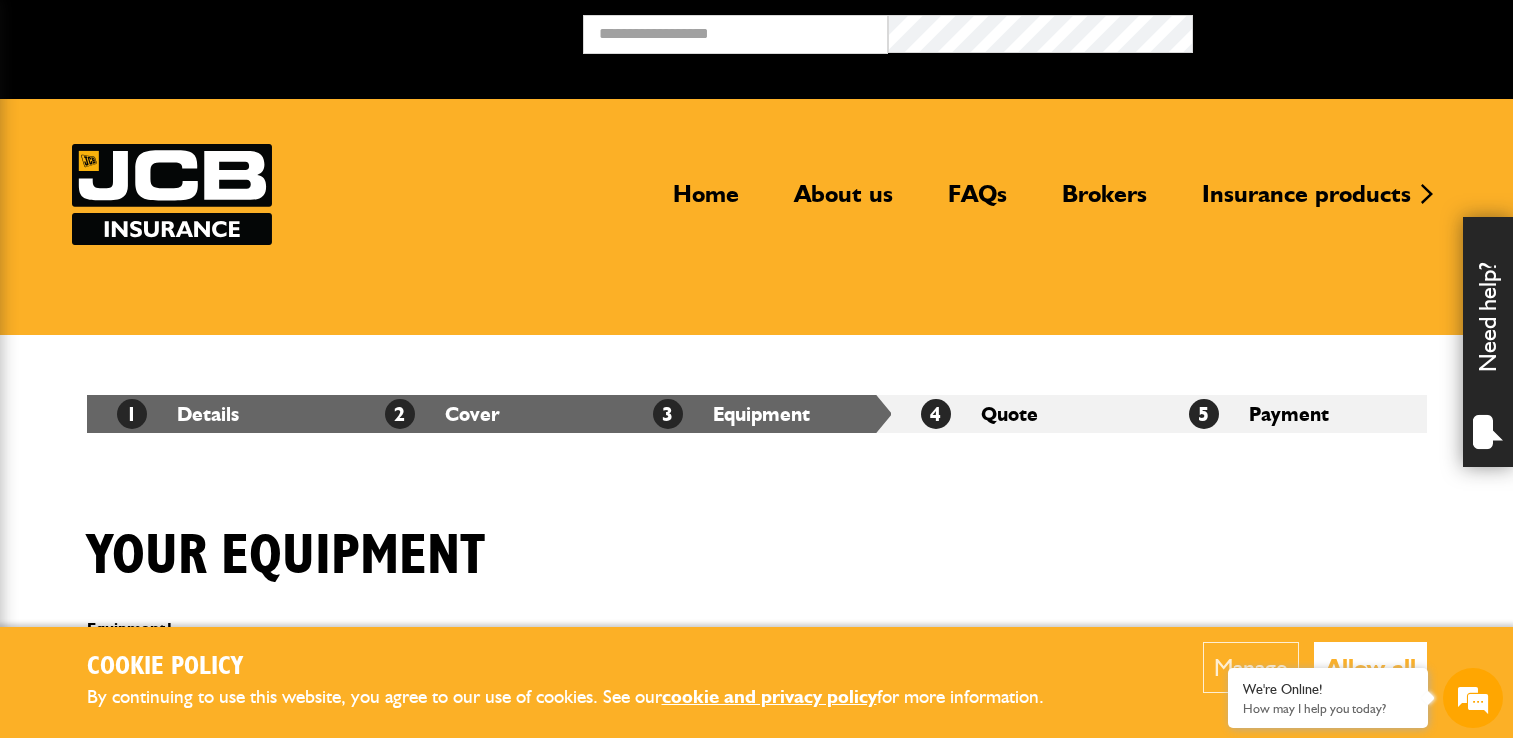 scroll, scrollTop: 0, scrollLeft: 0, axis: both 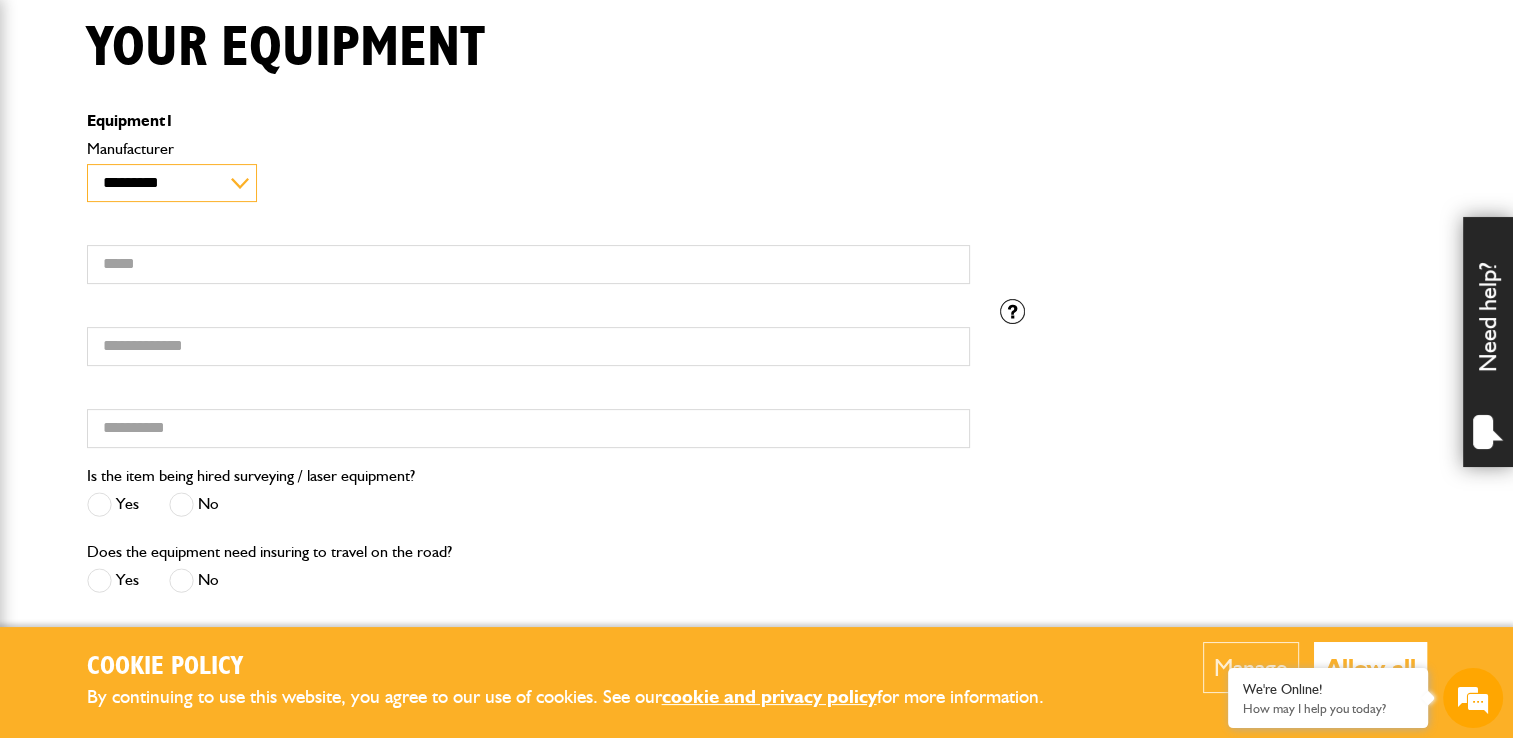 click on "**********" at bounding box center [172, 183] 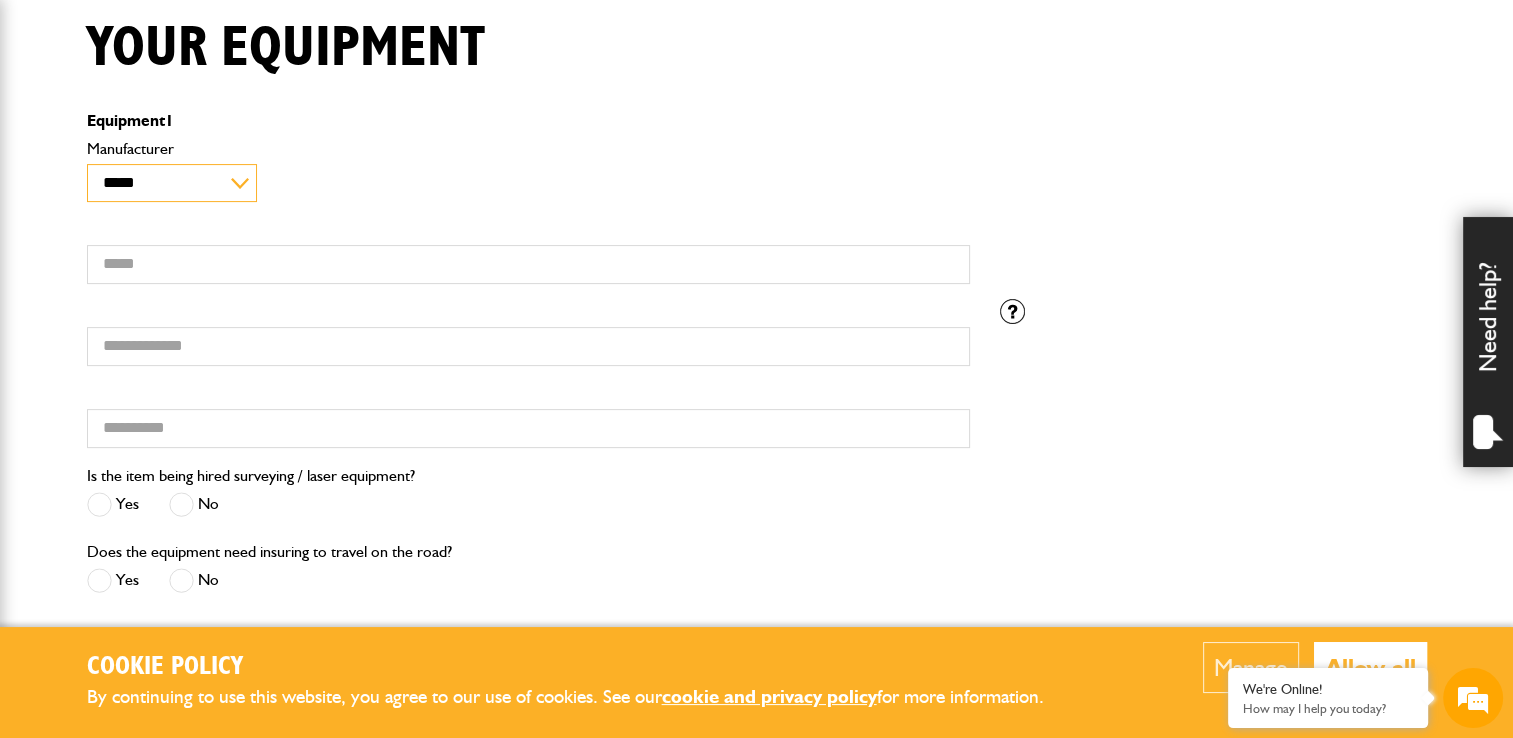 click on "**********" at bounding box center [172, 183] 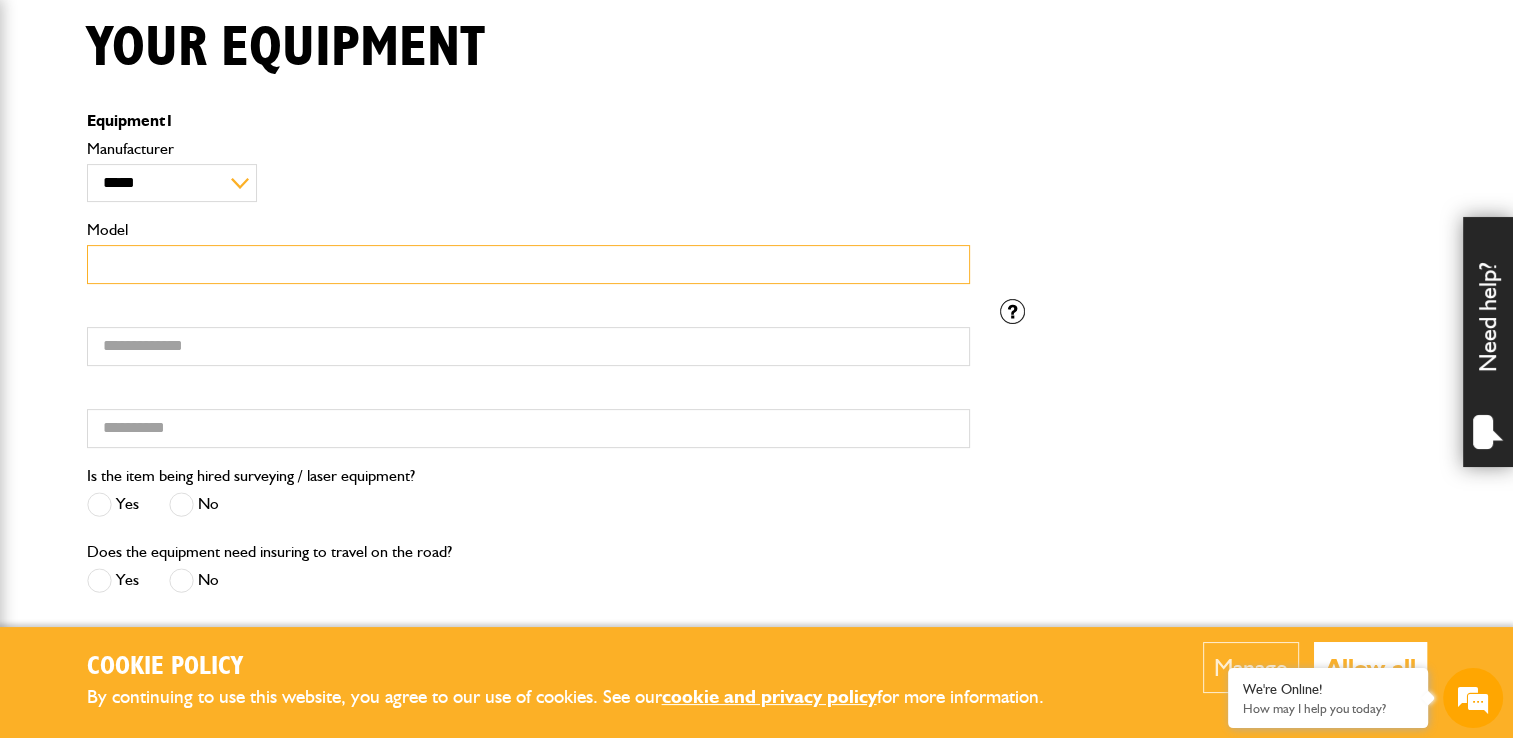 click on "Model" at bounding box center (528, 264) 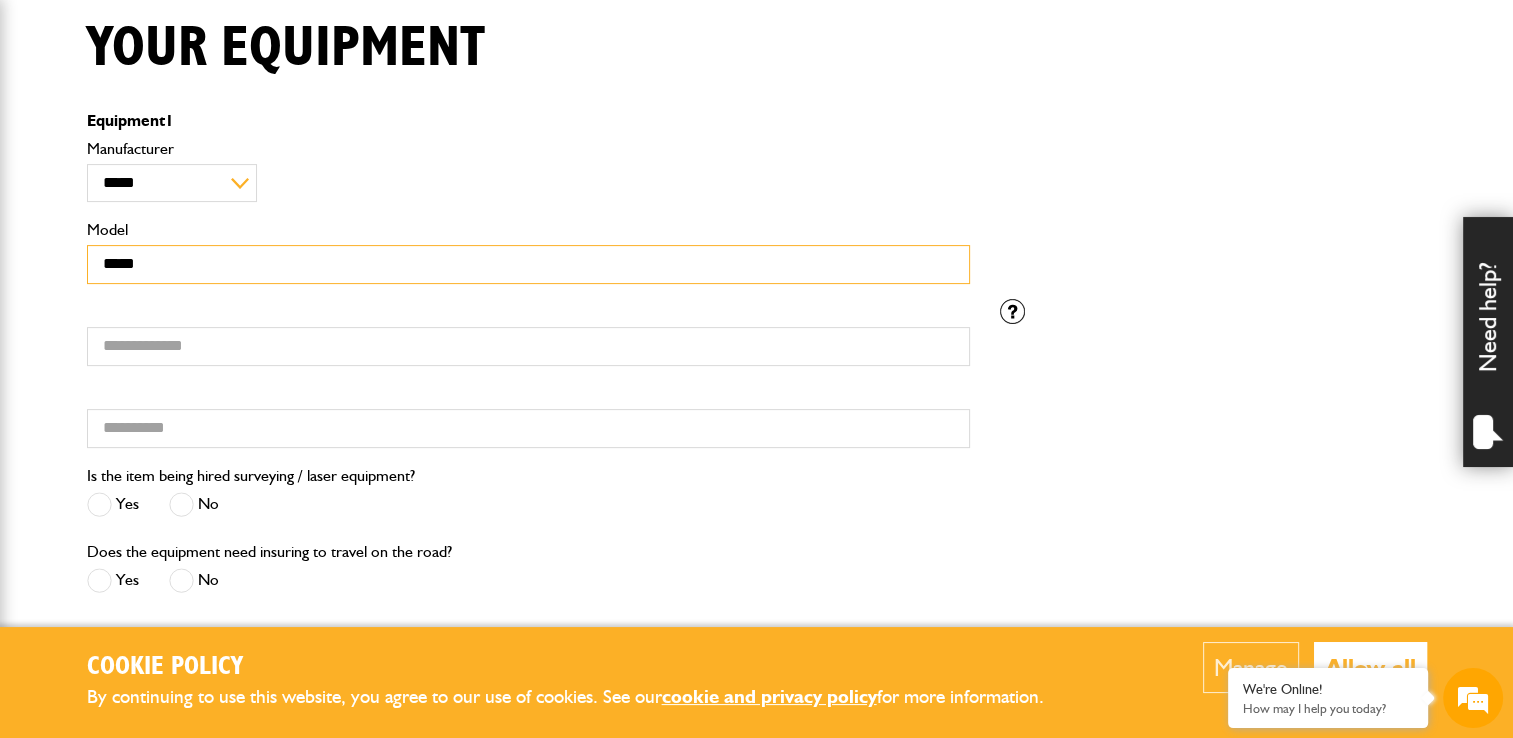 type on "*****" 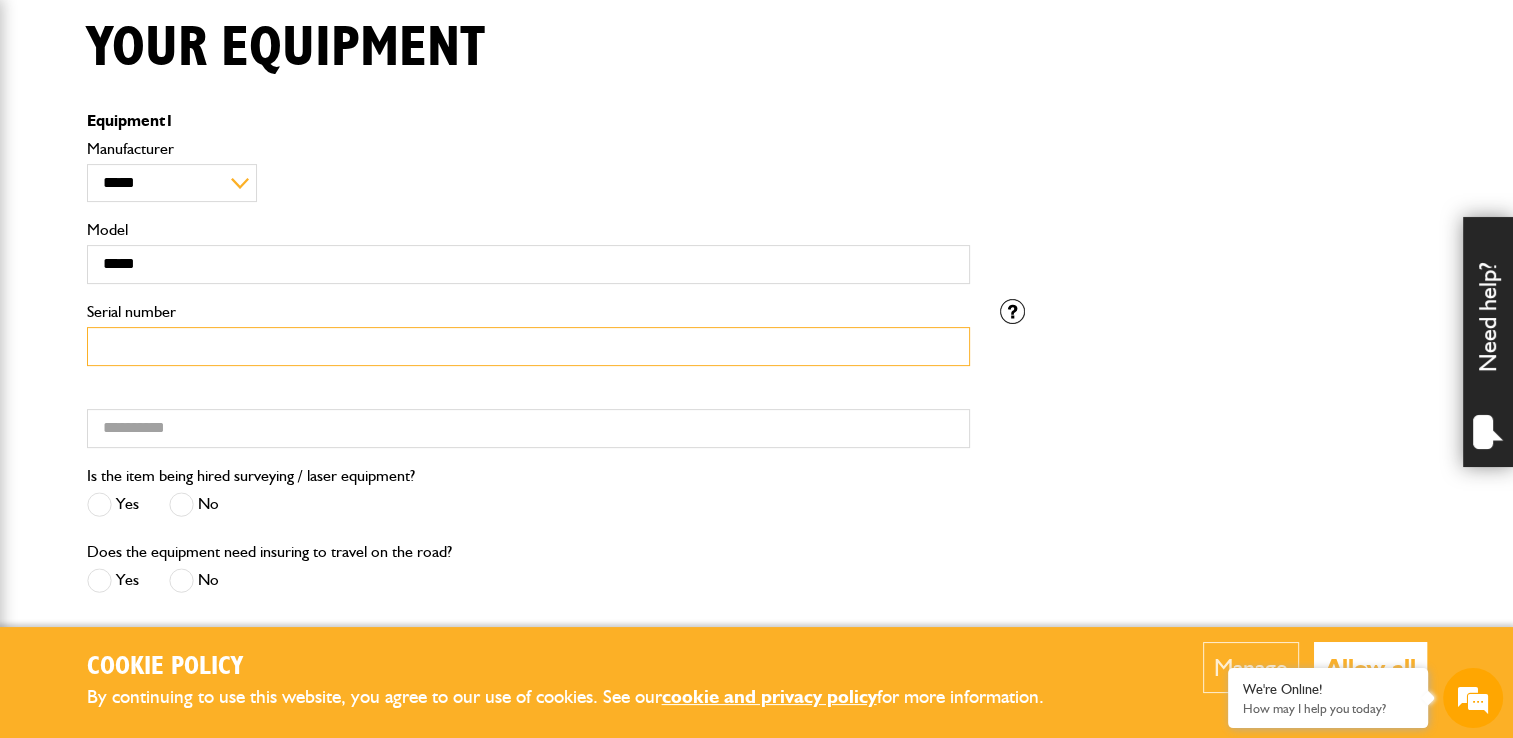 click on "Serial number" at bounding box center [528, 346] 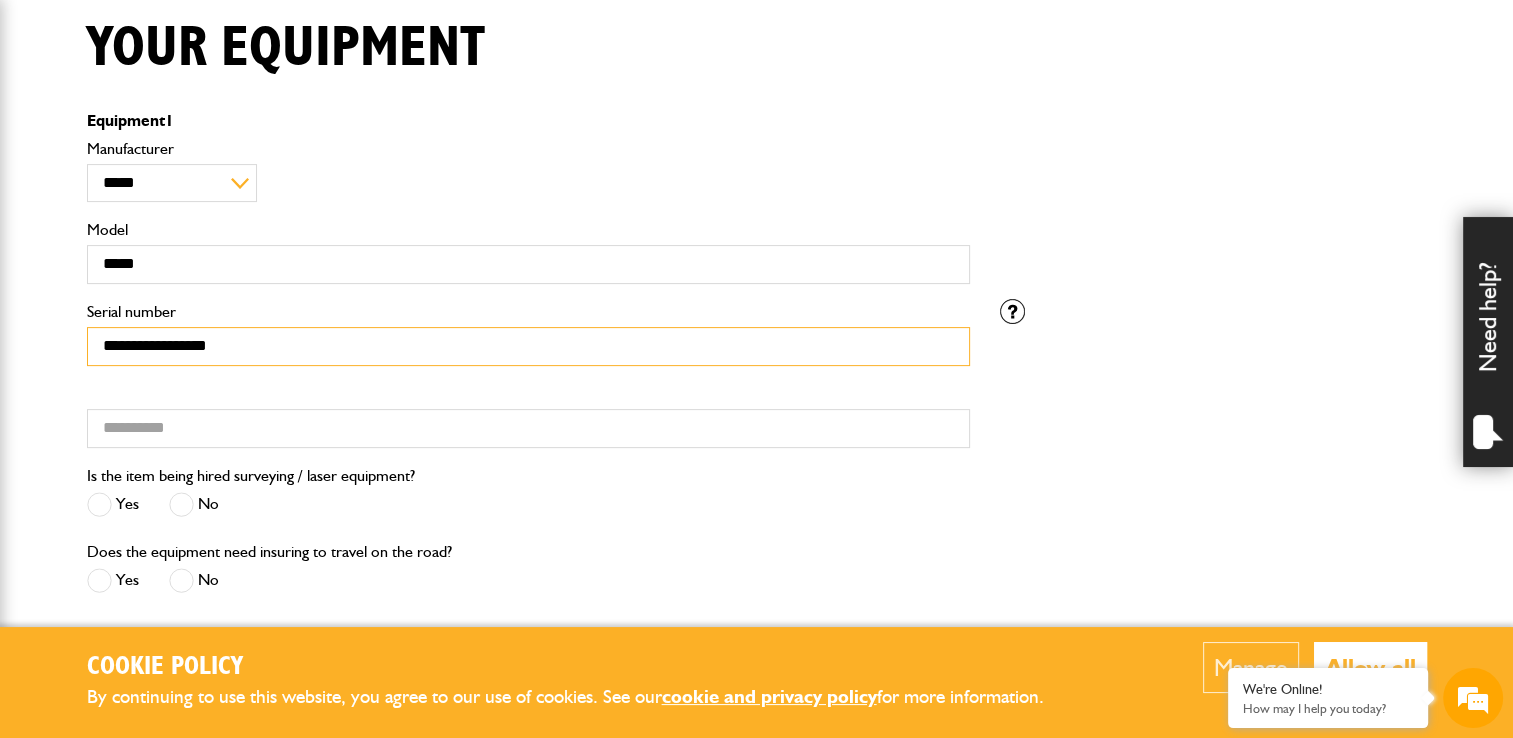 type on "**********" 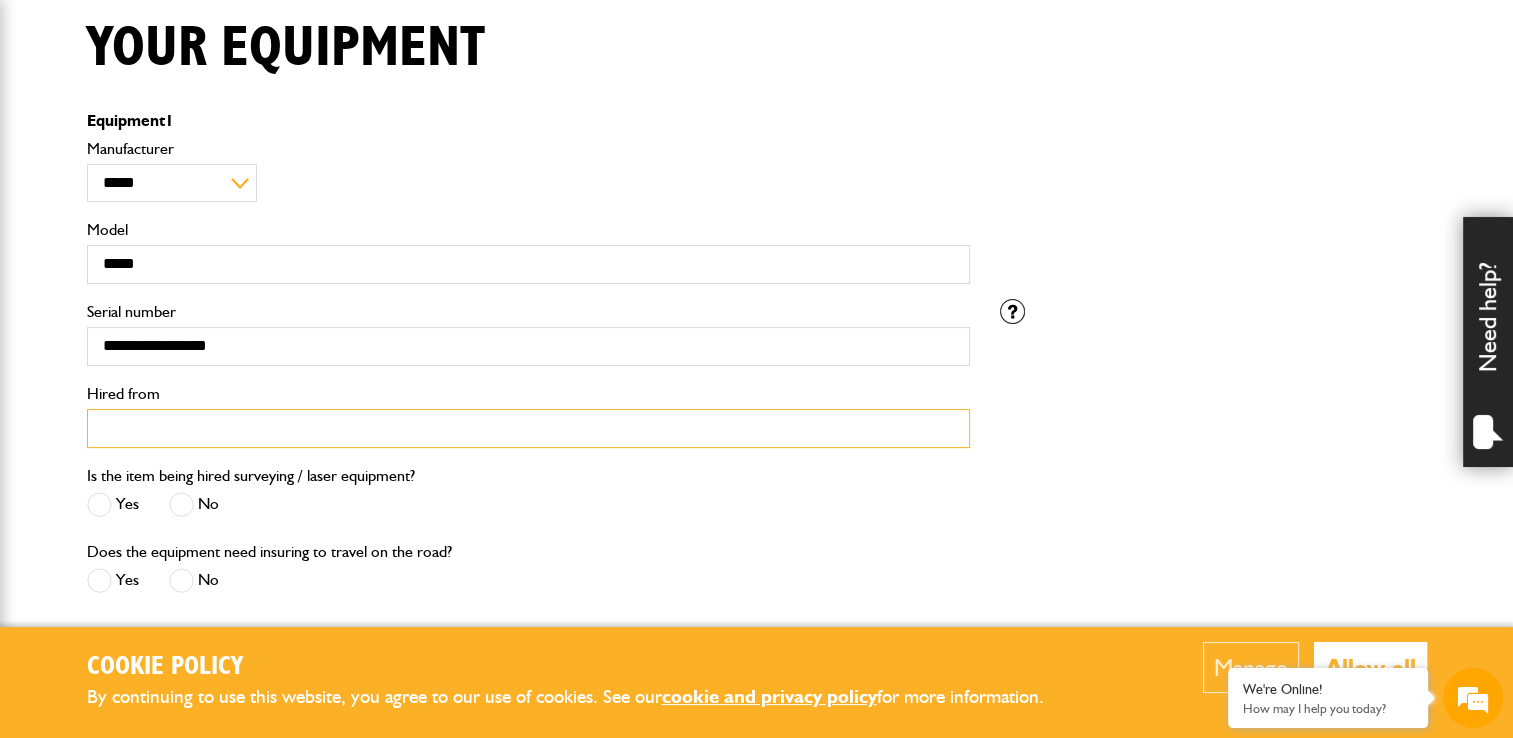 click on "Hired from" at bounding box center [528, 428] 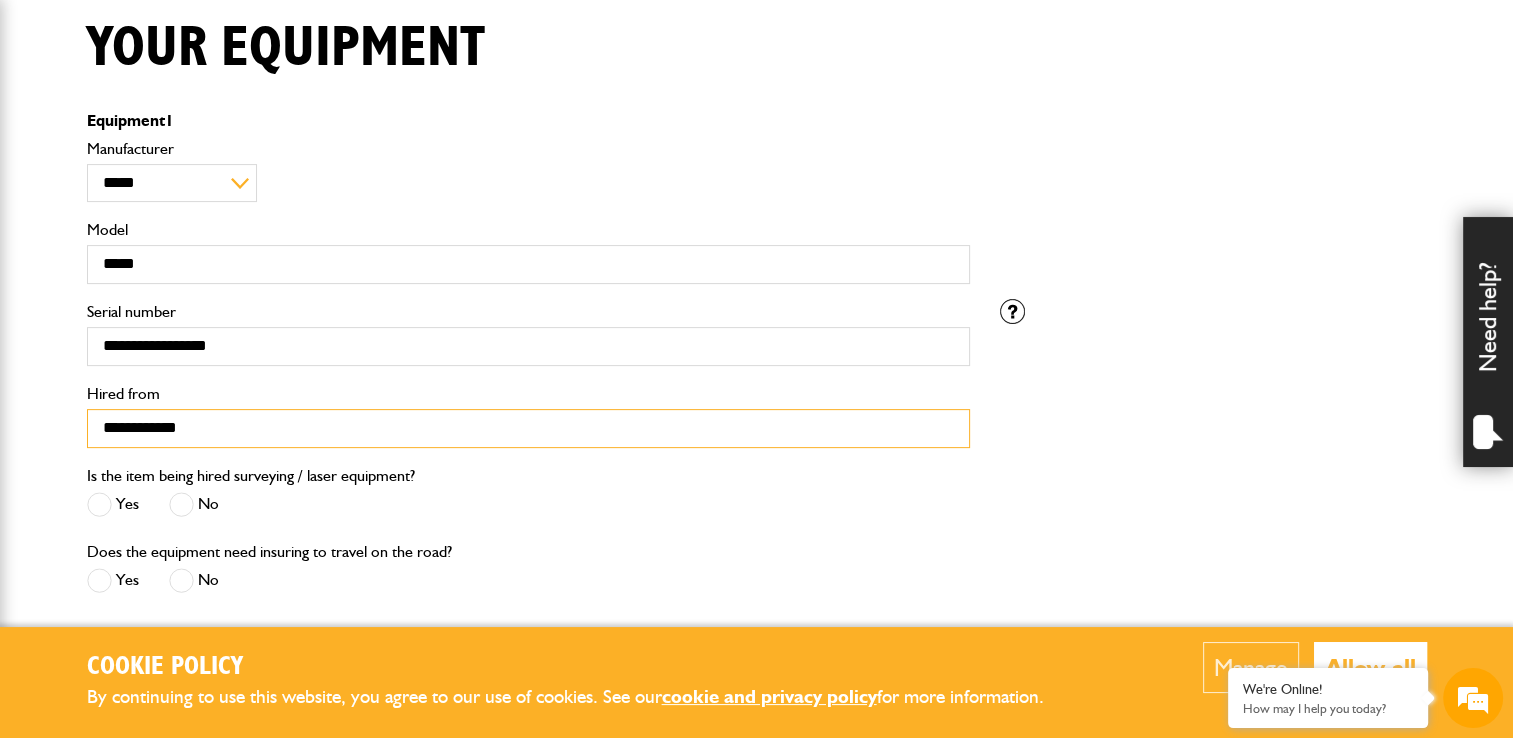 type on "**********" 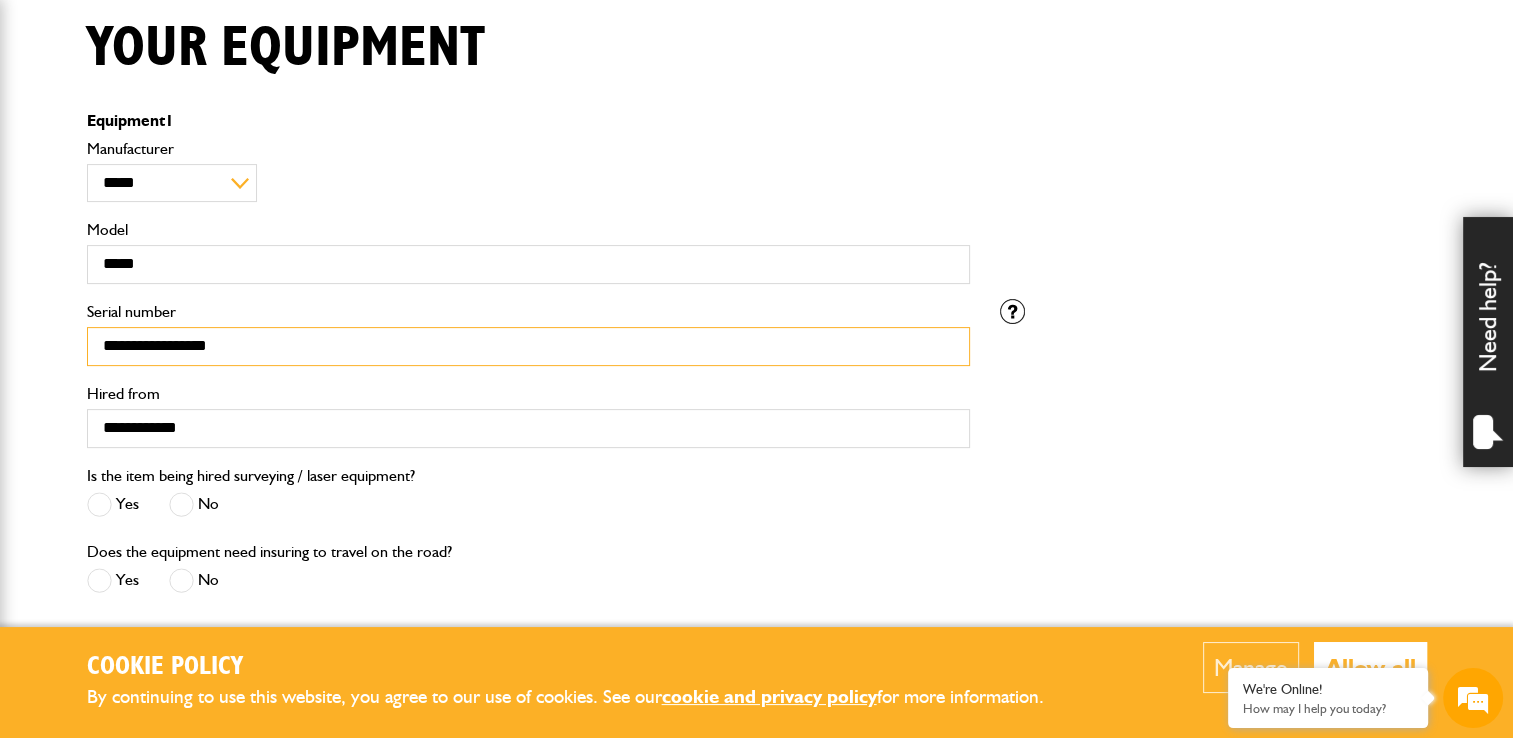 click on "**********" at bounding box center [528, 346] 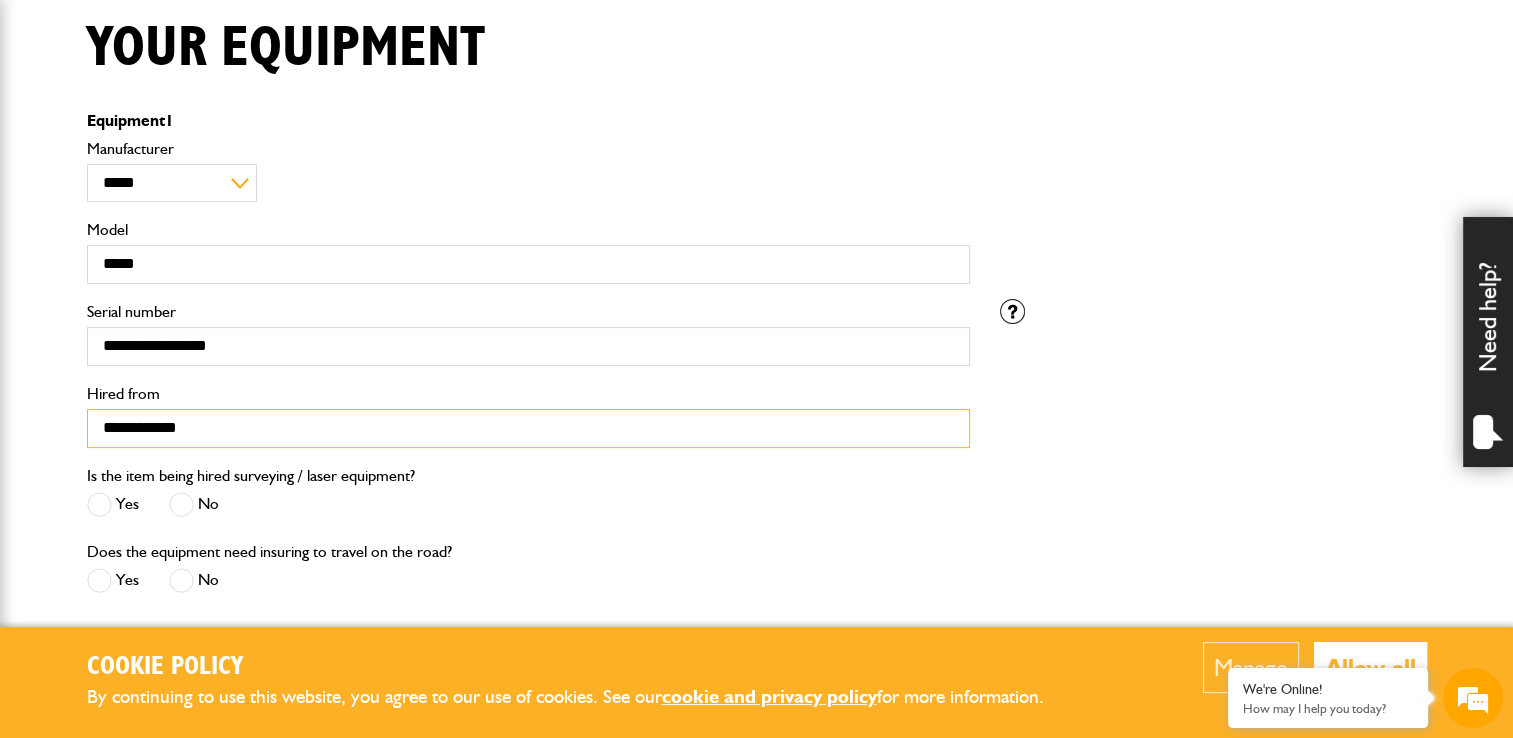 click on "**********" at bounding box center (528, 428) 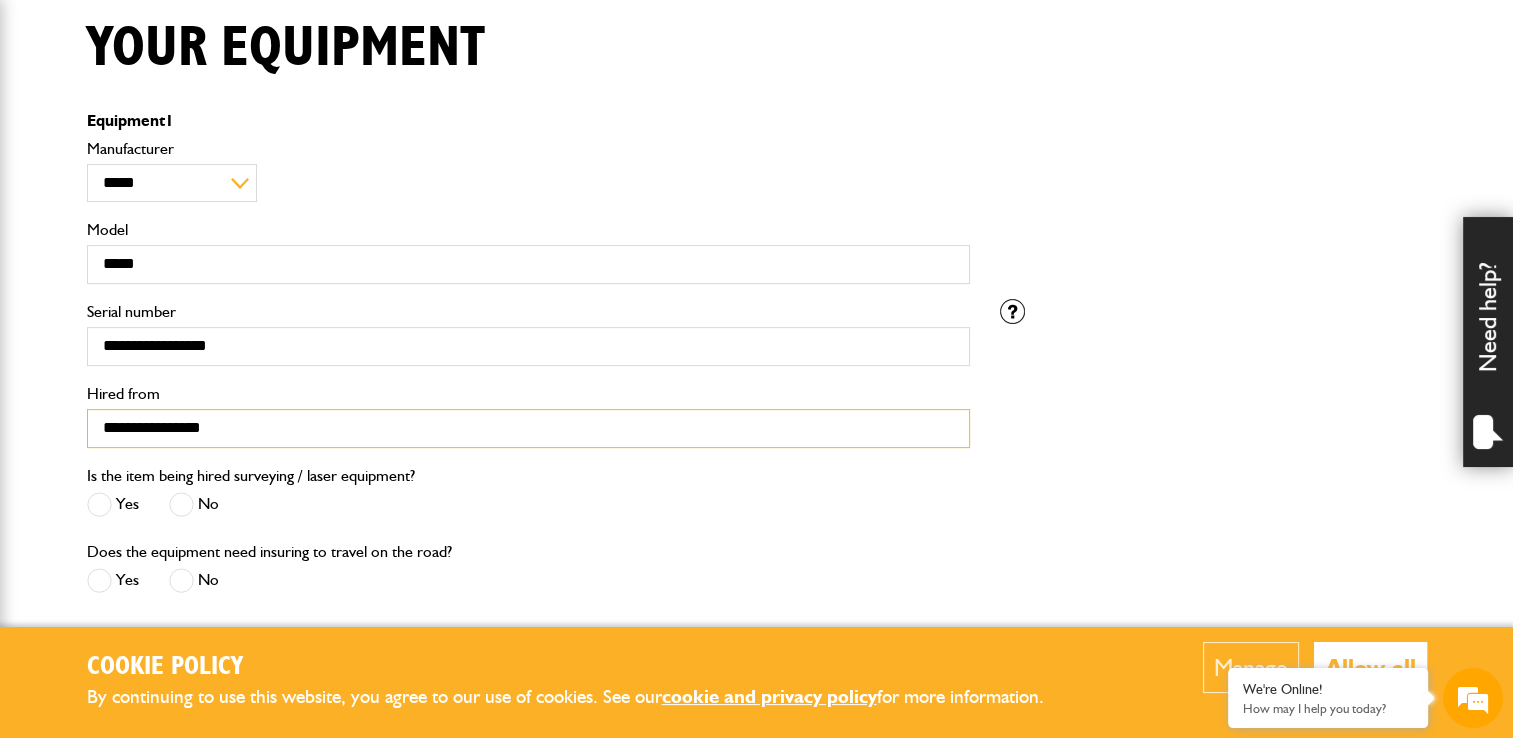 type on "**********" 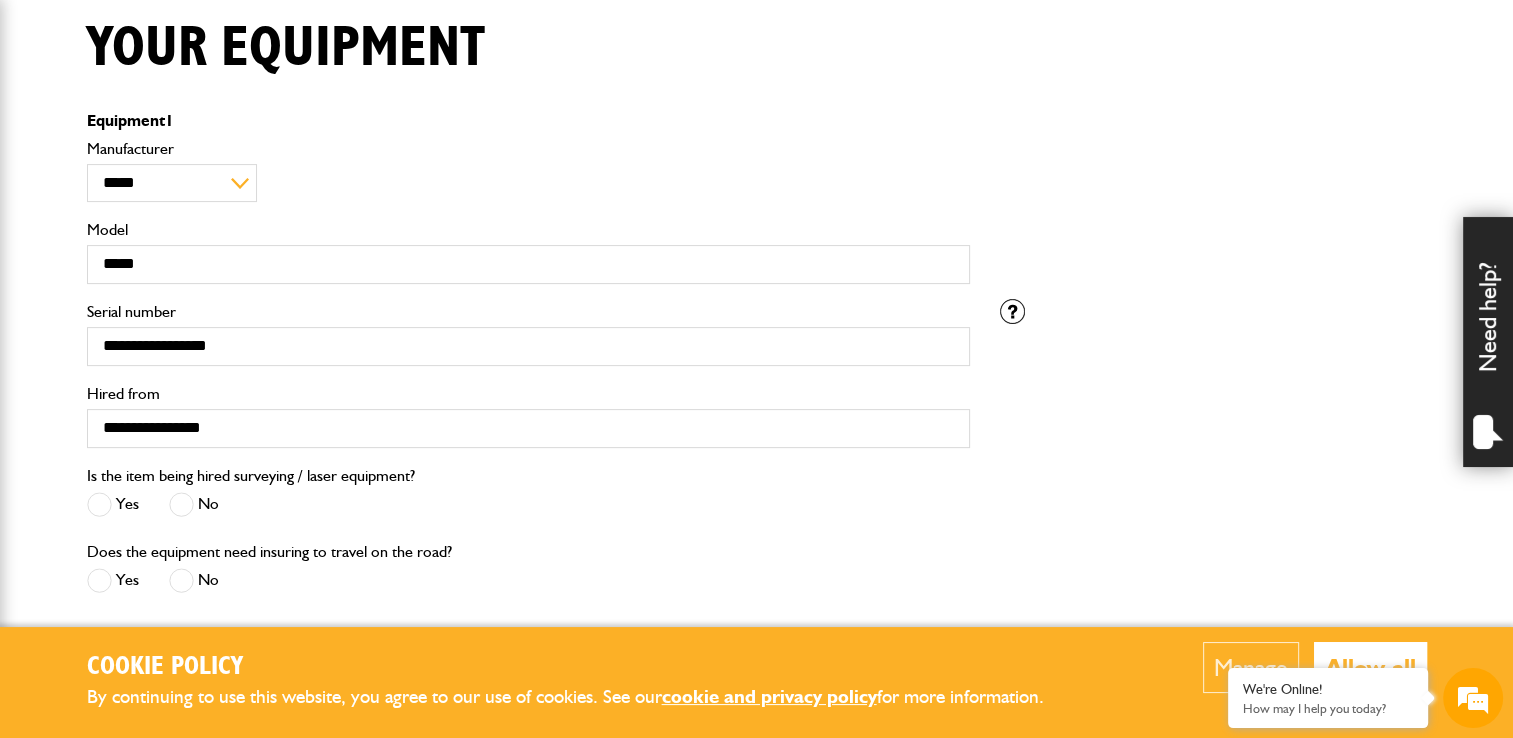 click at bounding box center [181, 504] 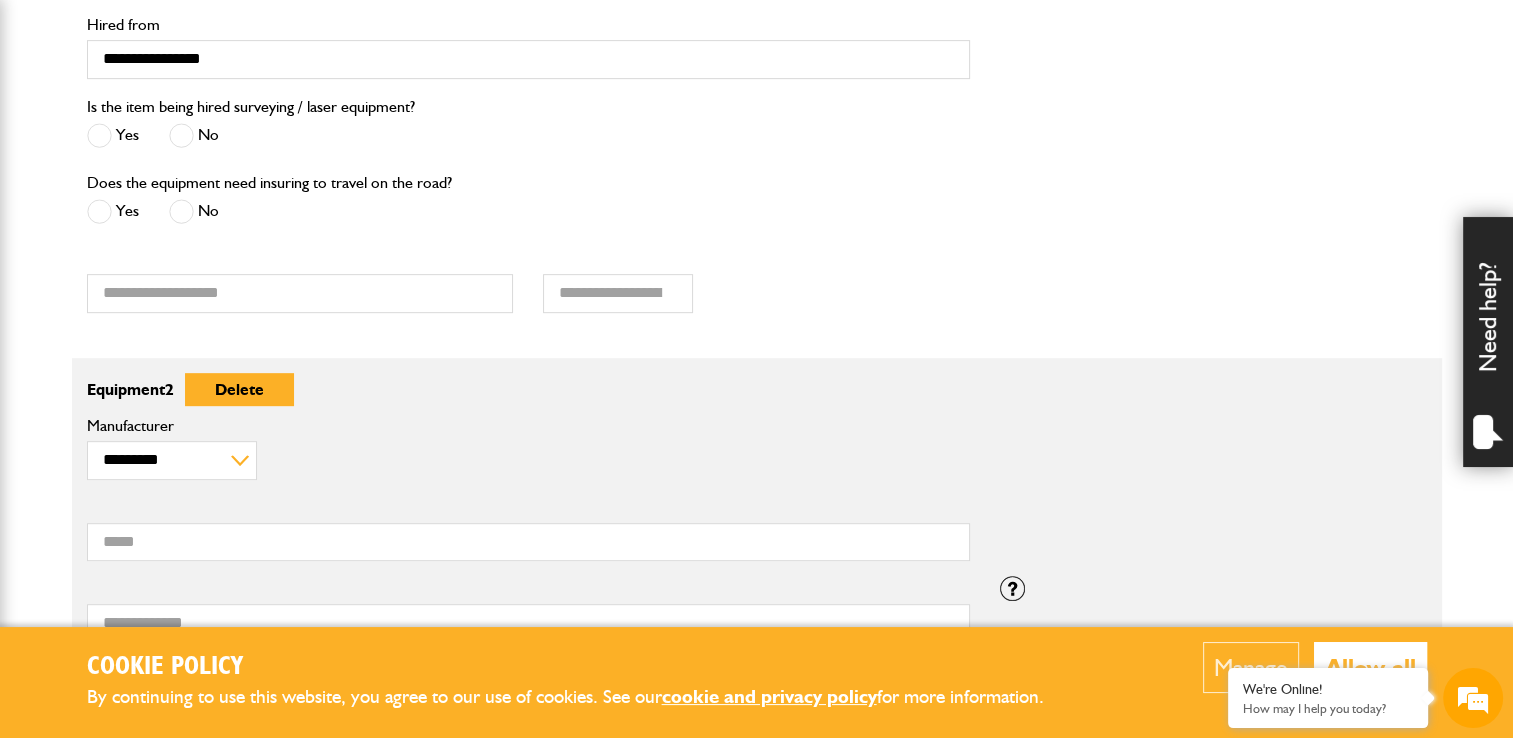 scroll, scrollTop: 954, scrollLeft: 0, axis: vertical 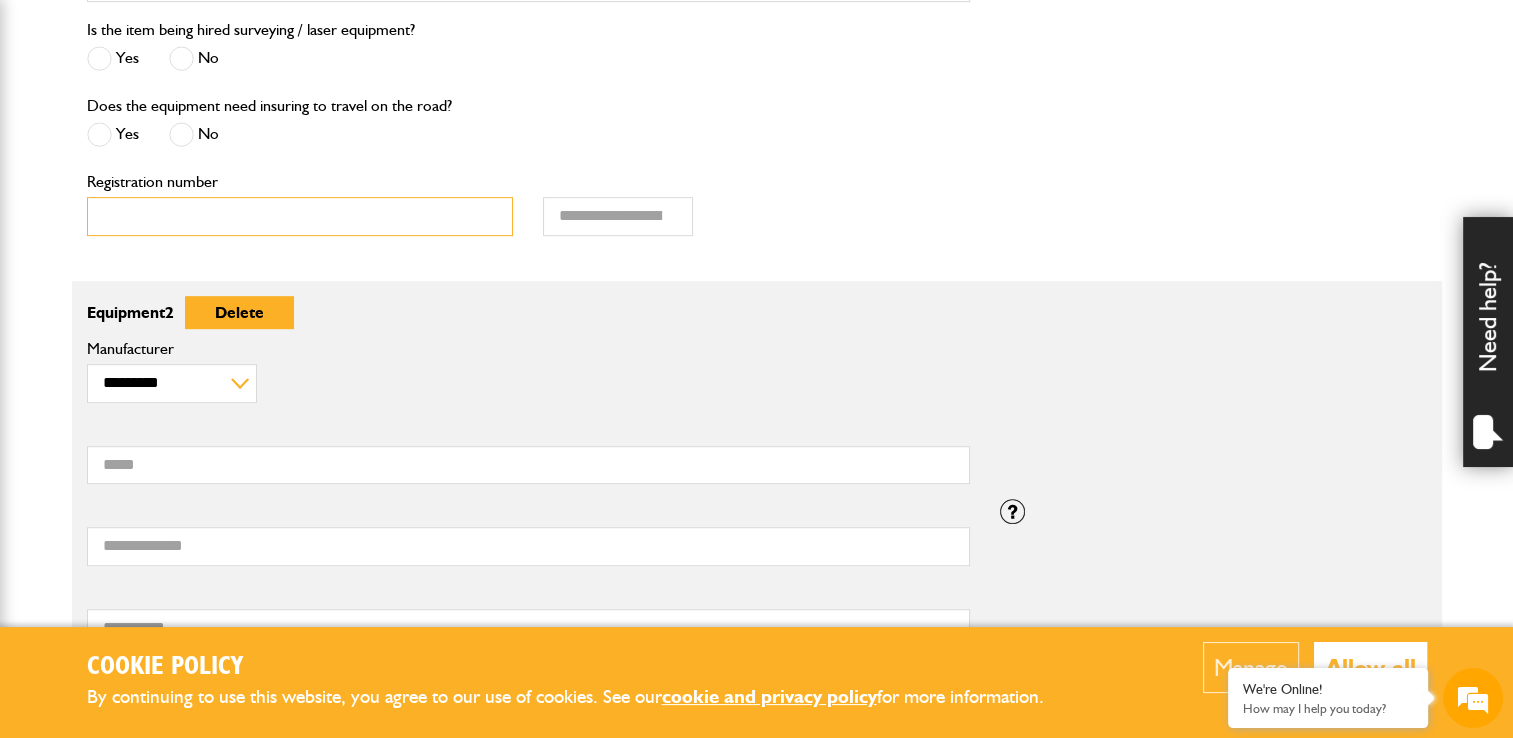 click on "Registration number" at bounding box center [300, 216] 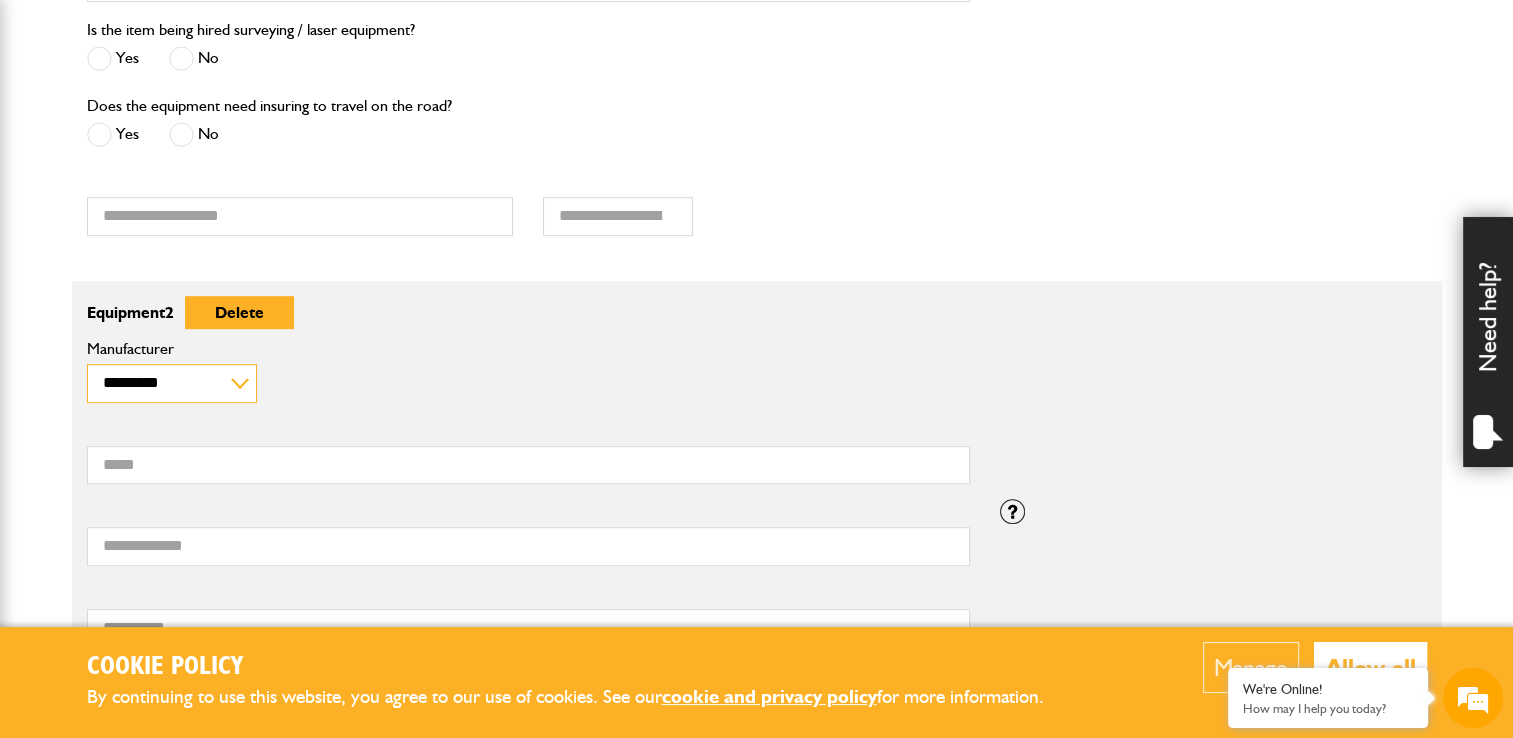 click on "**********" at bounding box center (172, 383) 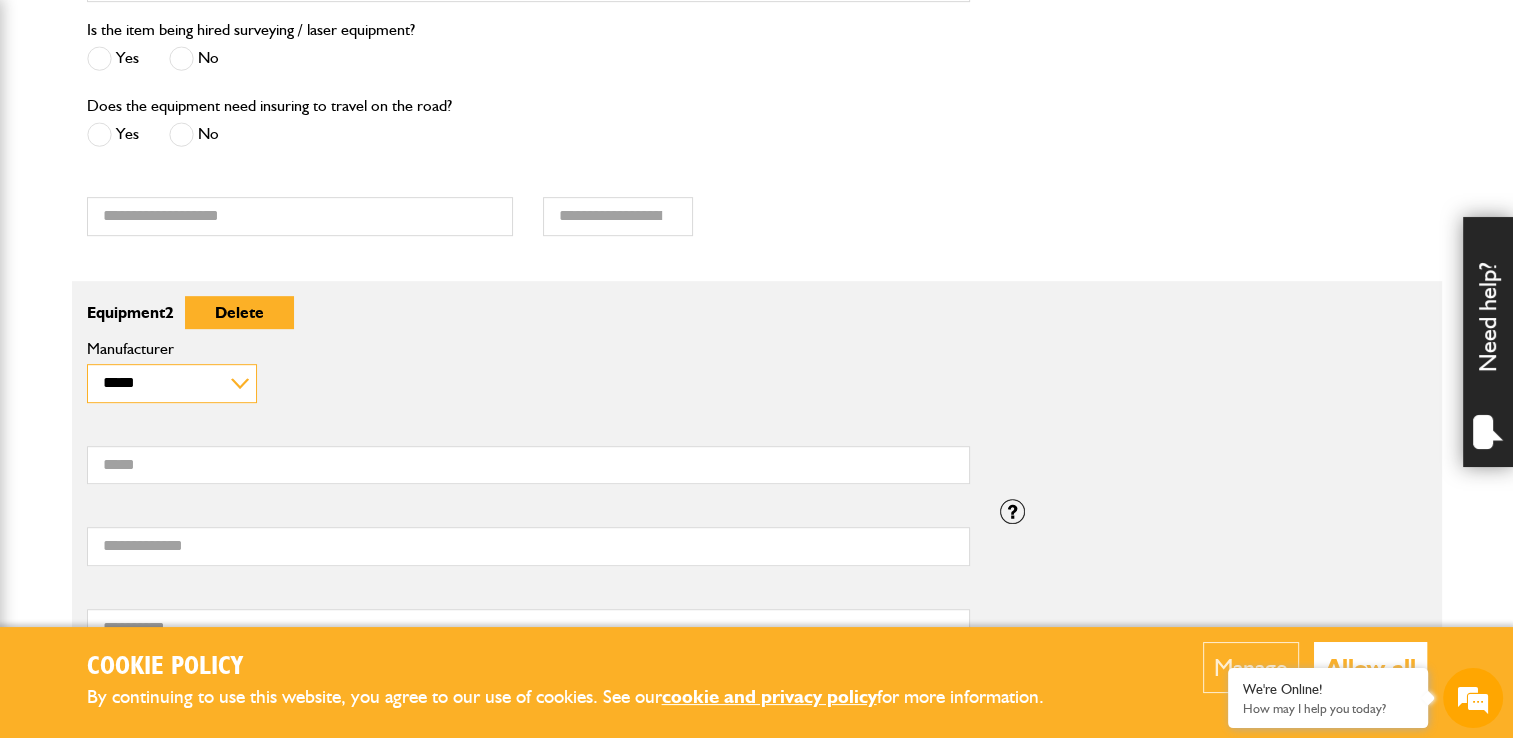 click on "**********" at bounding box center (172, 383) 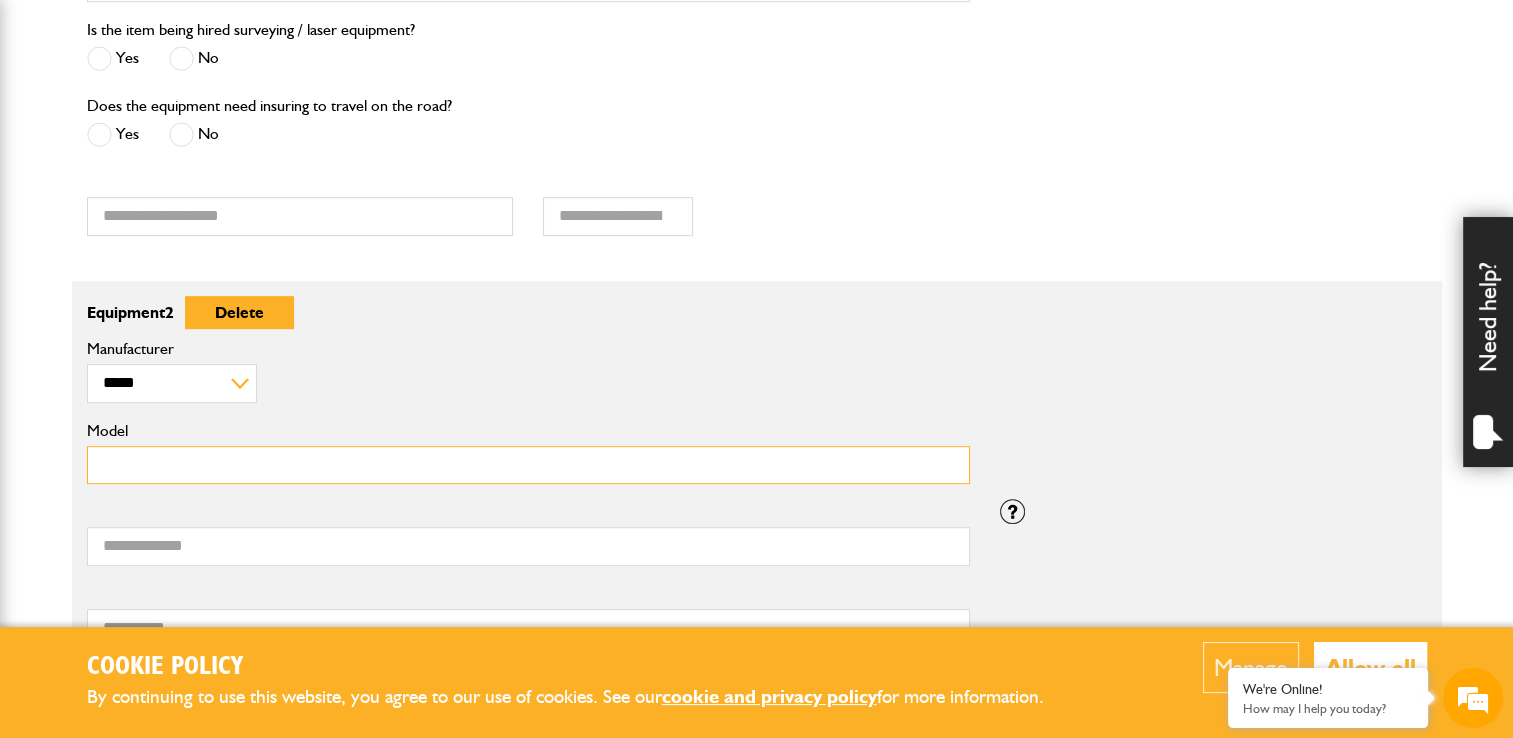 click on "Model" at bounding box center [528, 465] 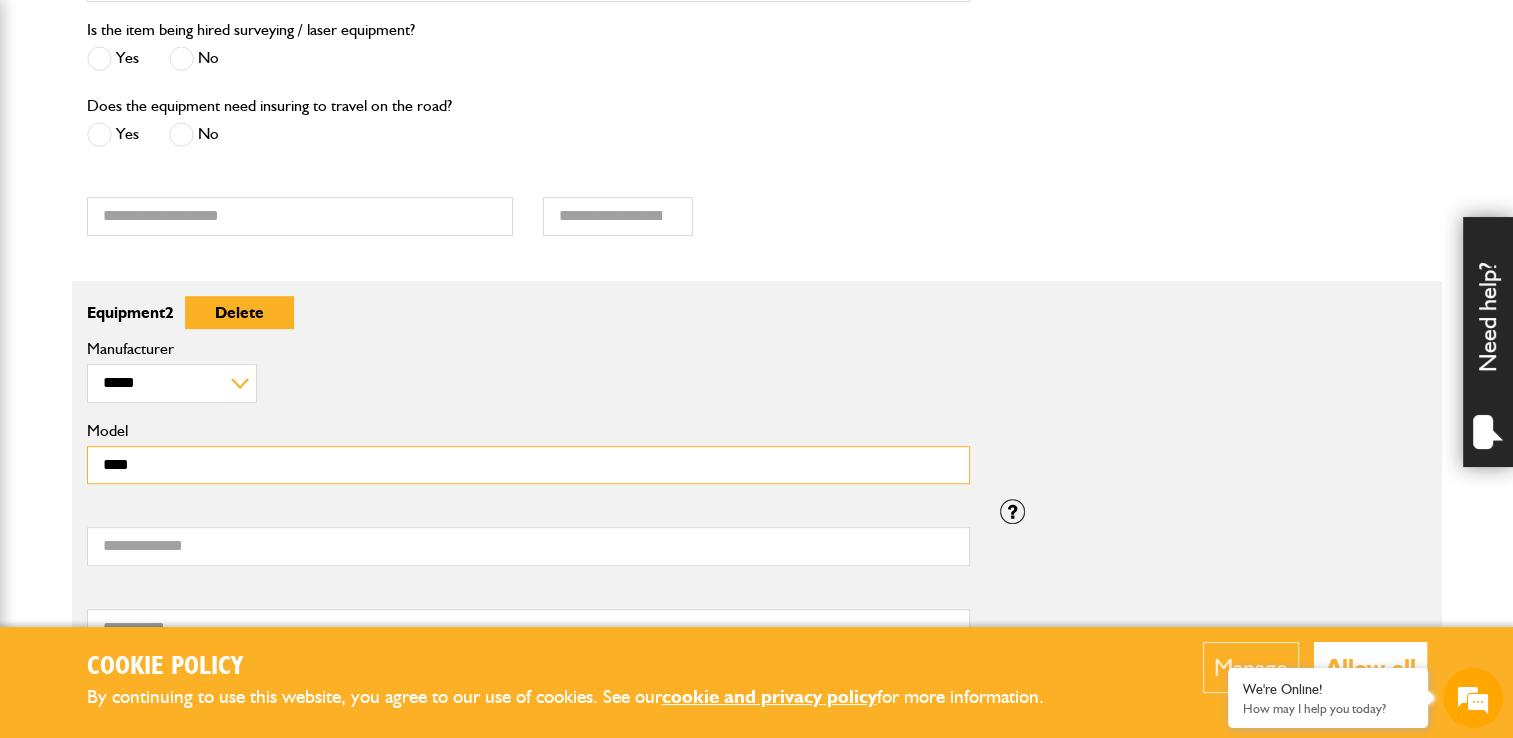 type on "****" 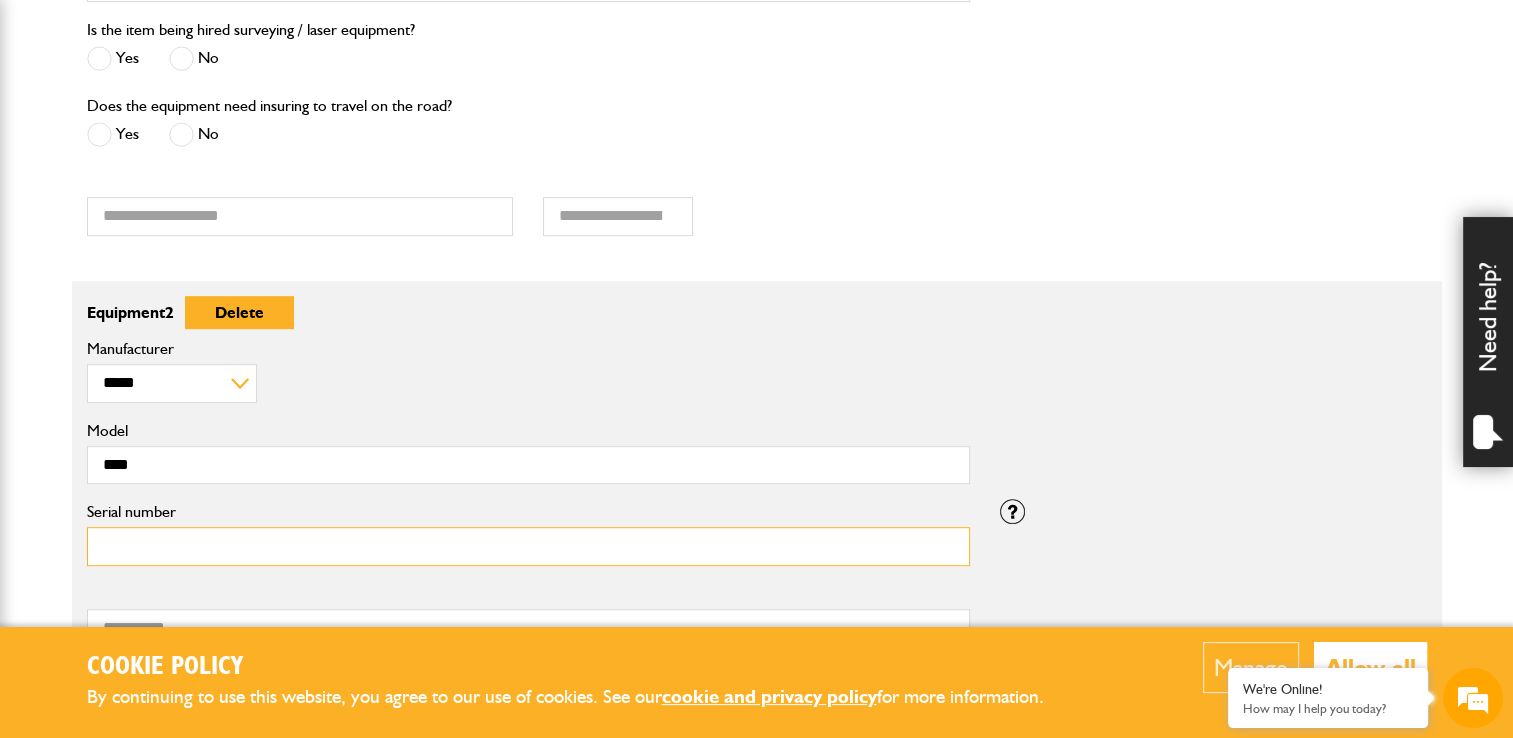 click on "Serial number" at bounding box center [528, 546] 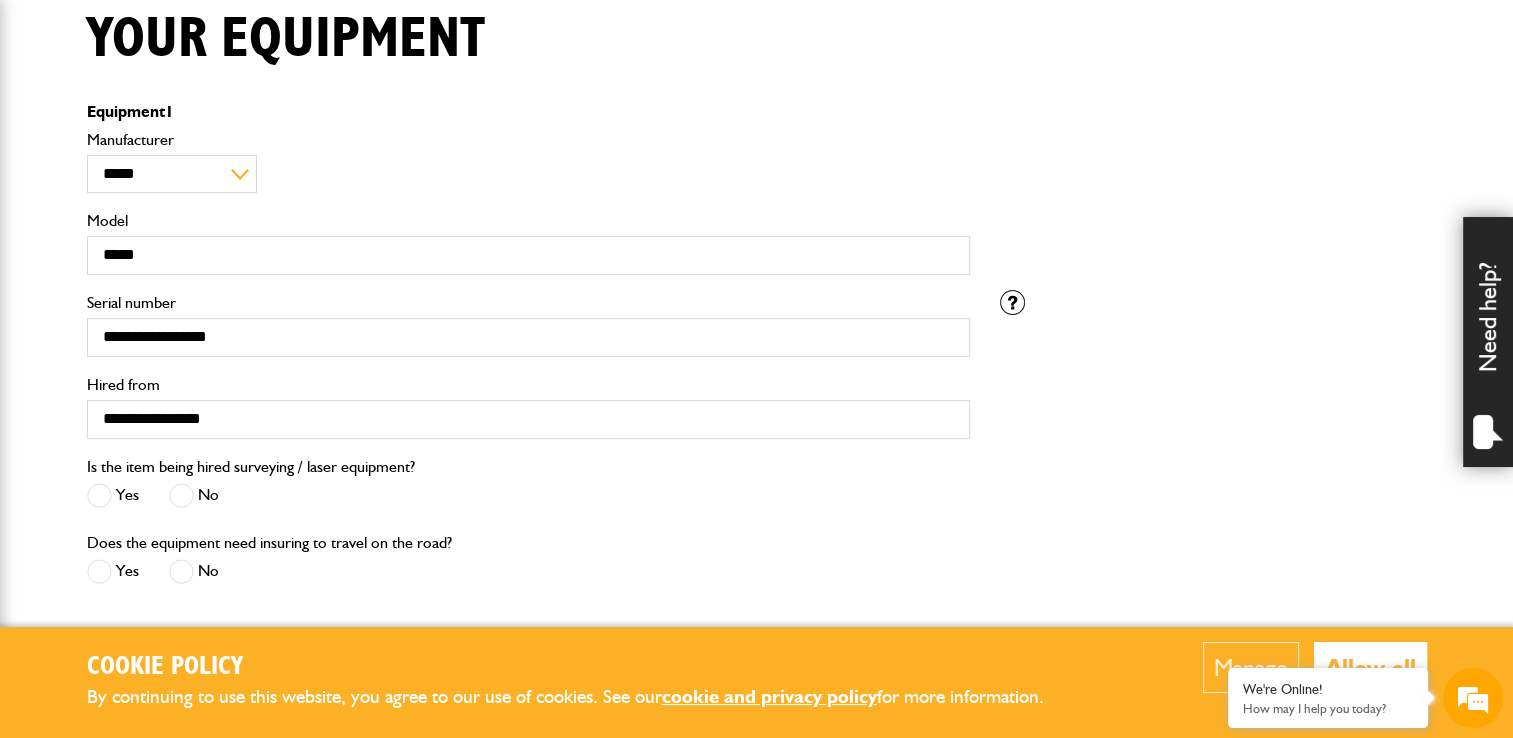 scroll, scrollTop: 491, scrollLeft: 0, axis: vertical 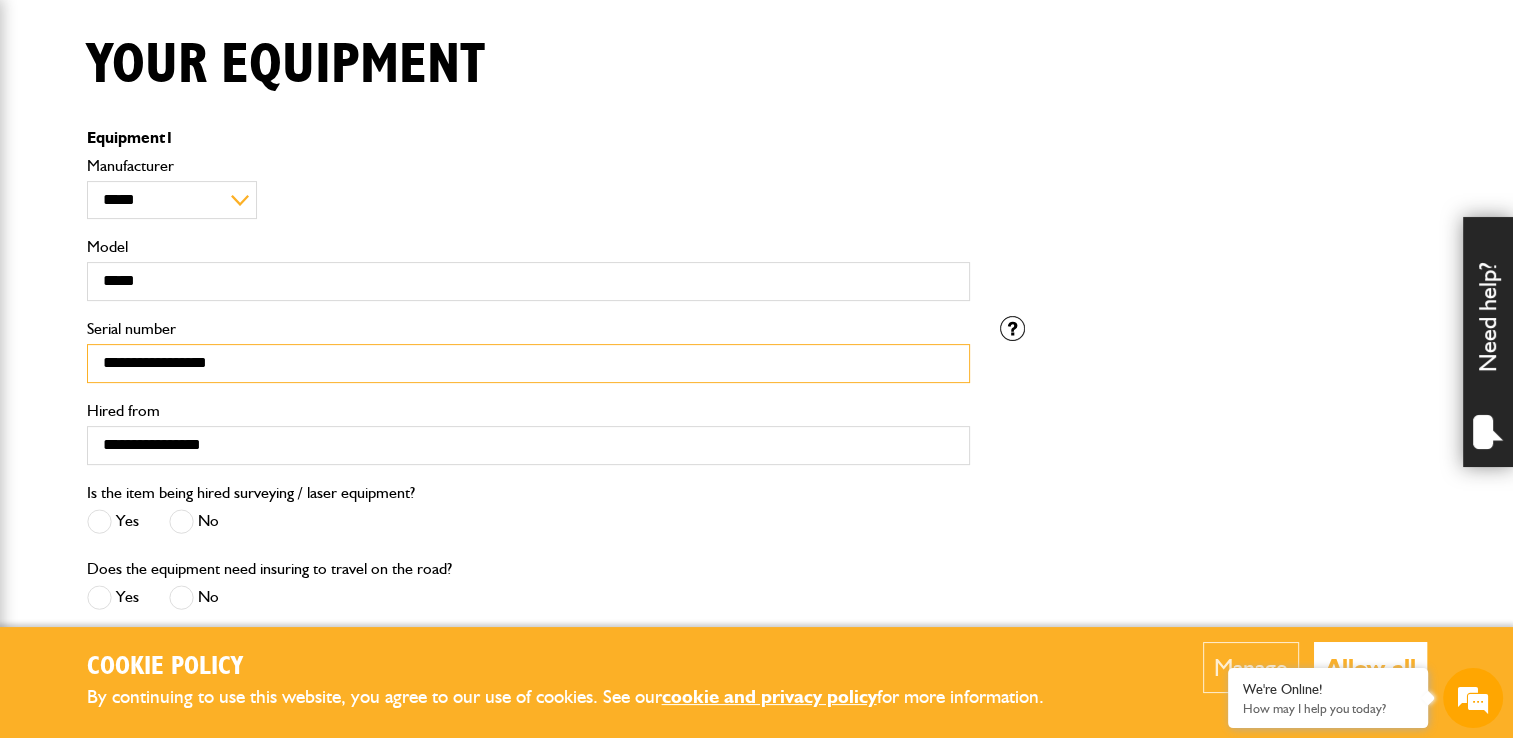 drag, startPoint x: 271, startPoint y: 362, endPoint x: 96, endPoint y: 350, distance: 175.41095 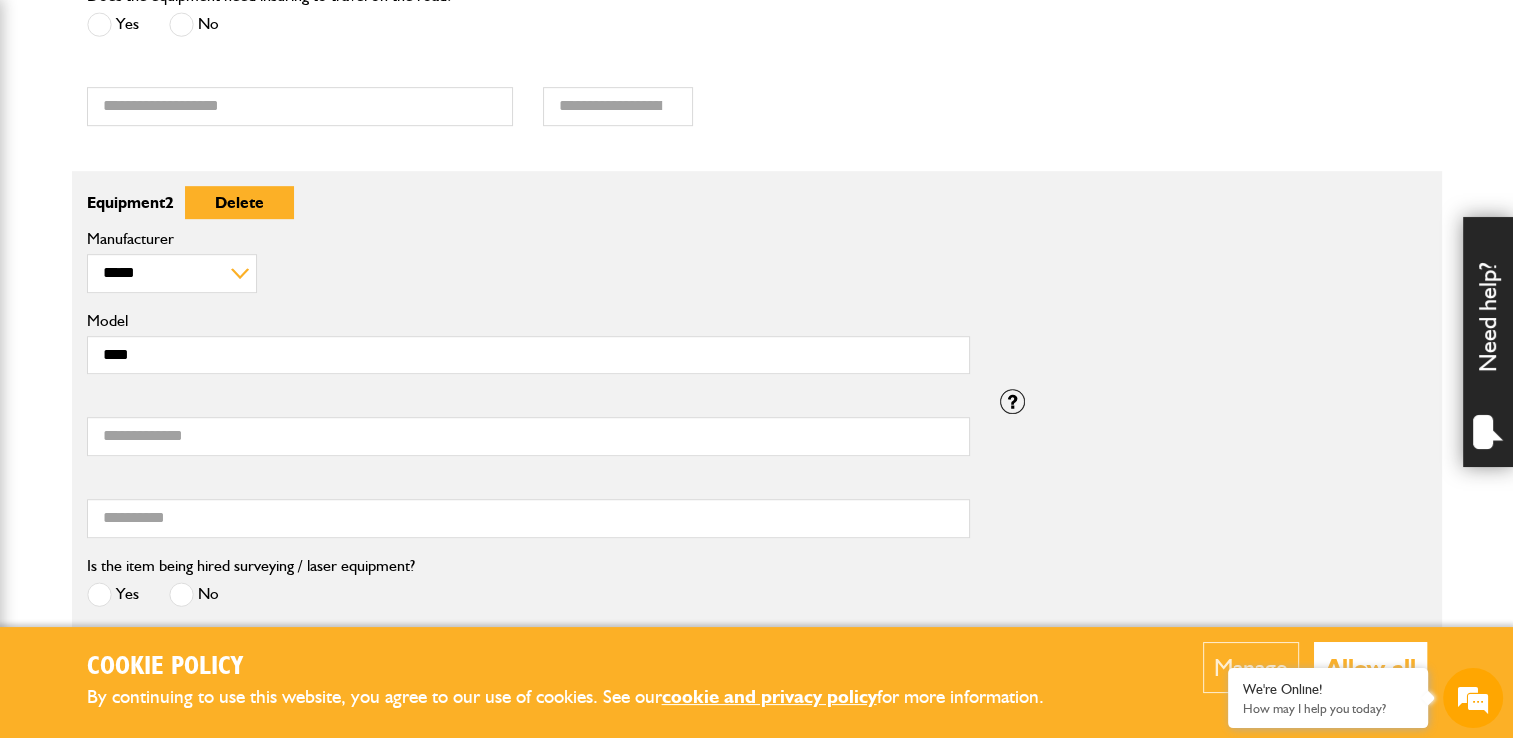 scroll, scrollTop: 1144, scrollLeft: 0, axis: vertical 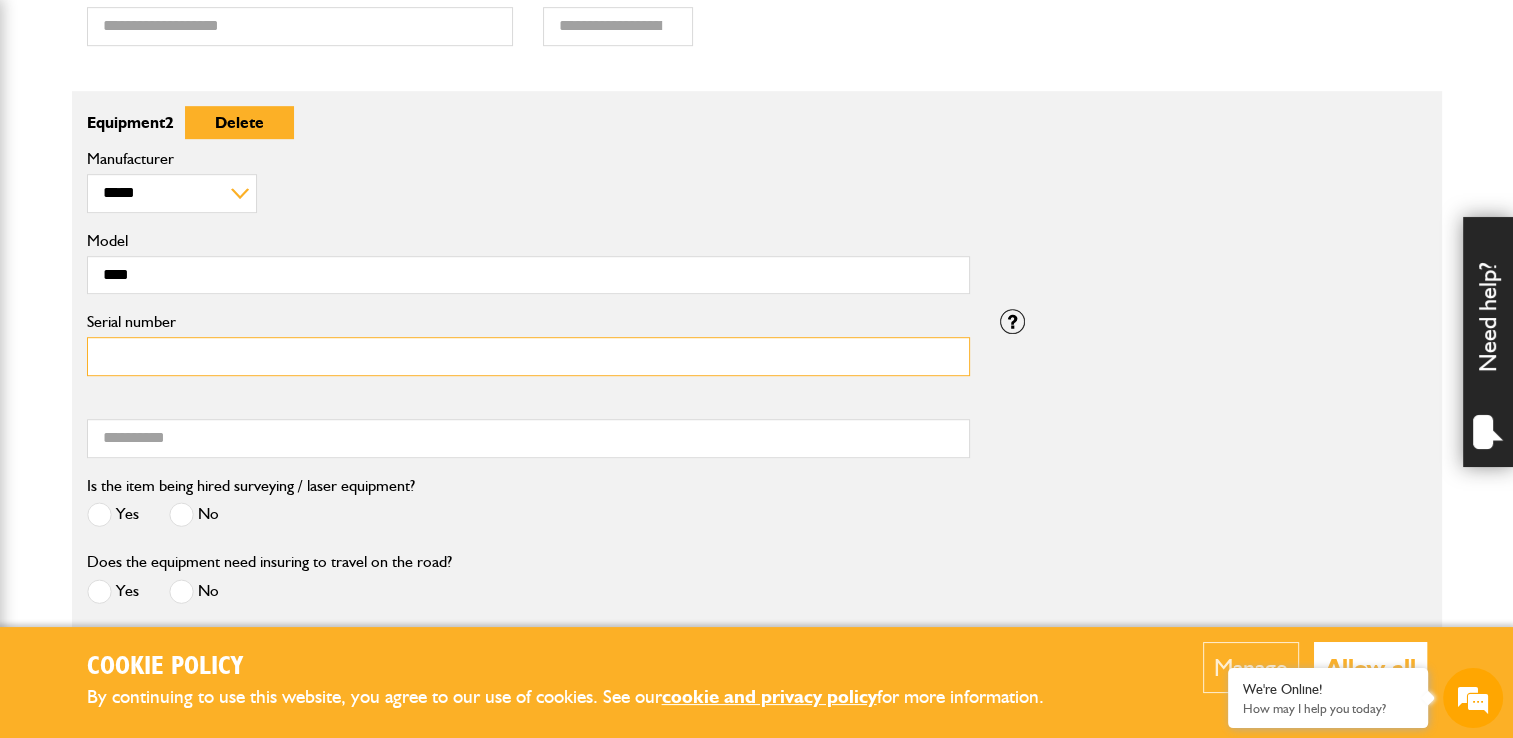 click on "Serial number" at bounding box center (528, 356) 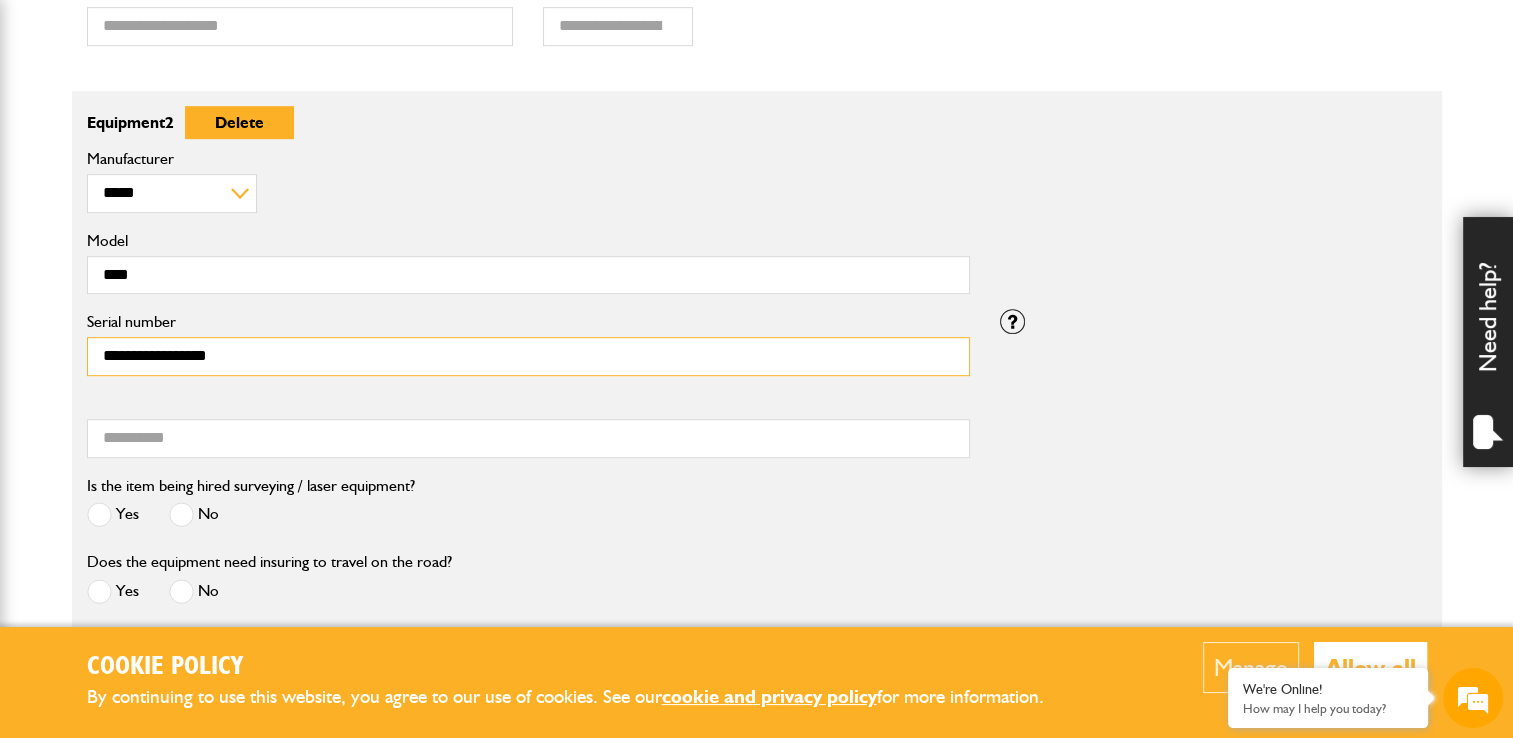 click on "**********" at bounding box center (528, 356) 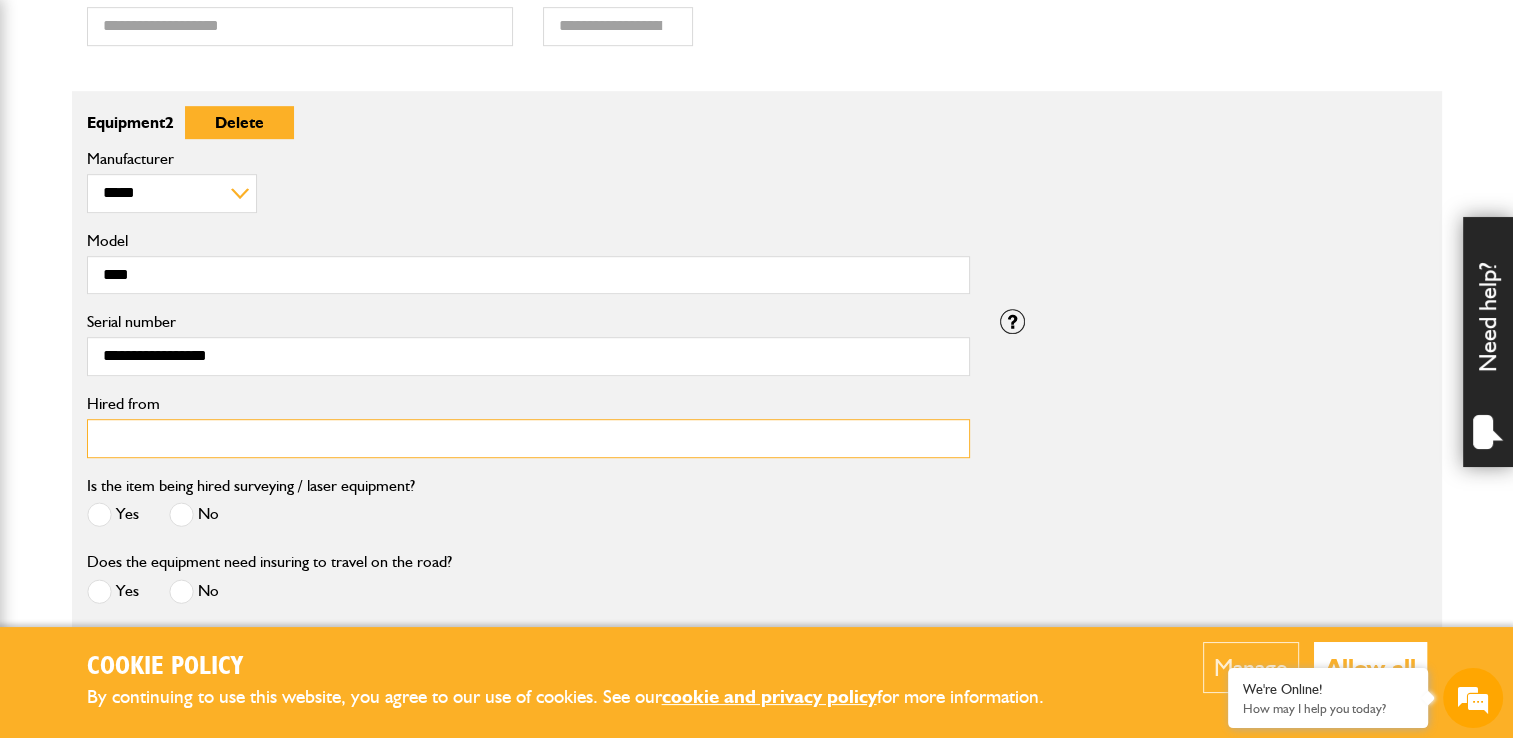 click on "Hired from" at bounding box center (528, 438) 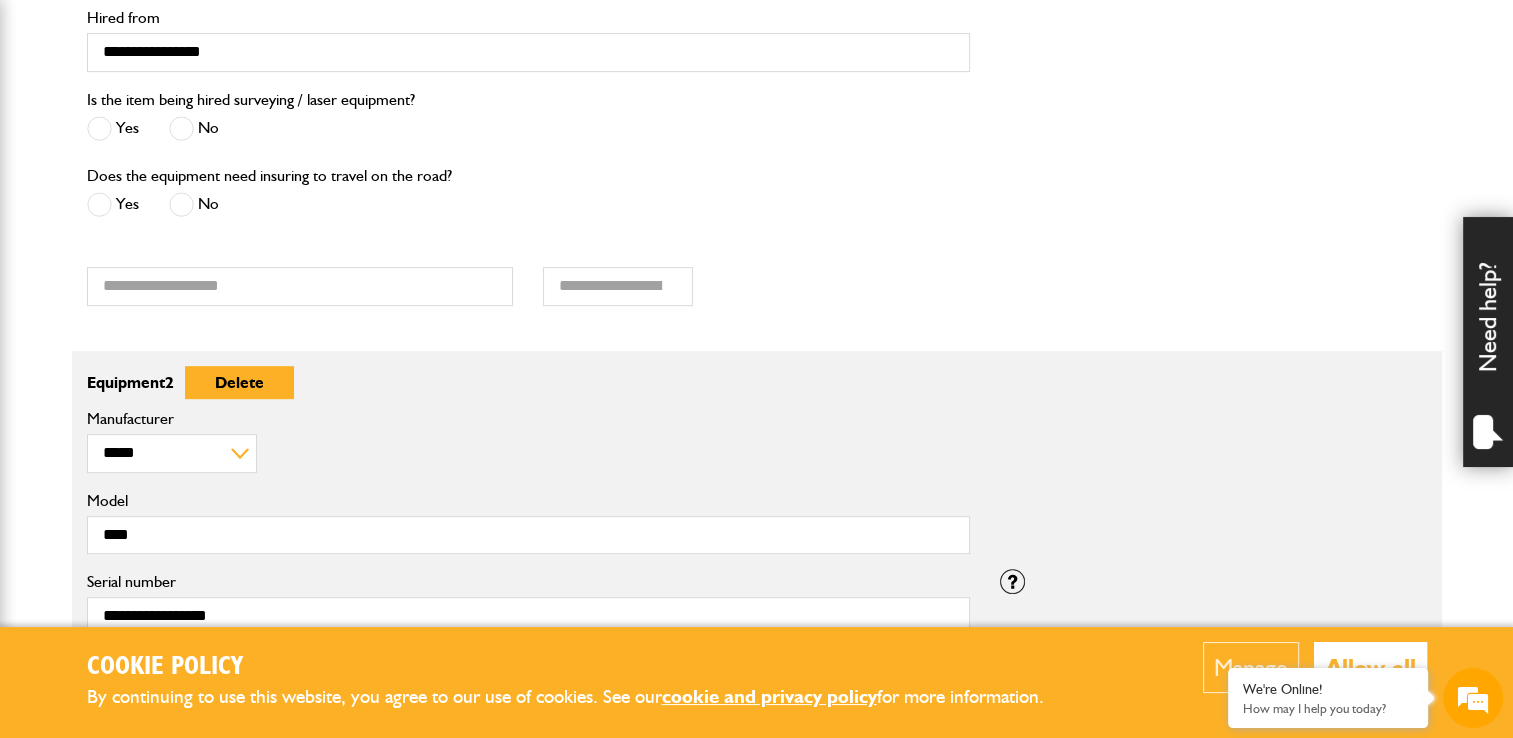 scroll, scrollTop: 864, scrollLeft: 0, axis: vertical 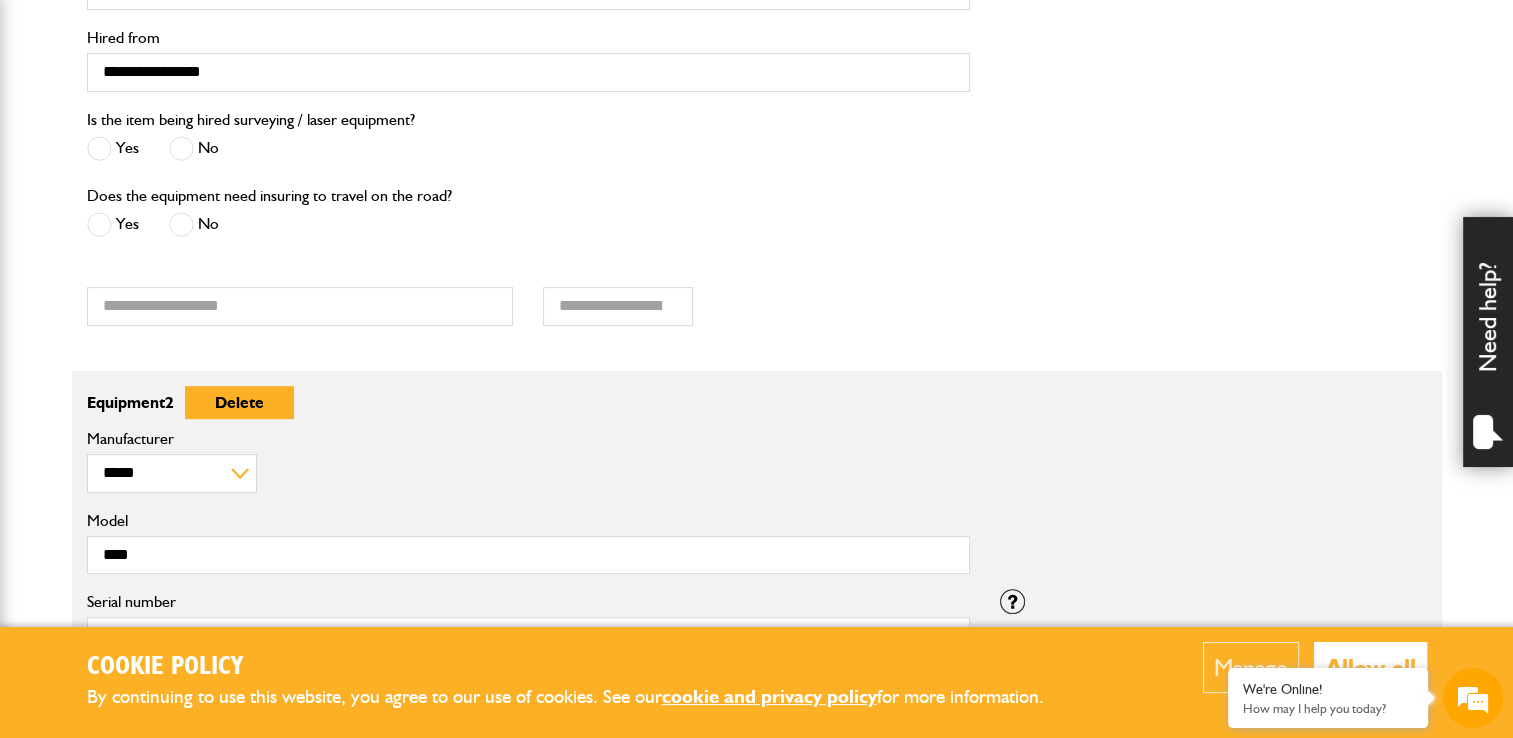 type on "**********" 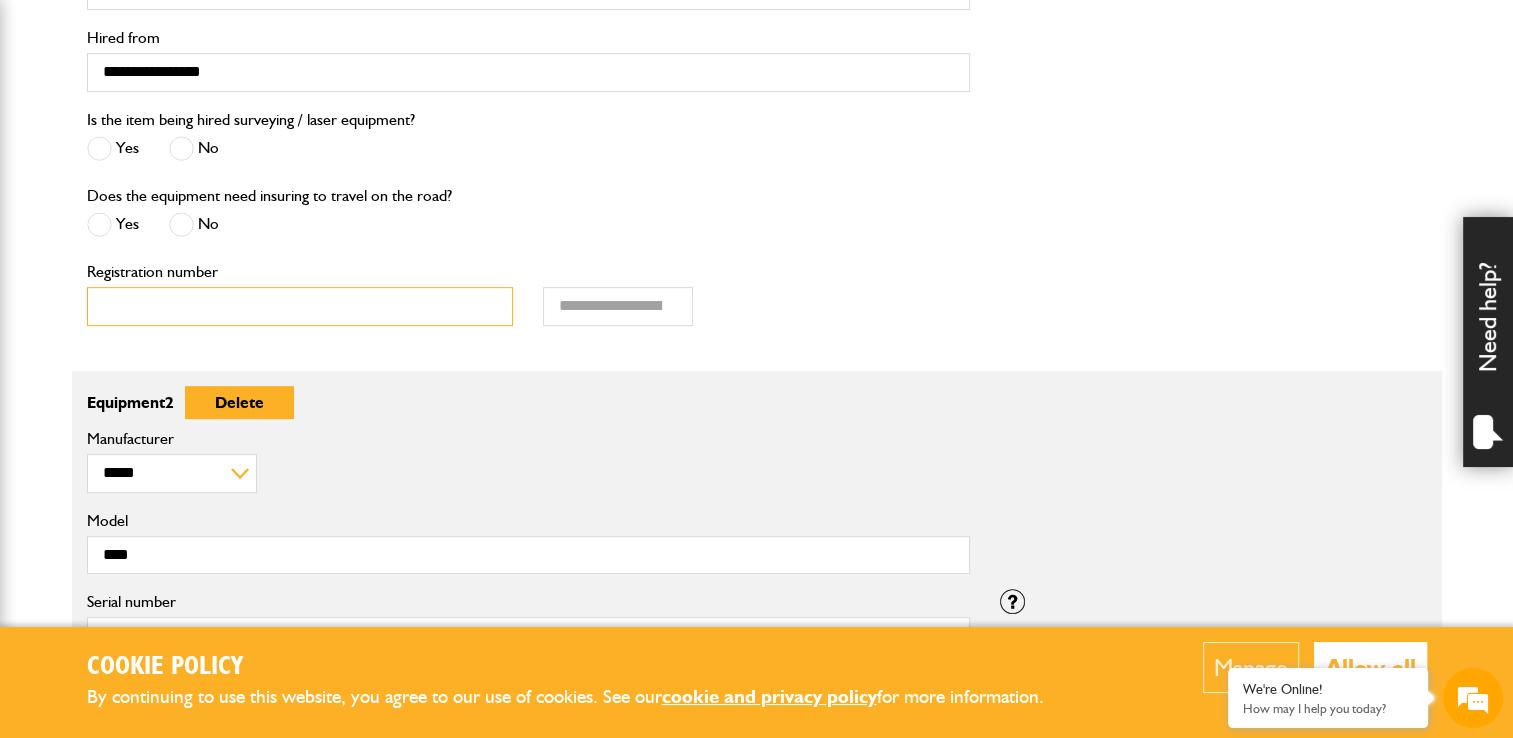 click on "Registration number" at bounding box center (300, 306) 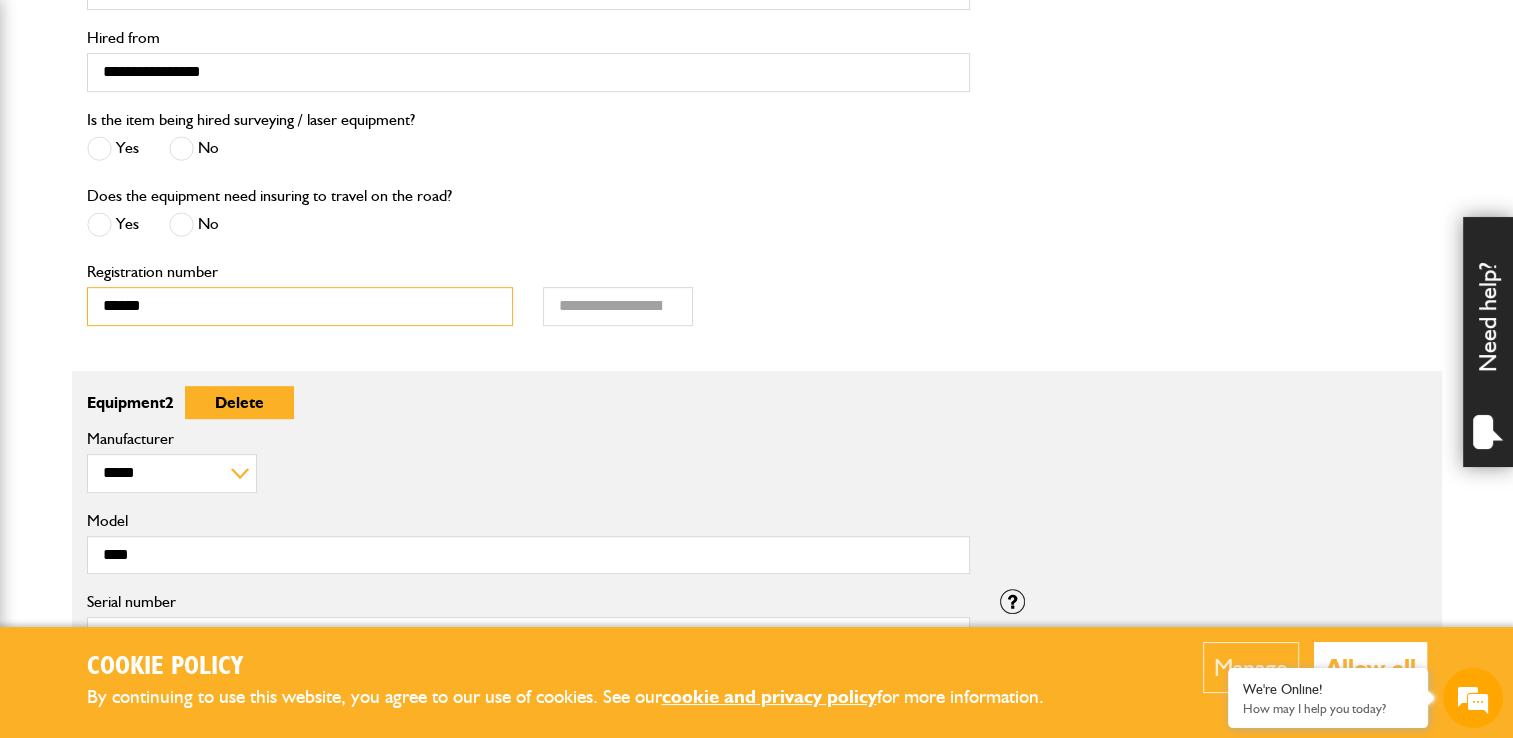 type on "******" 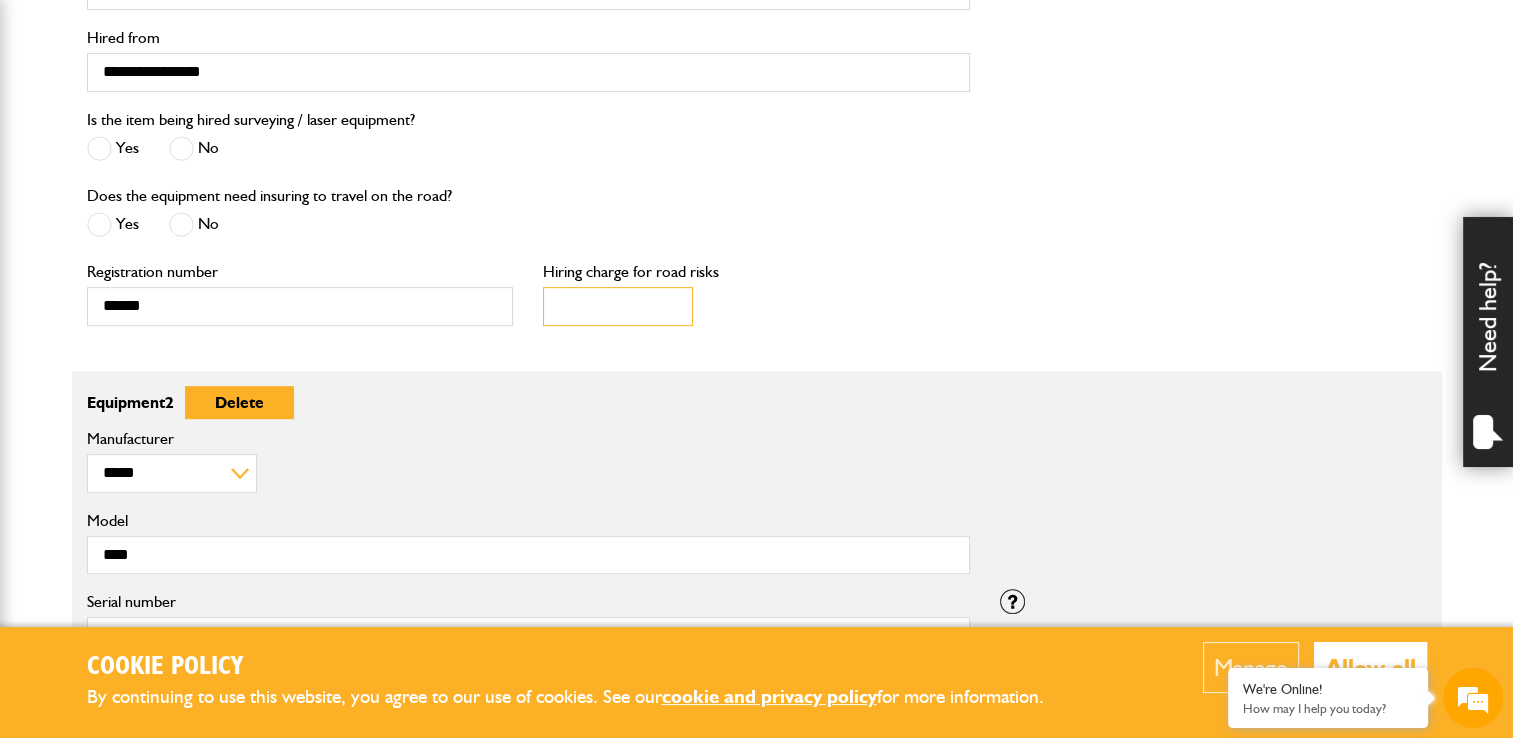 click on "Hiring charge for road risks" at bounding box center (618, 306) 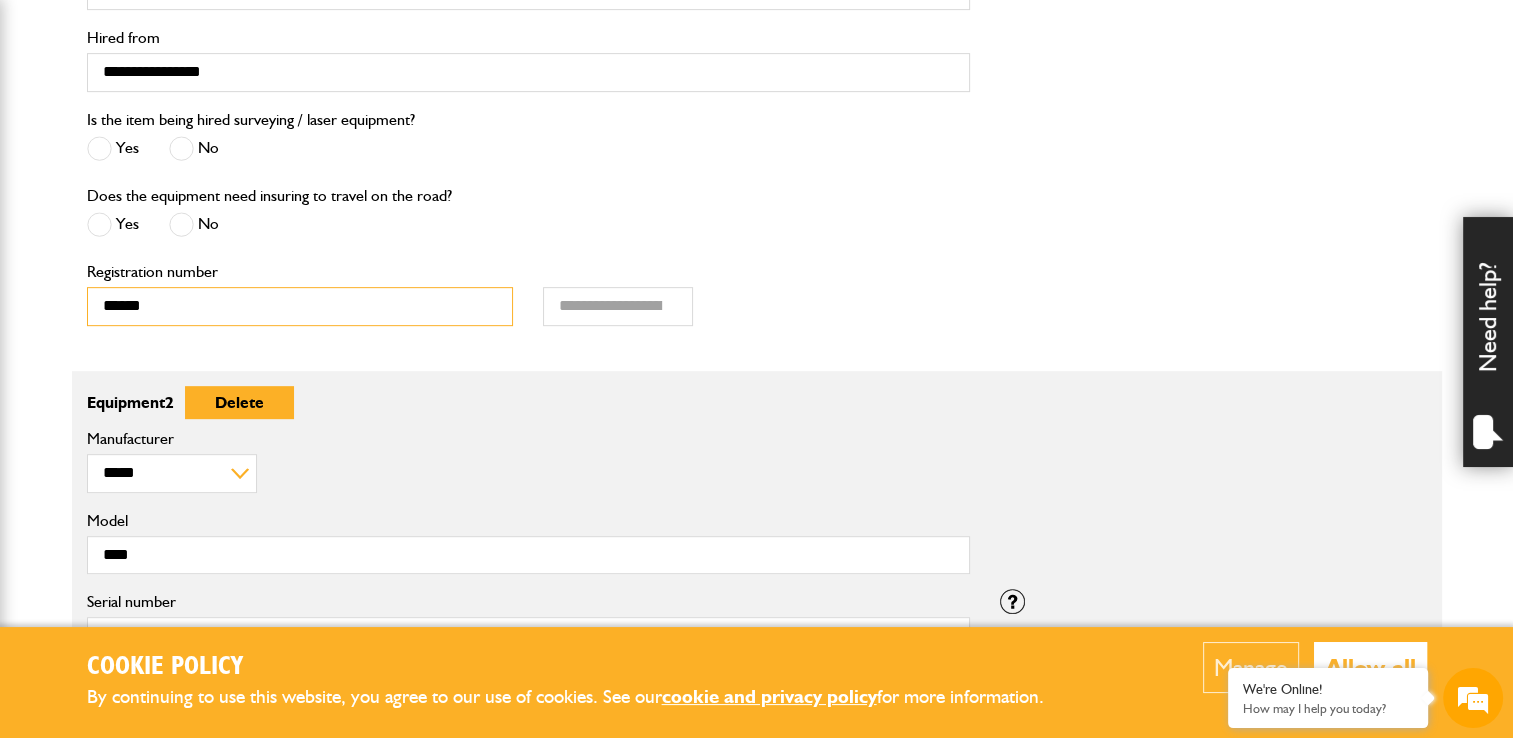 drag, startPoint x: 170, startPoint y: 309, endPoint x: 39, endPoint y: 288, distance: 132.67253 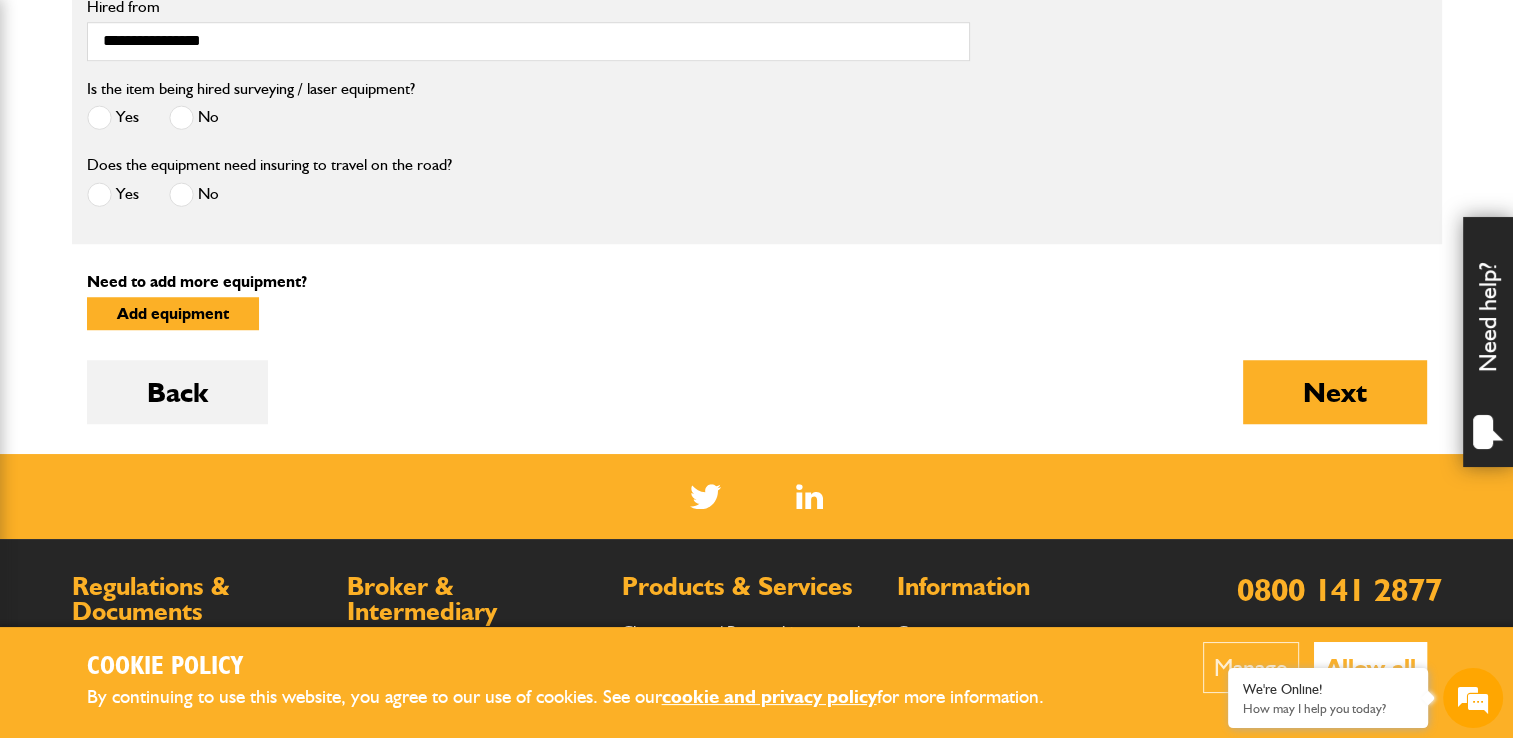scroll, scrollTop: 1544, scrollLeft: 0, axis: vertical 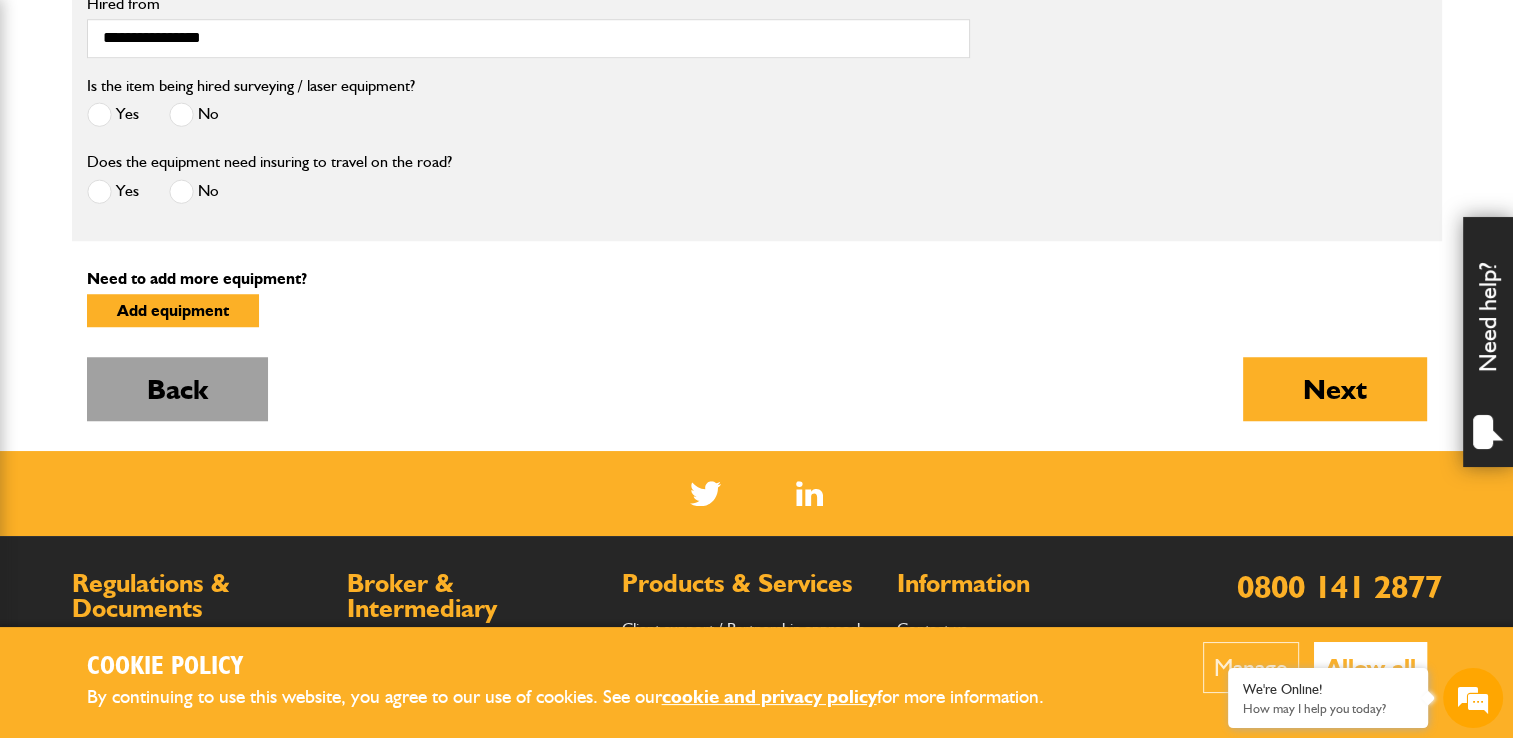 type on "*******" 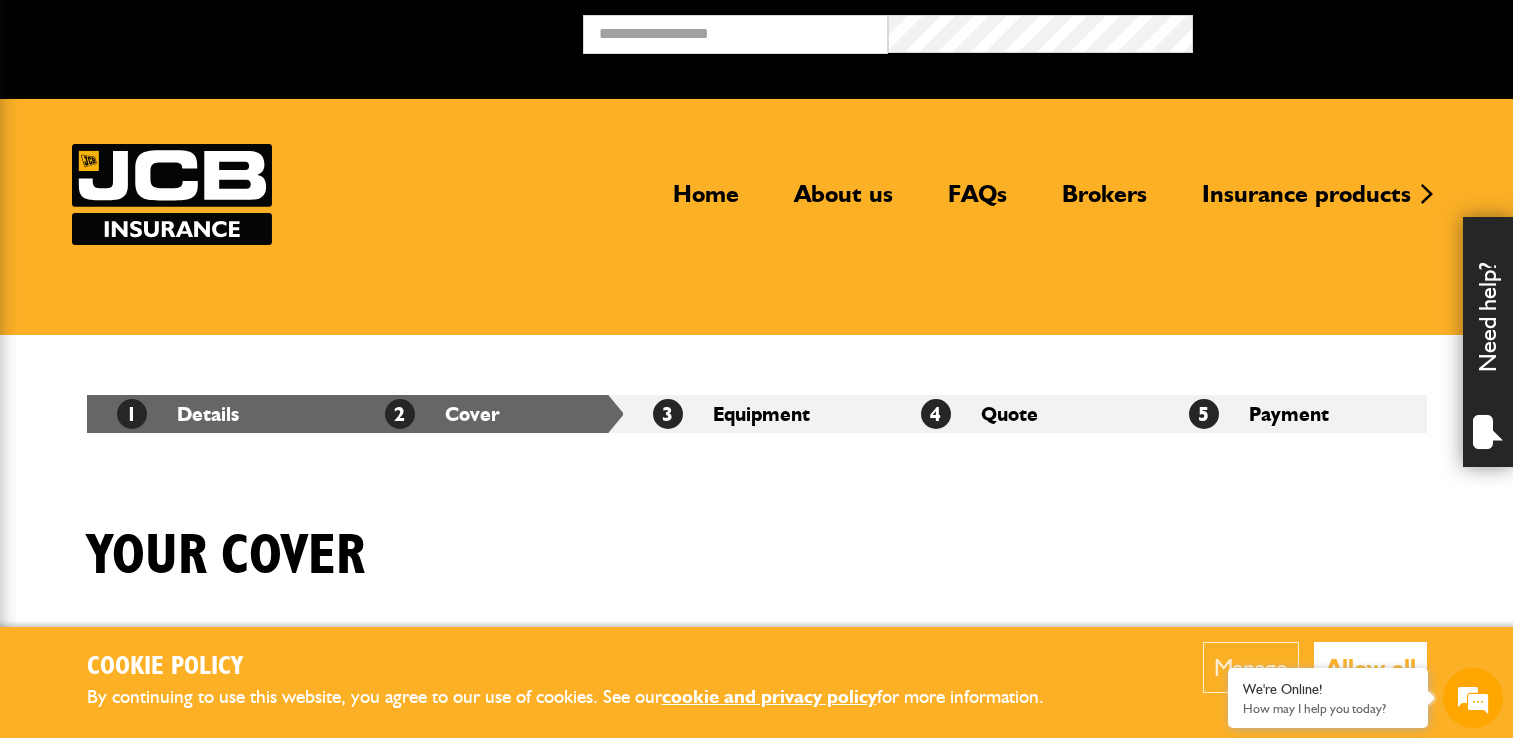 scroll, scrollTop: 0, scrollLeft: 0, axis: both 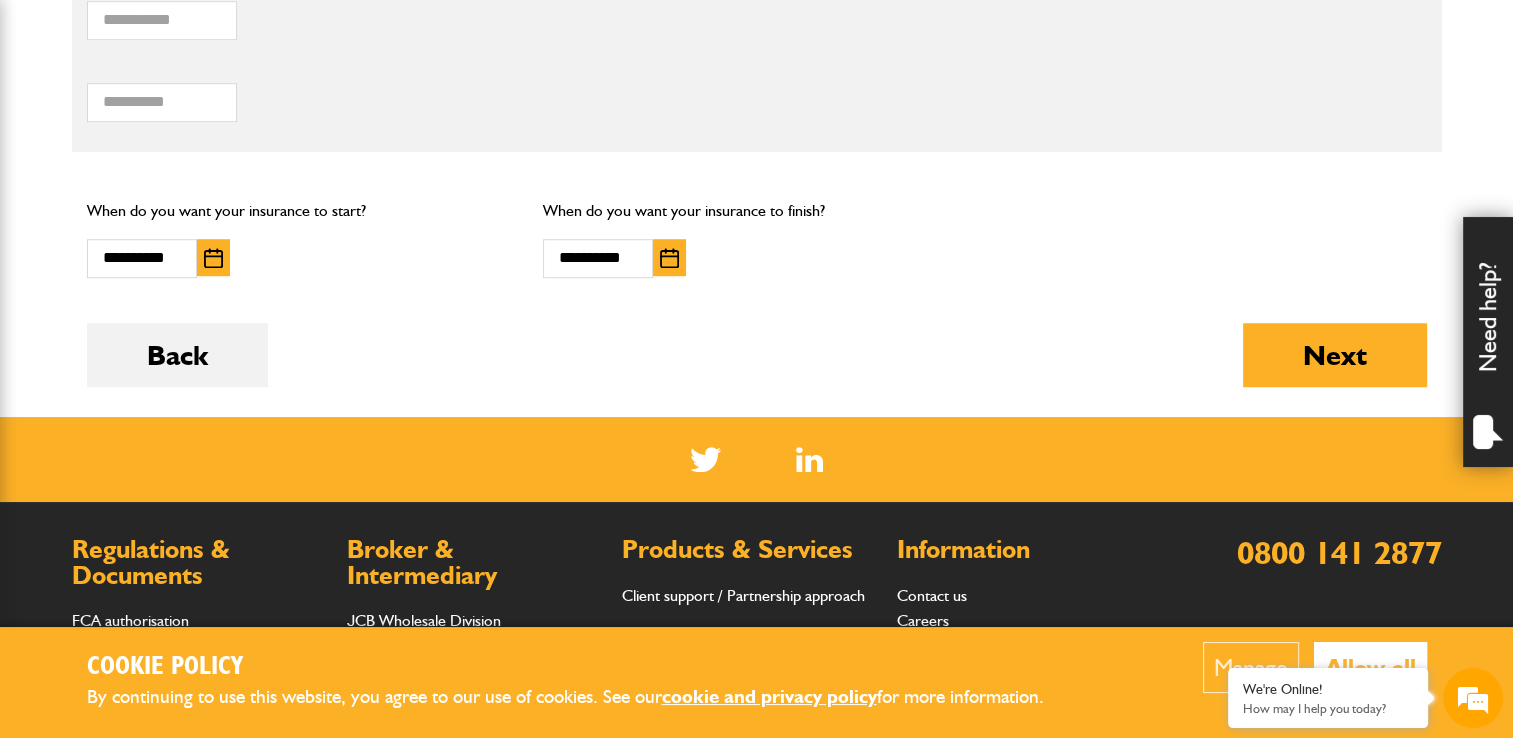 click at bounding box center [669, 258] 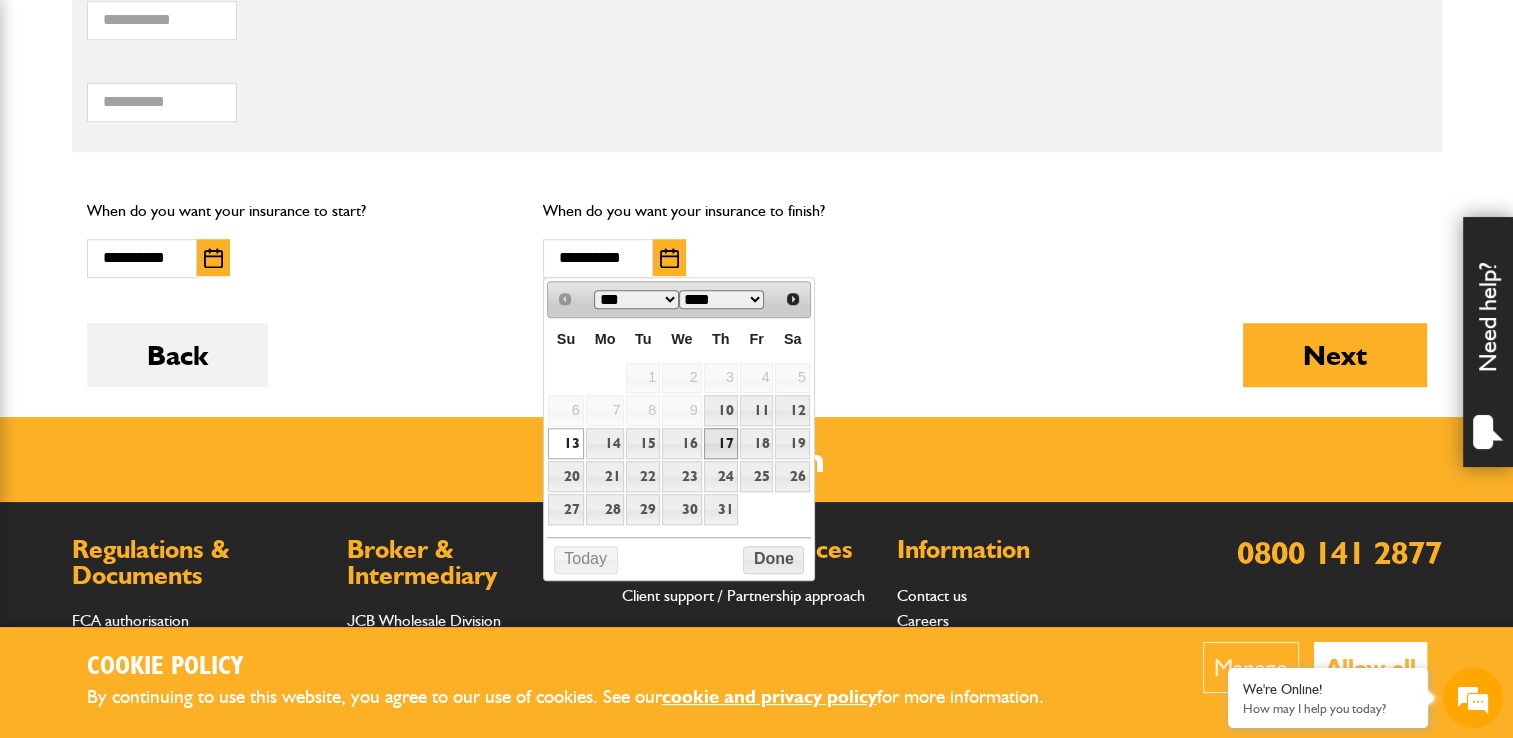 click on "17" at bounding box center [721, 443] 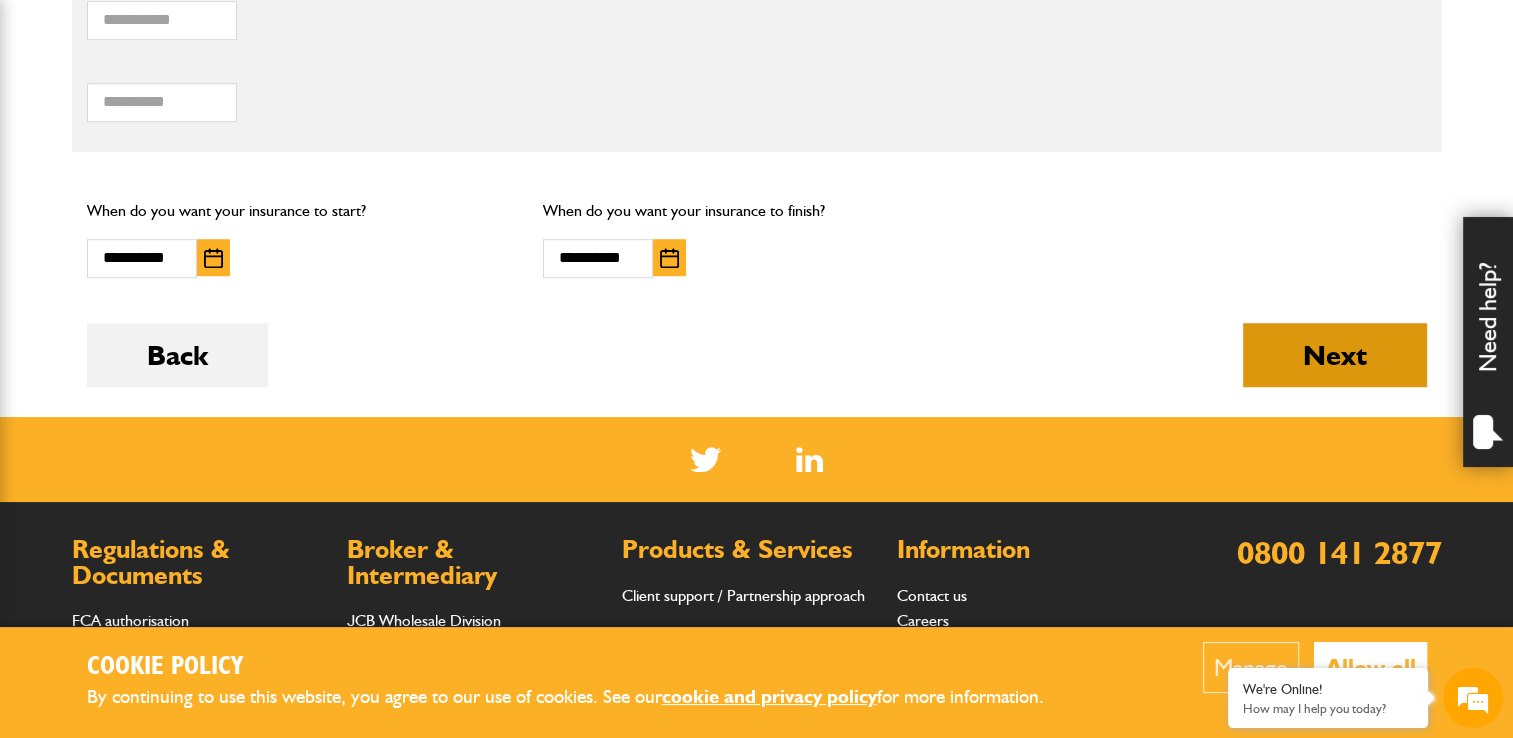 click on "Next" at bounding box center [1335, 355] 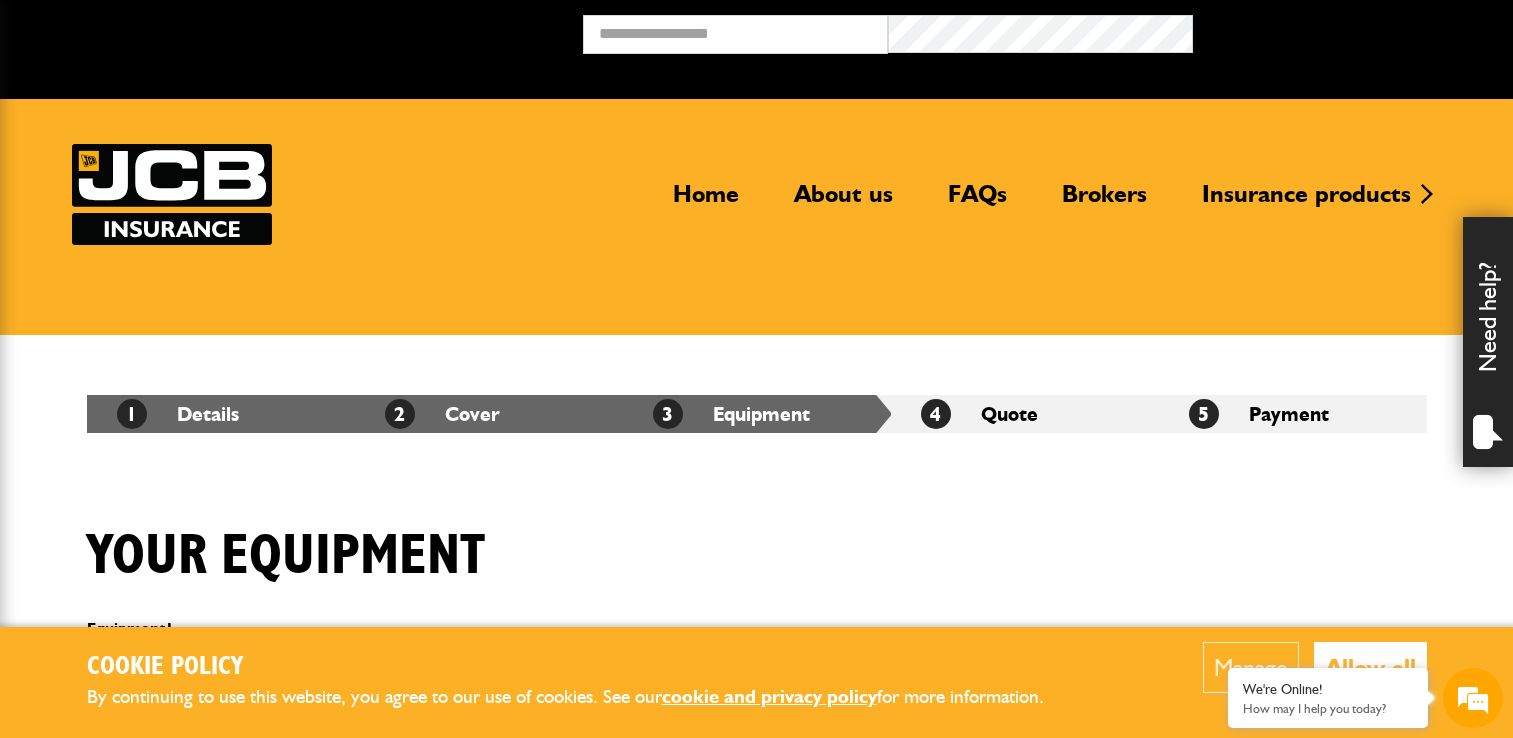scroll, scrollTop: 0, scrollLeft: 0, axis: both 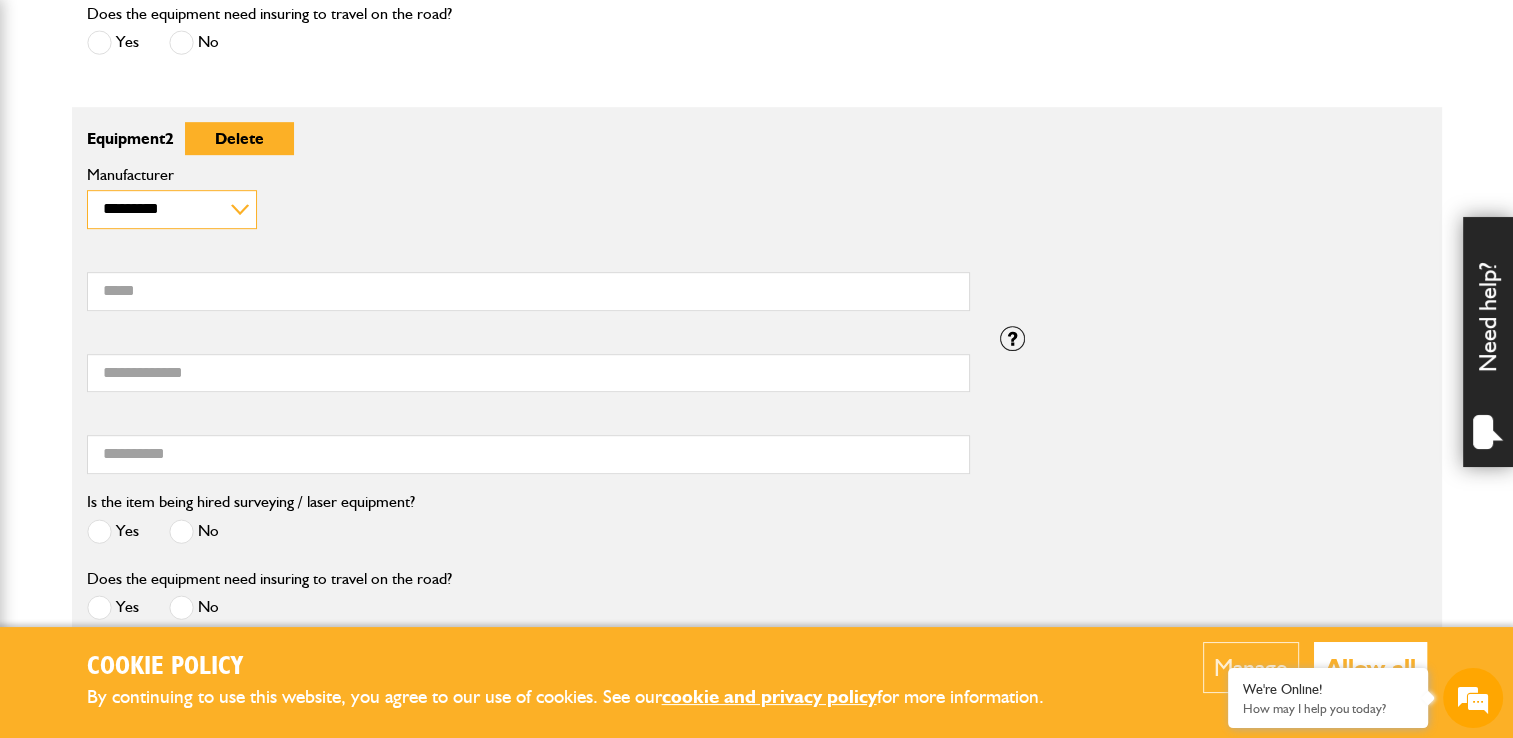 click on "**********" at bounding box center (172, 209) 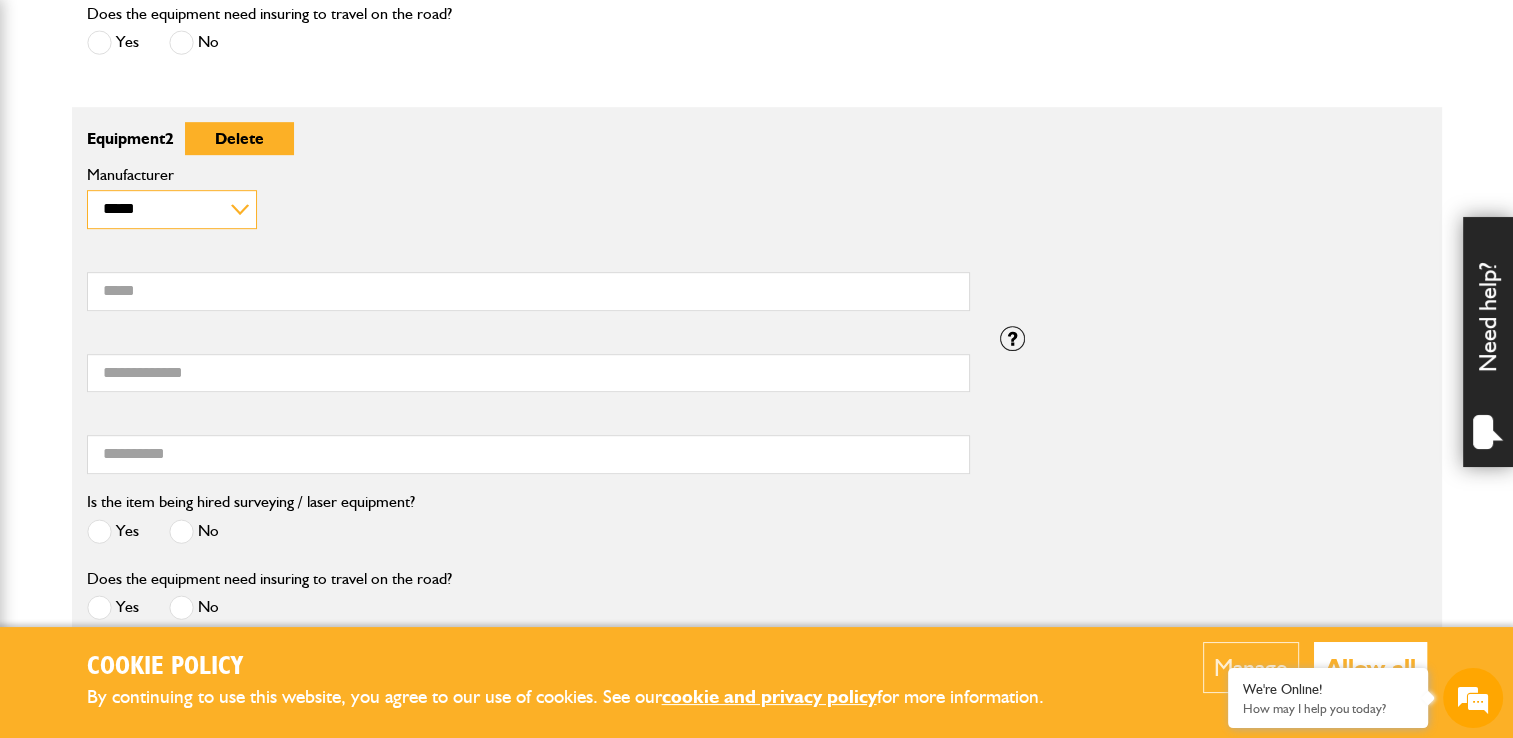 click on "**********" at bounding box center (172, 209) 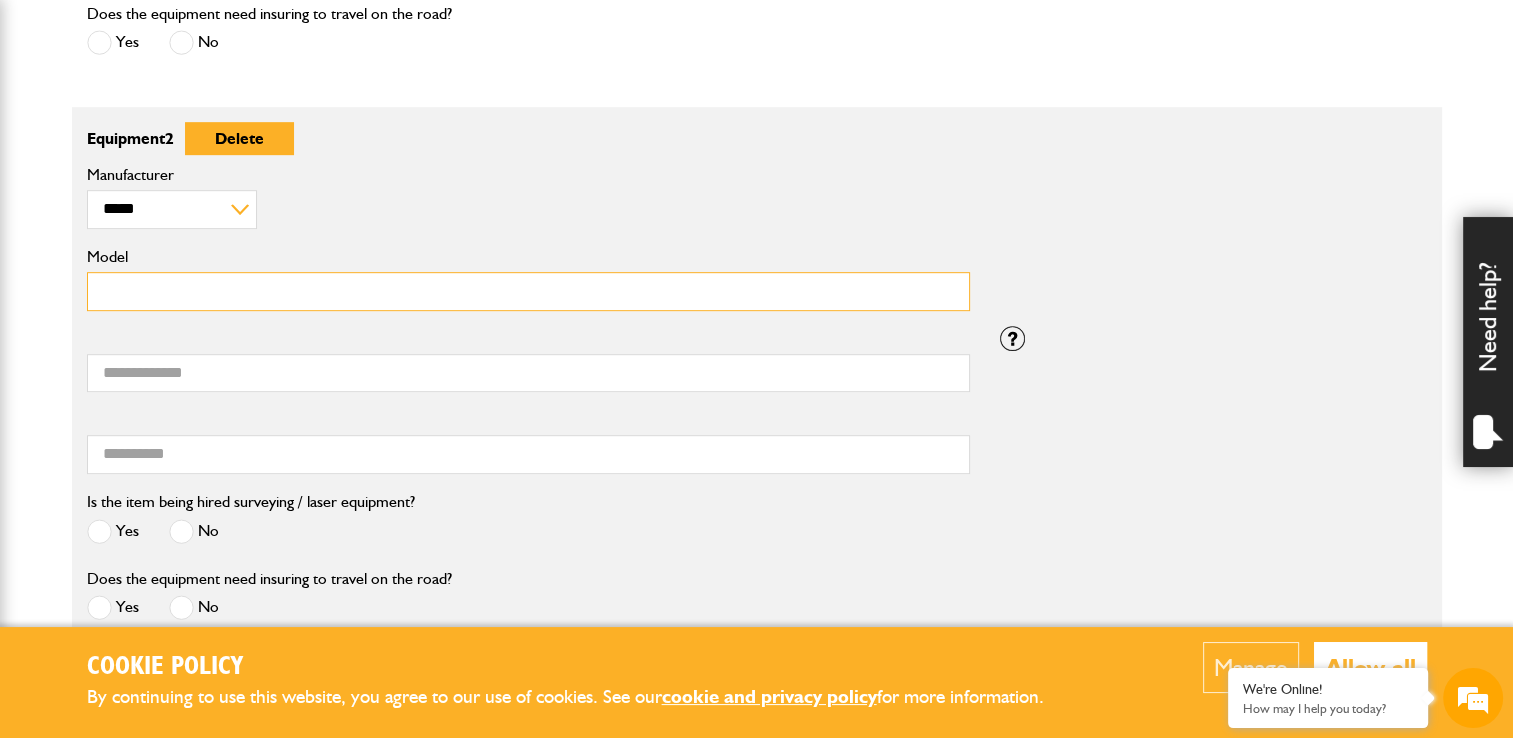 click on "Model" at bounding box center (528, 291) 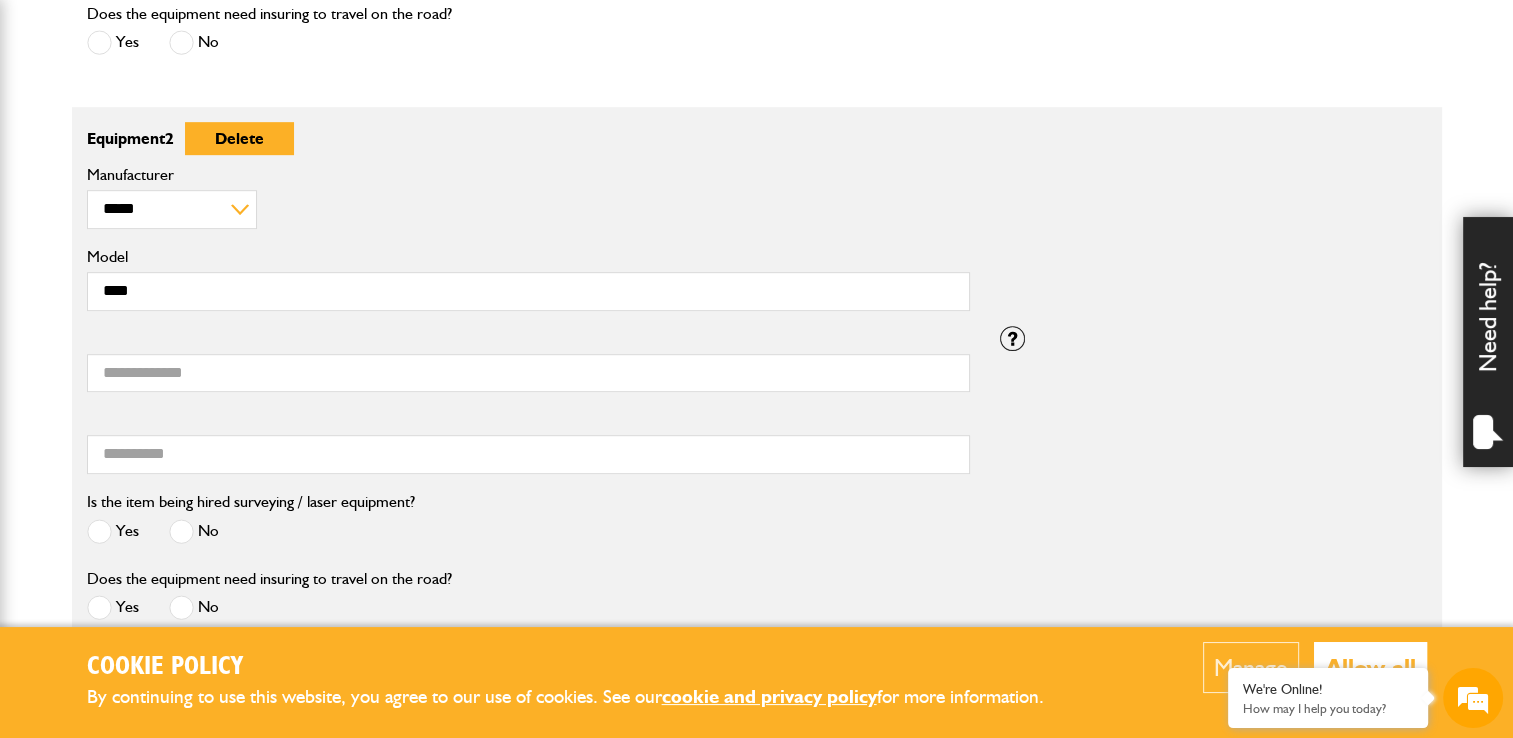type on "*****" 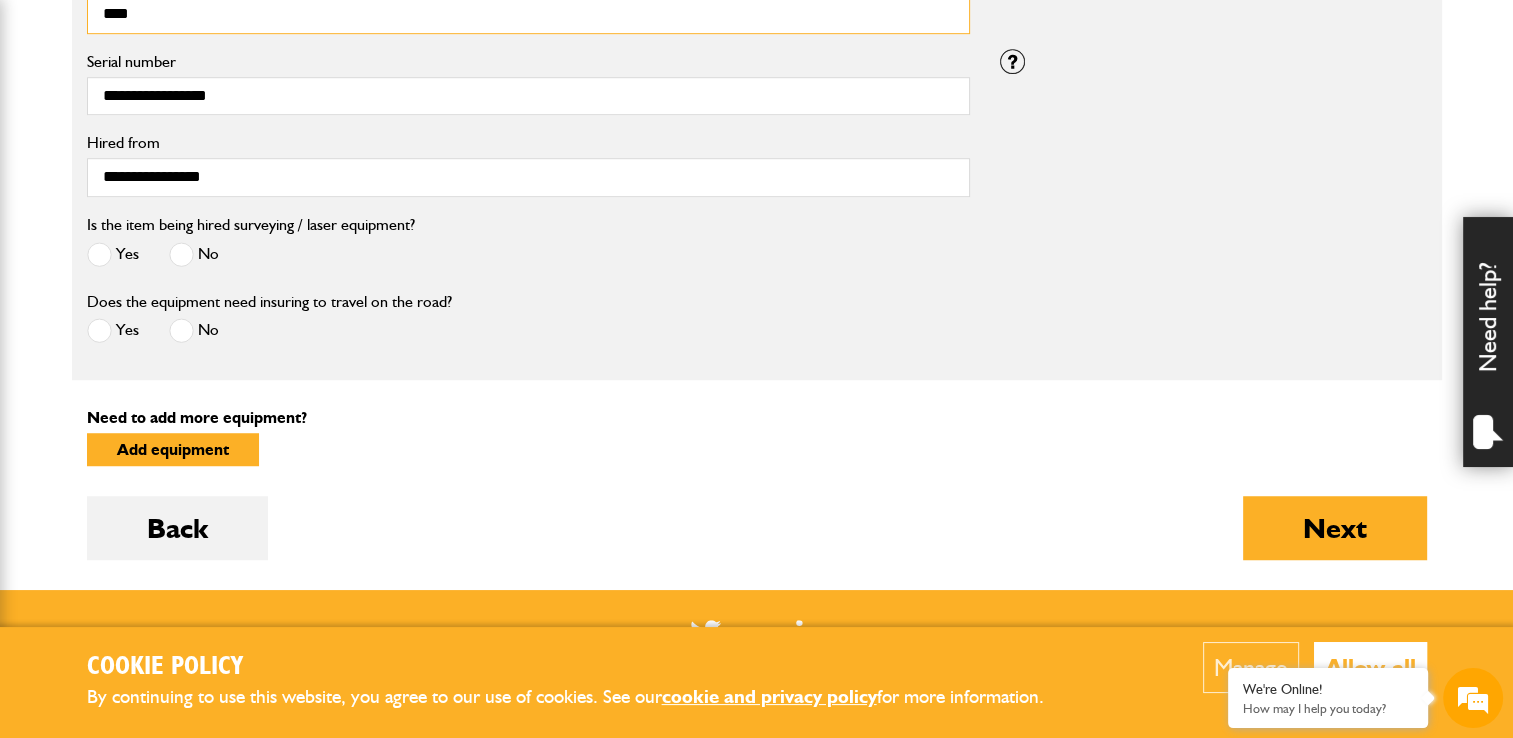 scroll, scrollTop: 1415, scrollLeft: 0, axis: vertical 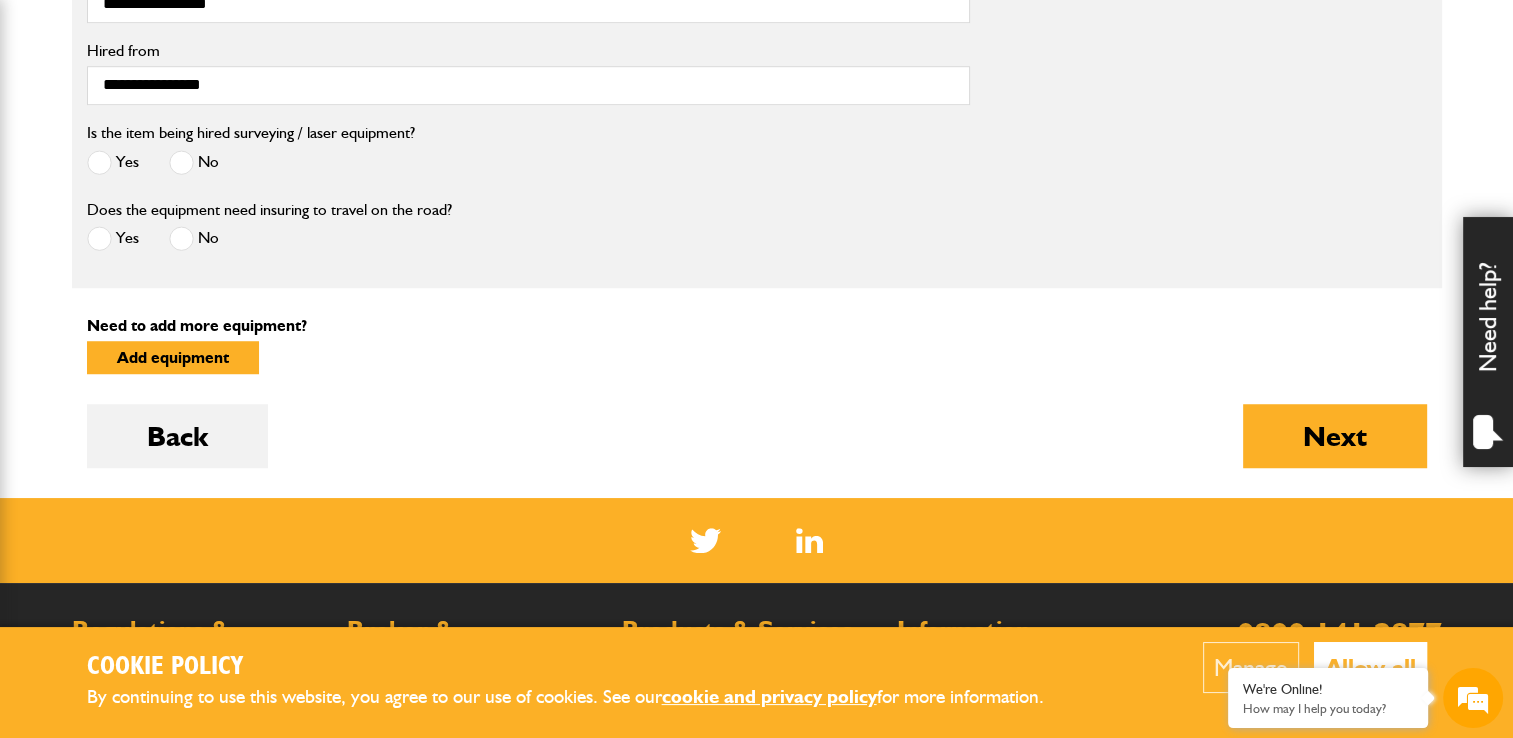 click at bounding box center (181, 162) 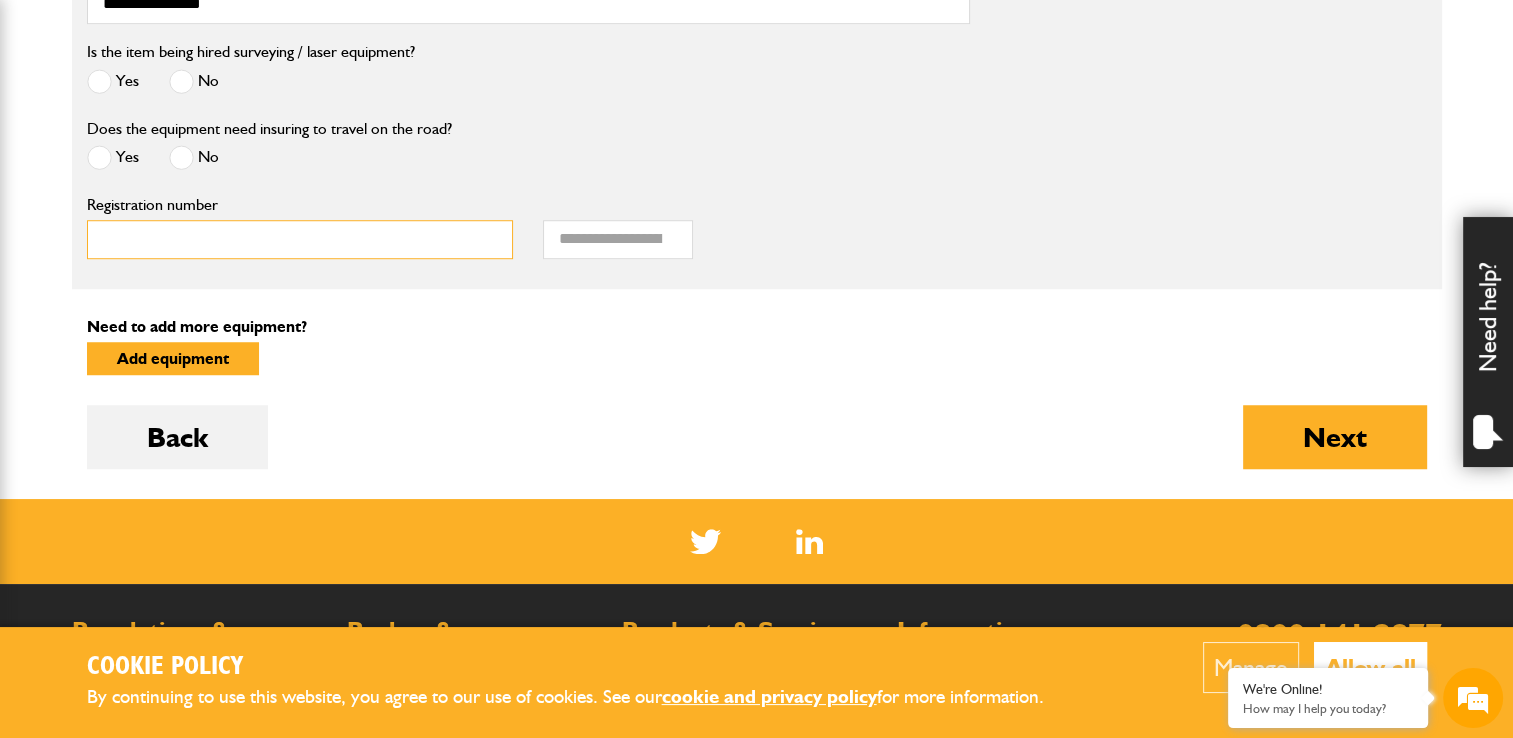 click on "Registration number" at bounding box center (300, 239) 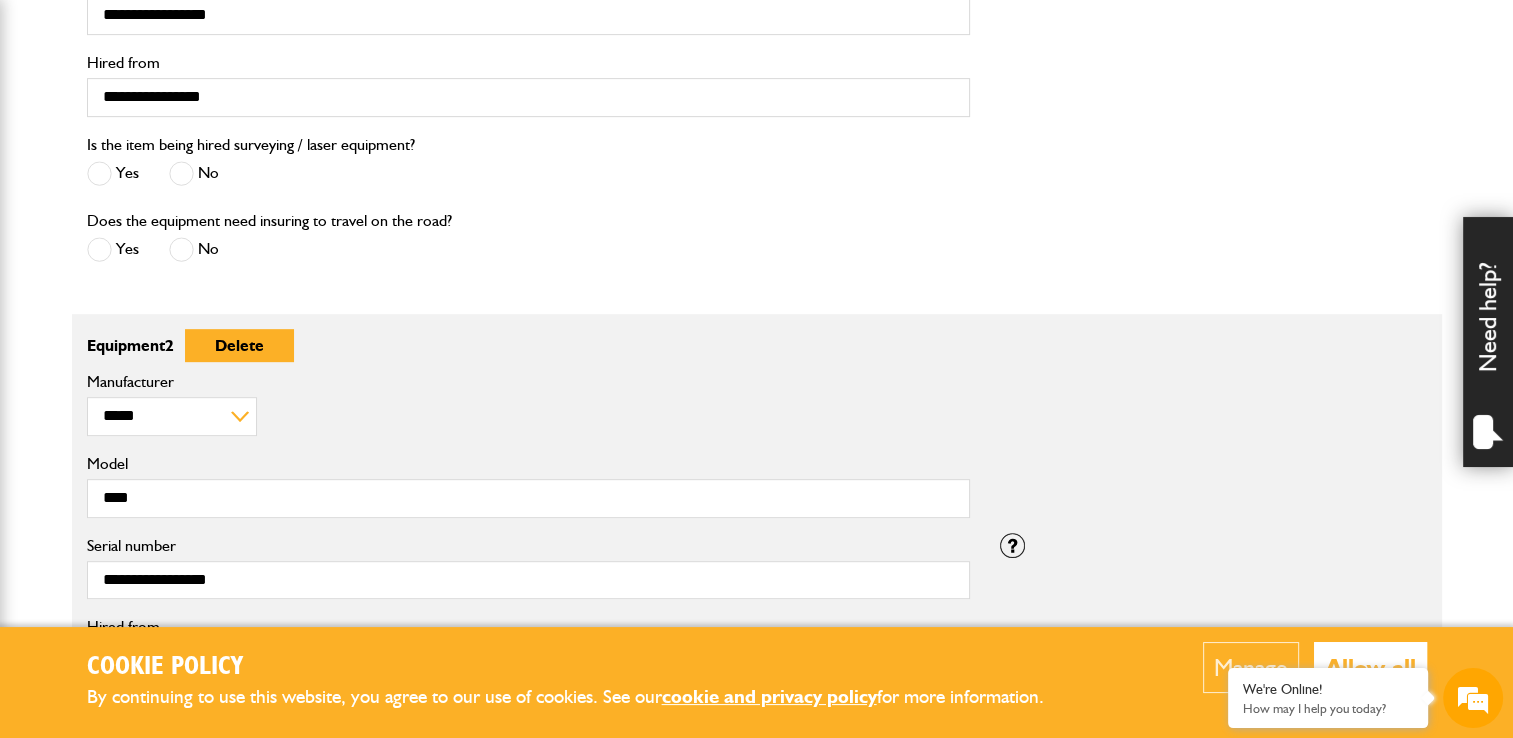 scroll, scrollTop: 564, scrollLeft: 0, axis: vertical 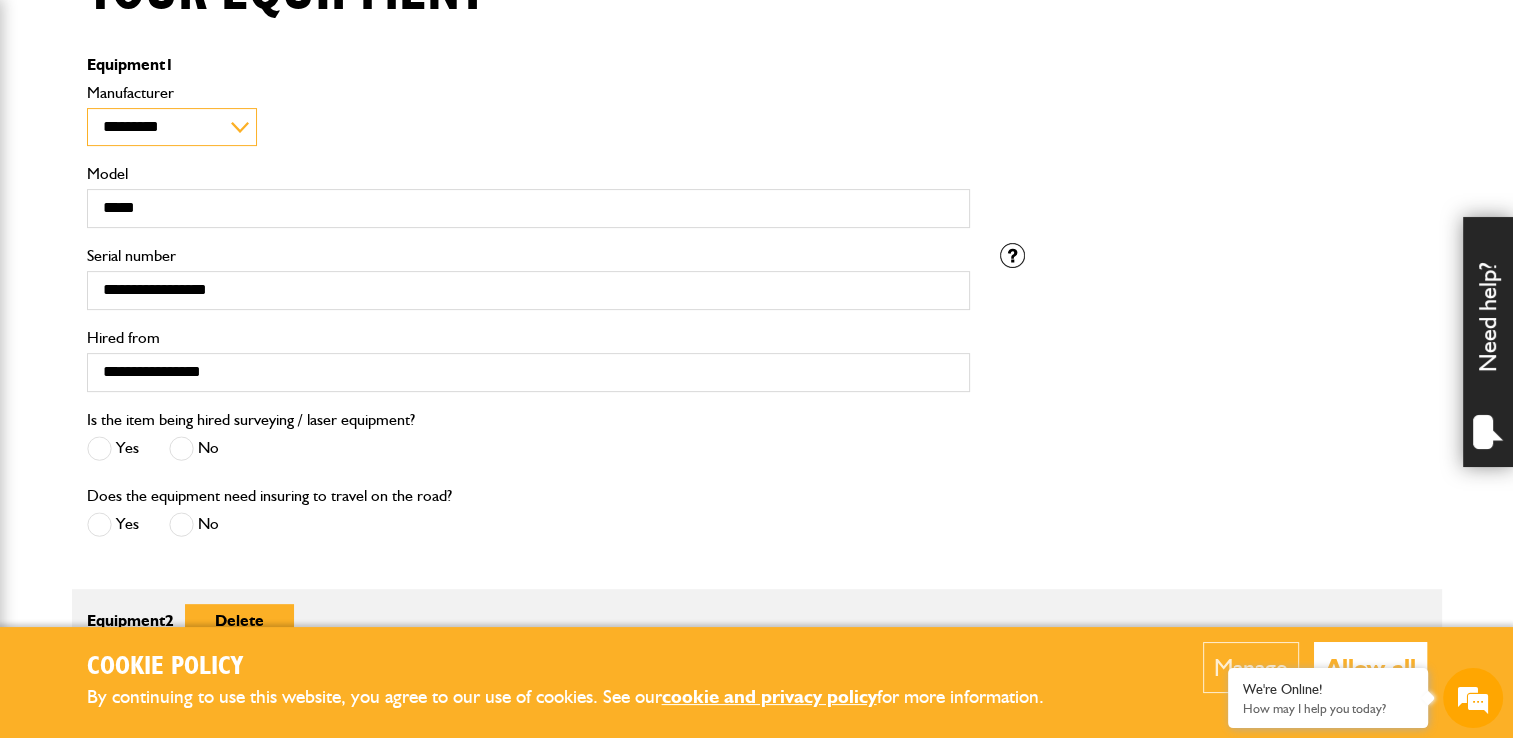 click on "**********" at bounding box center (172, 127) 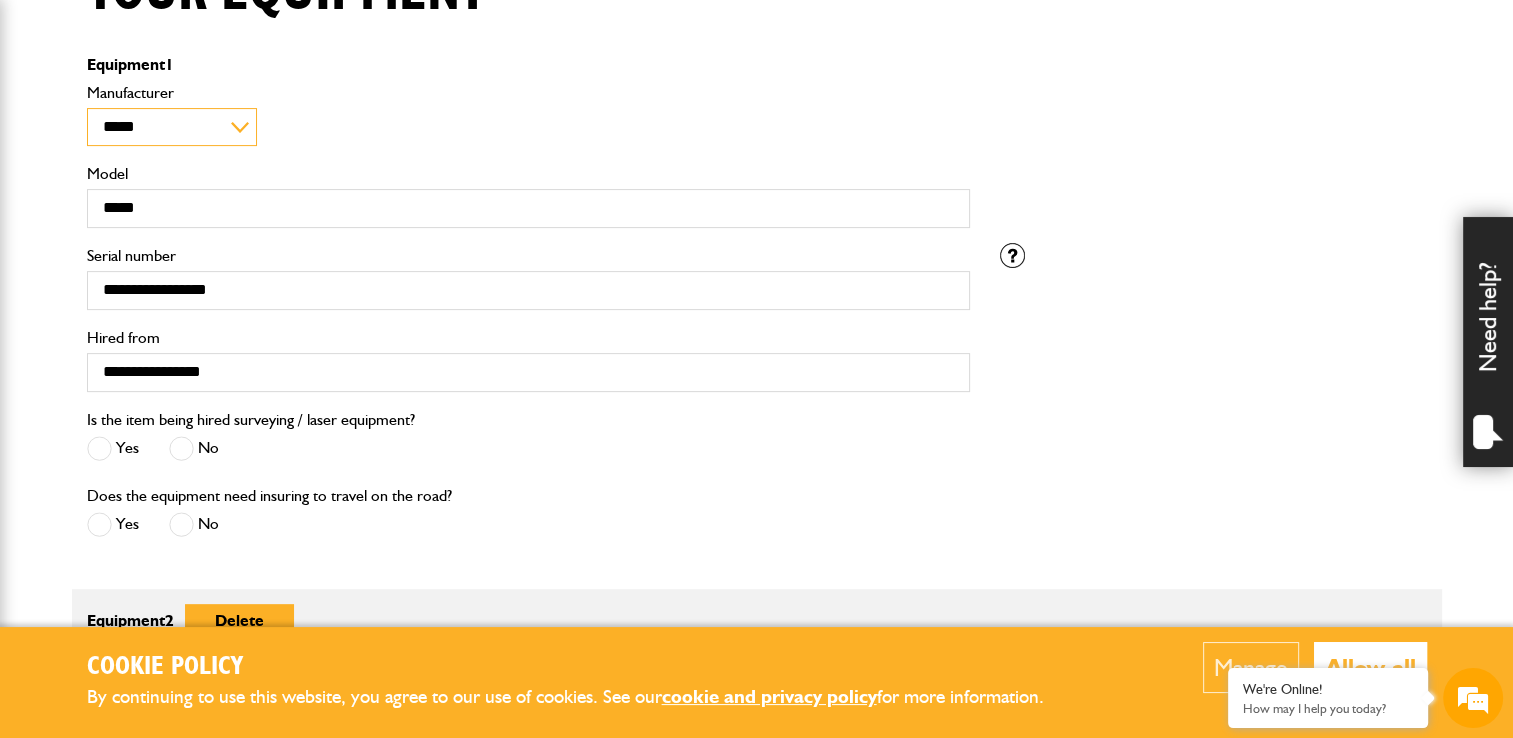 click on "**********" at bounding box center (172, 127) 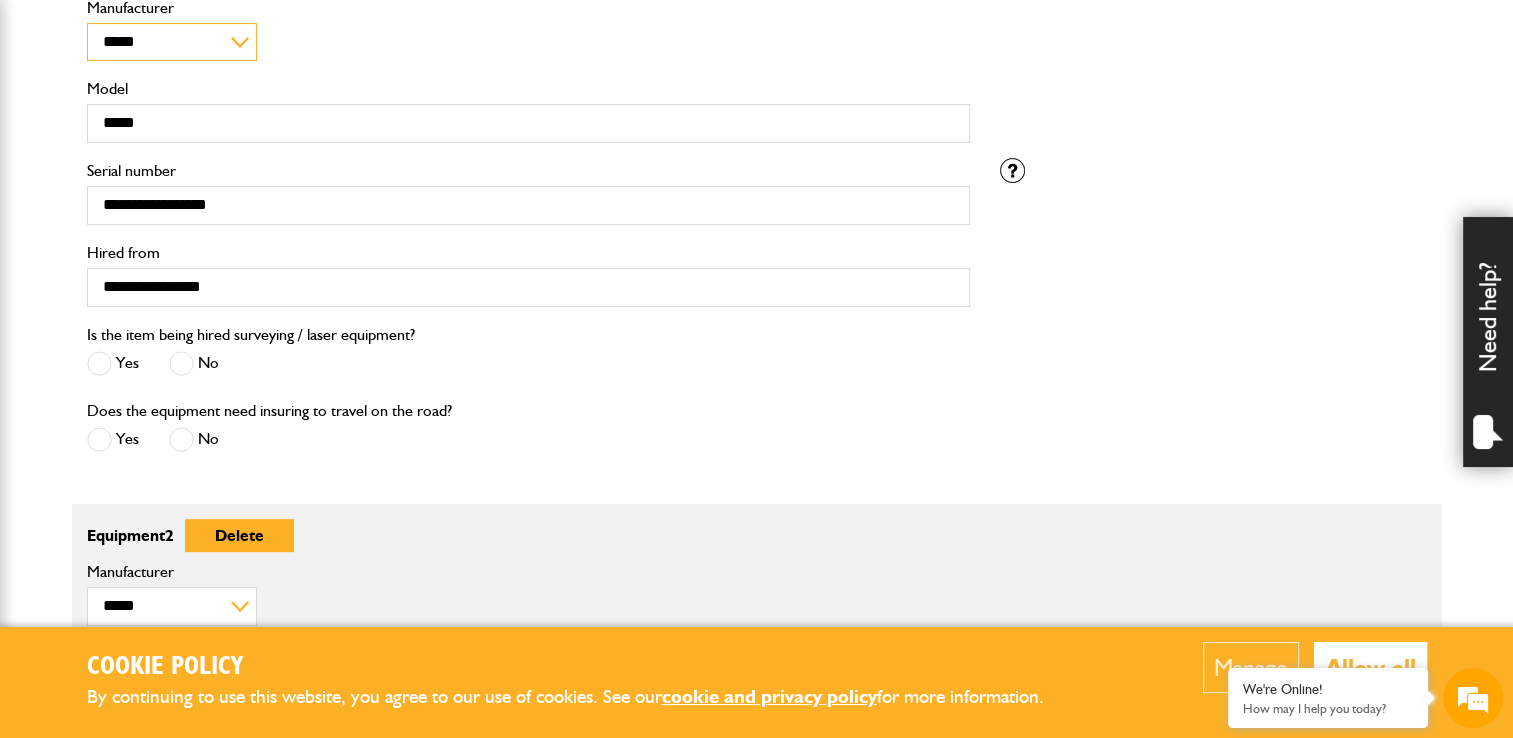 scroll, scrollTop: 655, scrollLeft: 0, axis: vertical 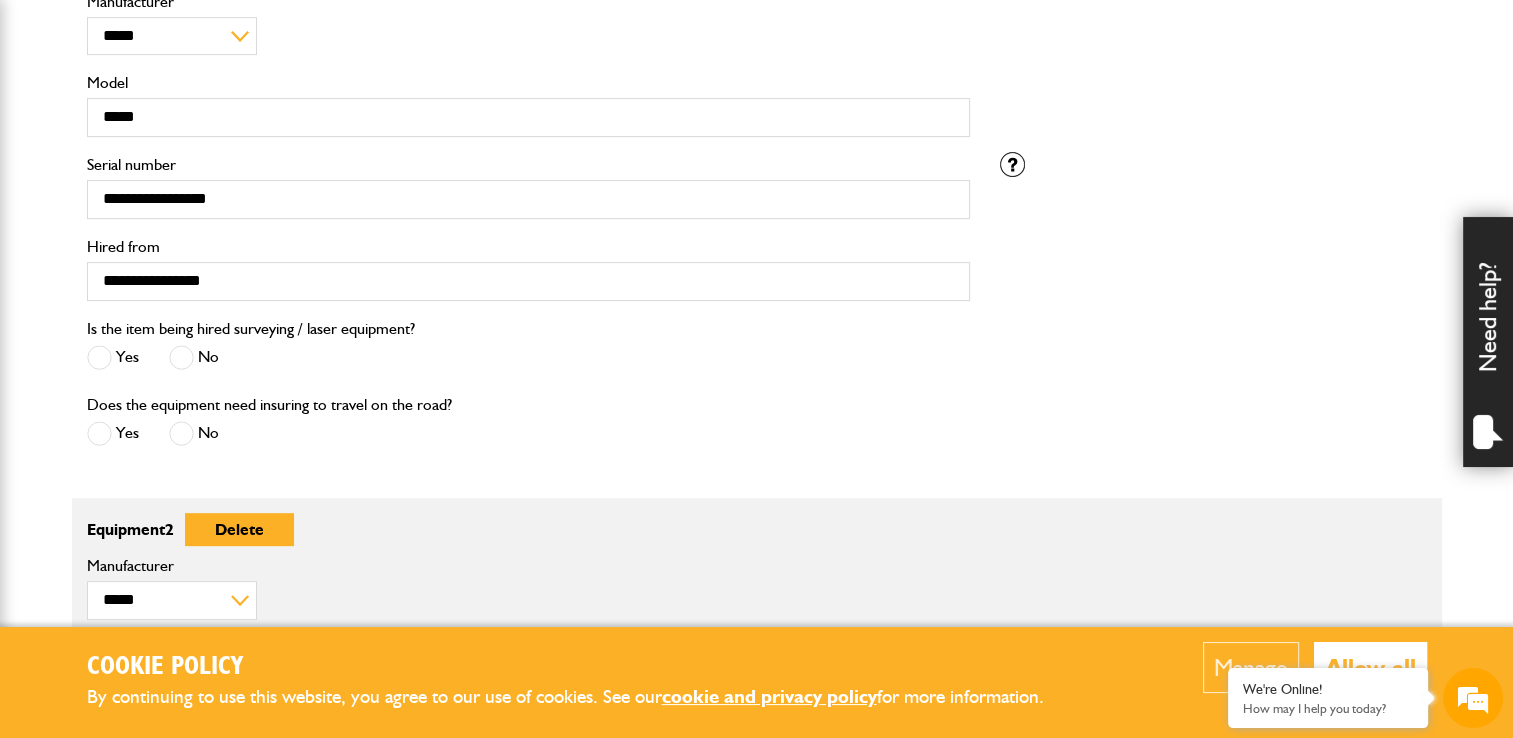 click at bounding box center (181, 357) 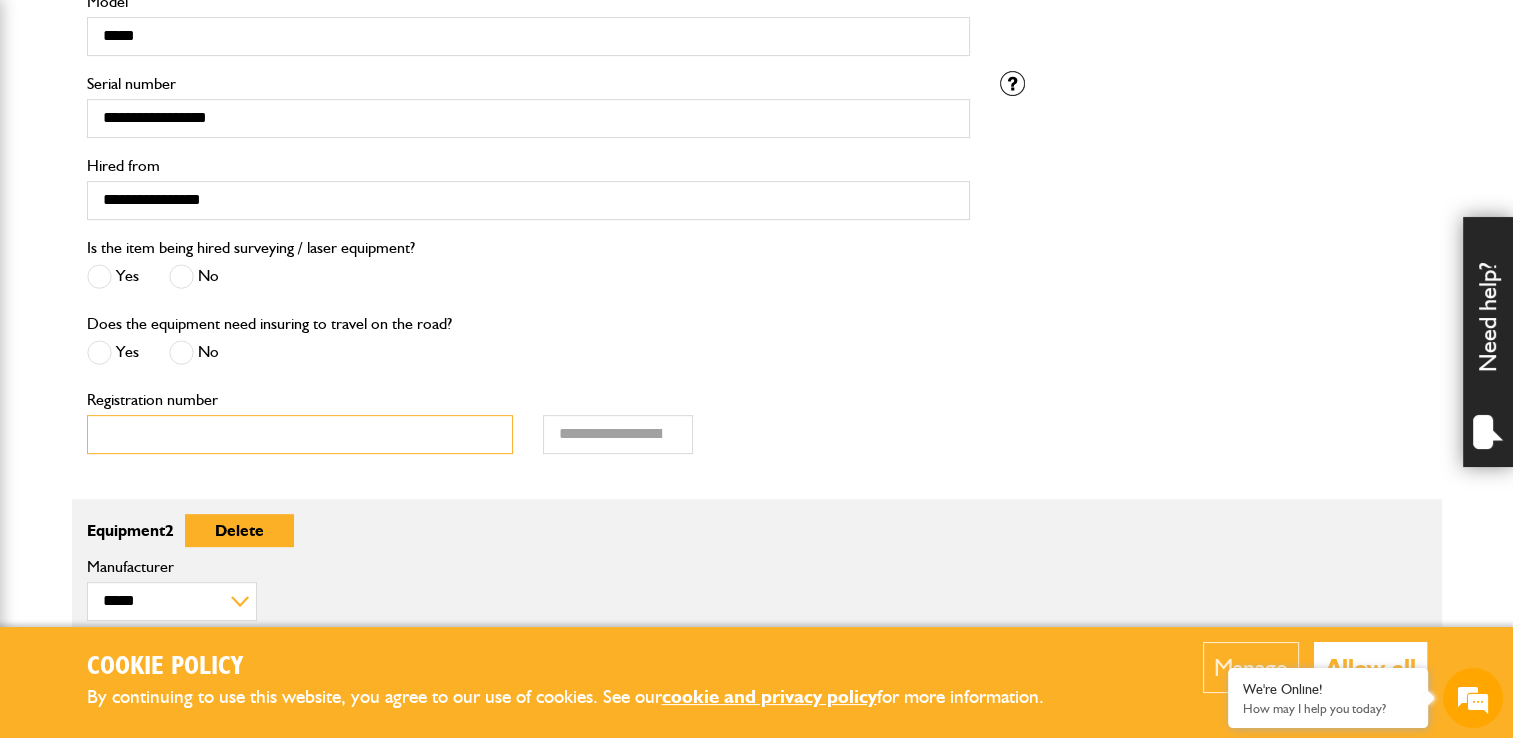 click on "Registration number" at bounding box center (300, 434) 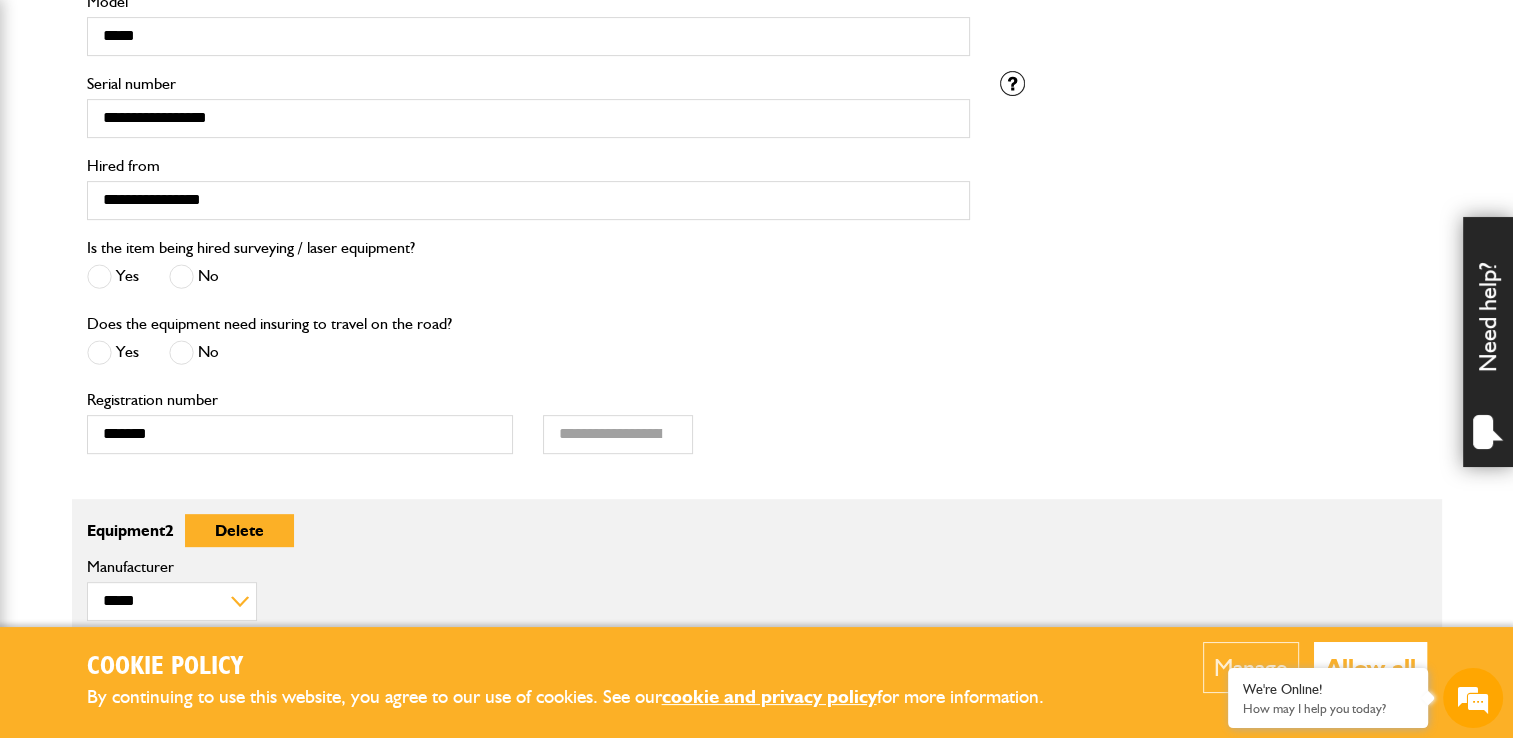 drag, startPoint x: 684, startPoint y: 410, endPoint x: 706, endPoint y: 414, distance: 22.36068 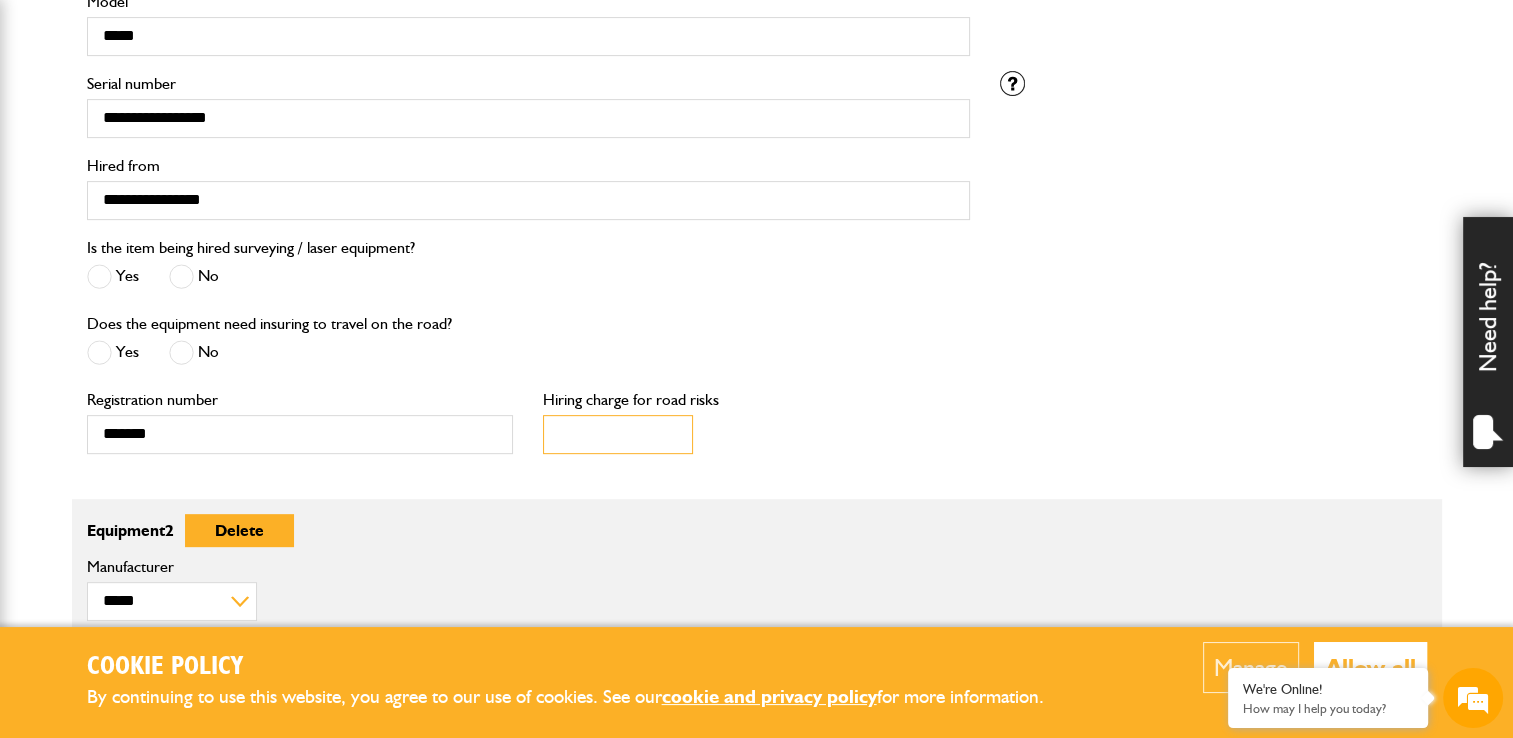 type on "*" 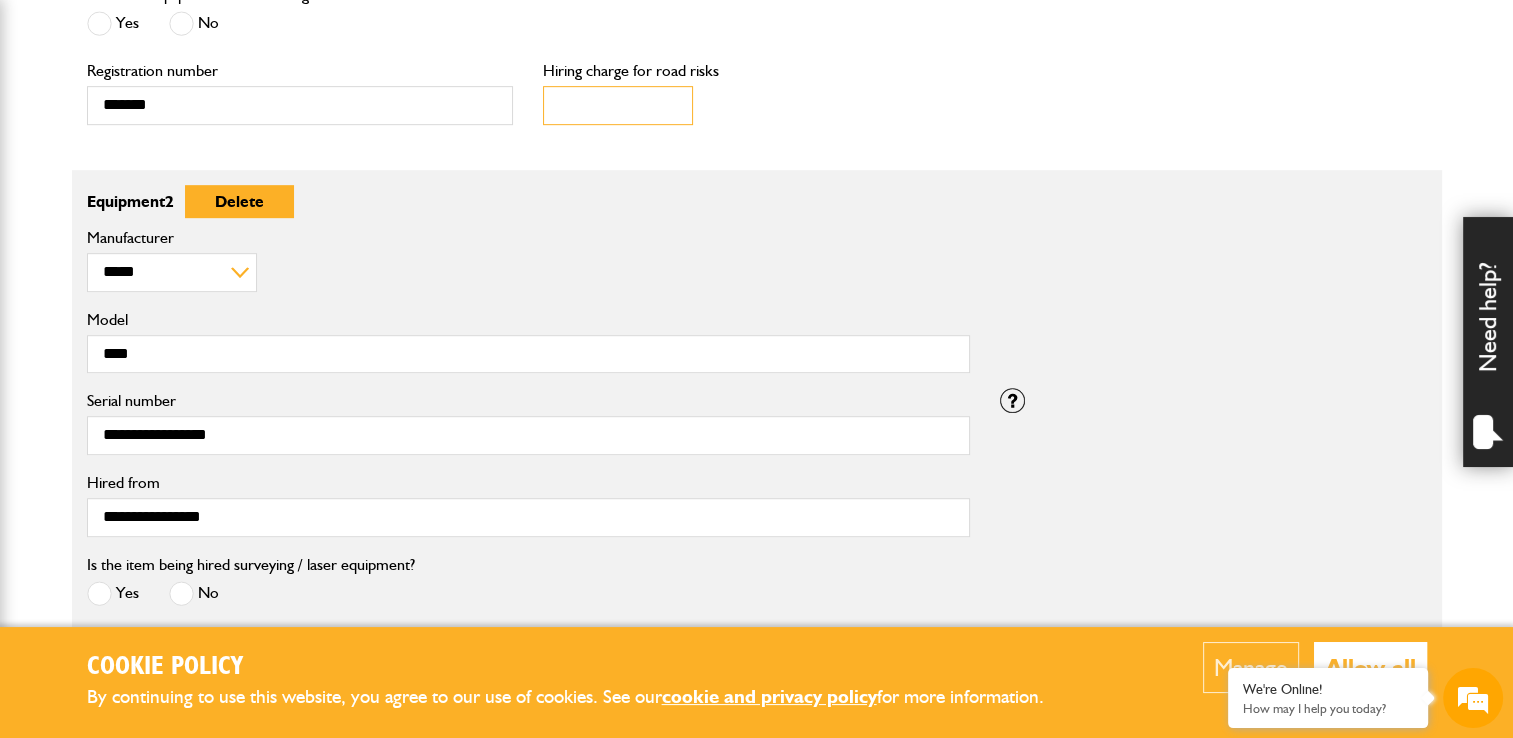 scroll, scrollTop: 1059, scrollLeft: 0, axis: vertical 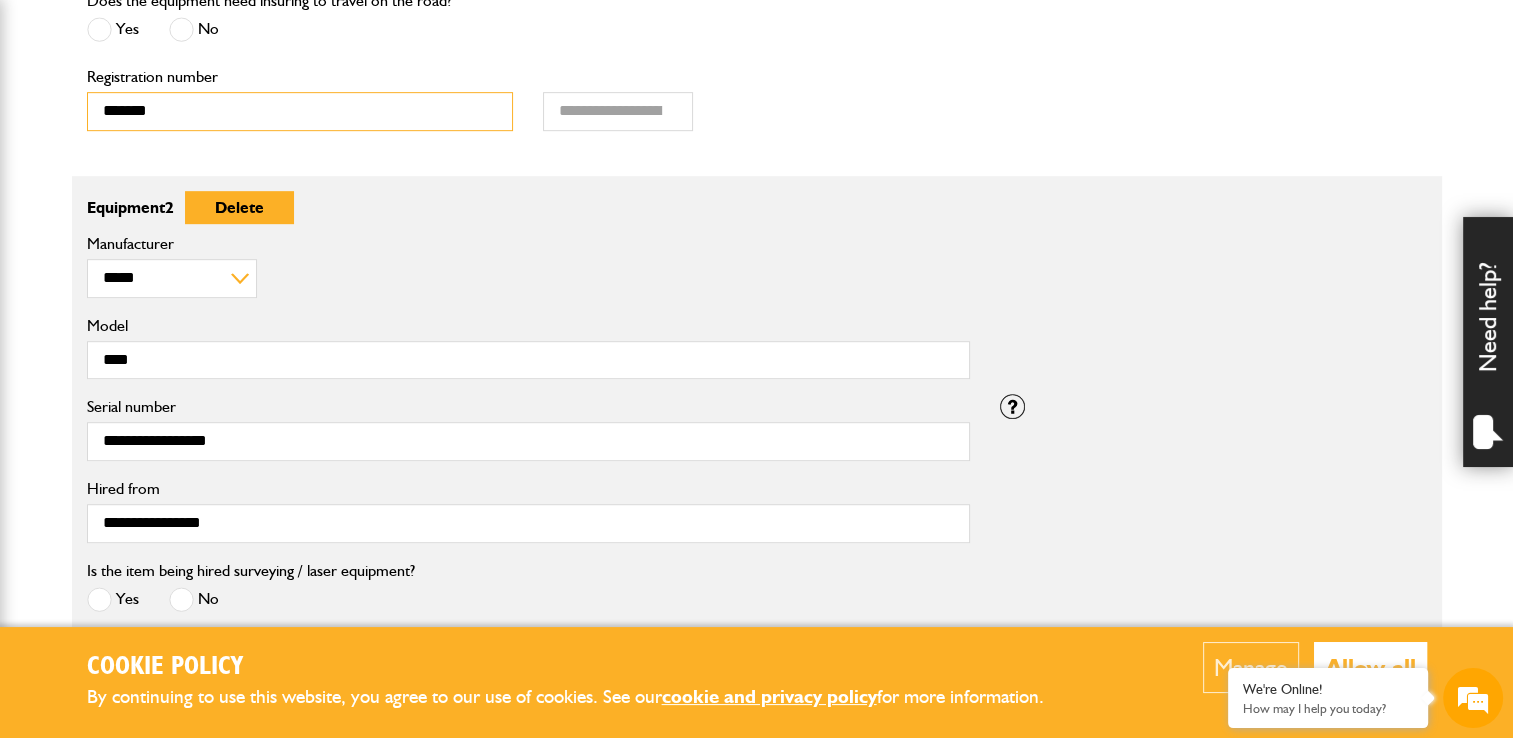drag, startPoint x: 201, startPoint y: 106, endPoint x: 28, endPoint y: 118, distance: 173.41568 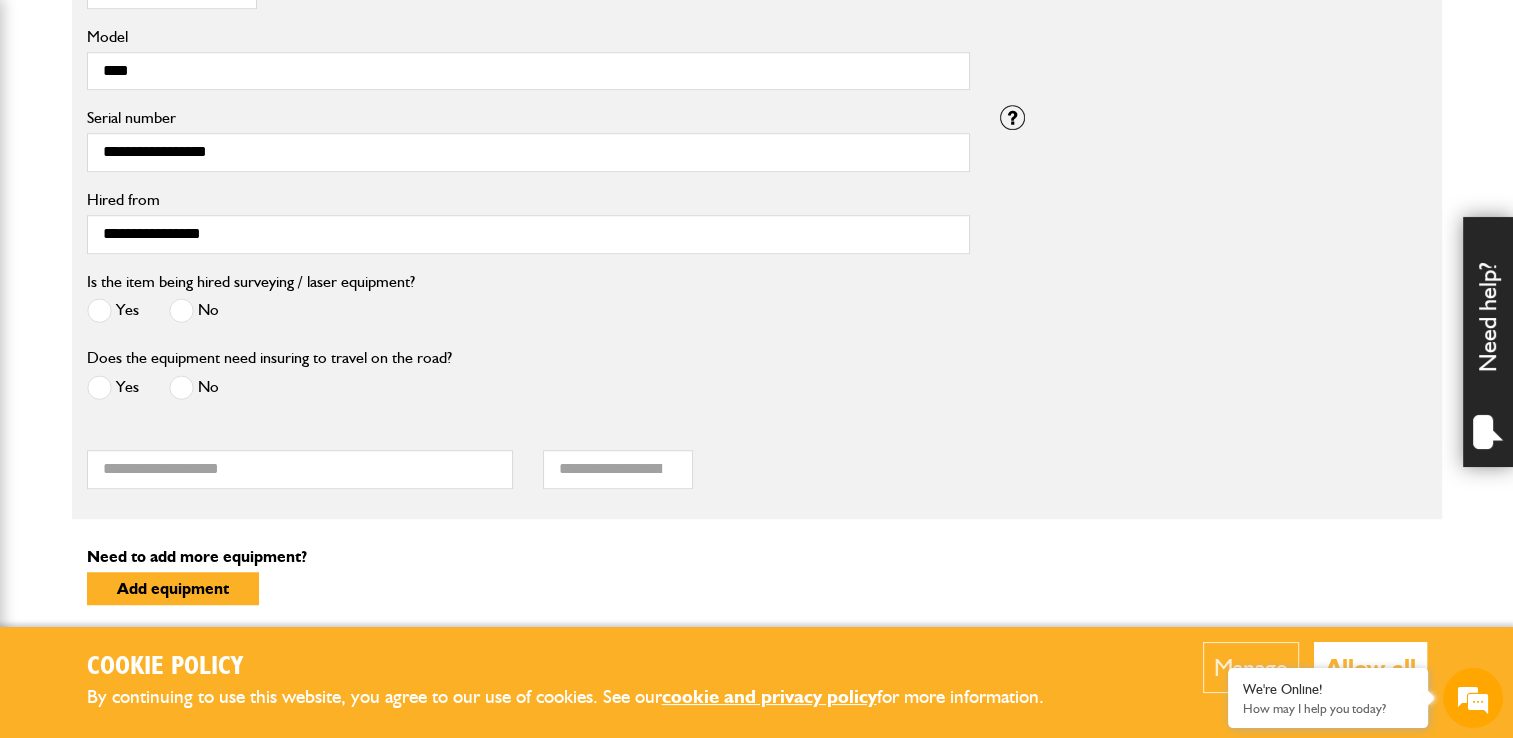 scroll, scrollTop: 1354, scrollLeft: 0, axis: vertical 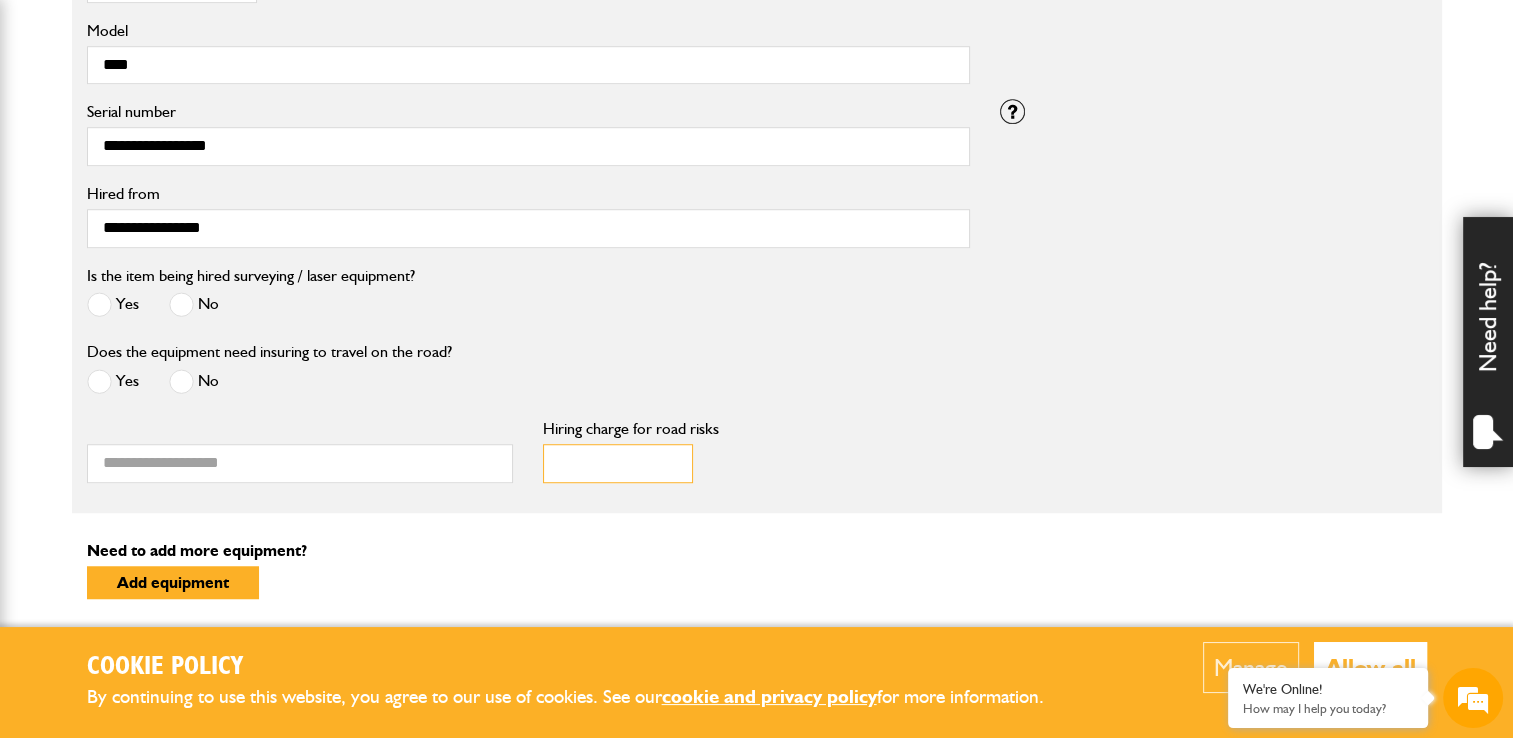 click on "Hiring charge for road risks" at bounding box center (618, 463) 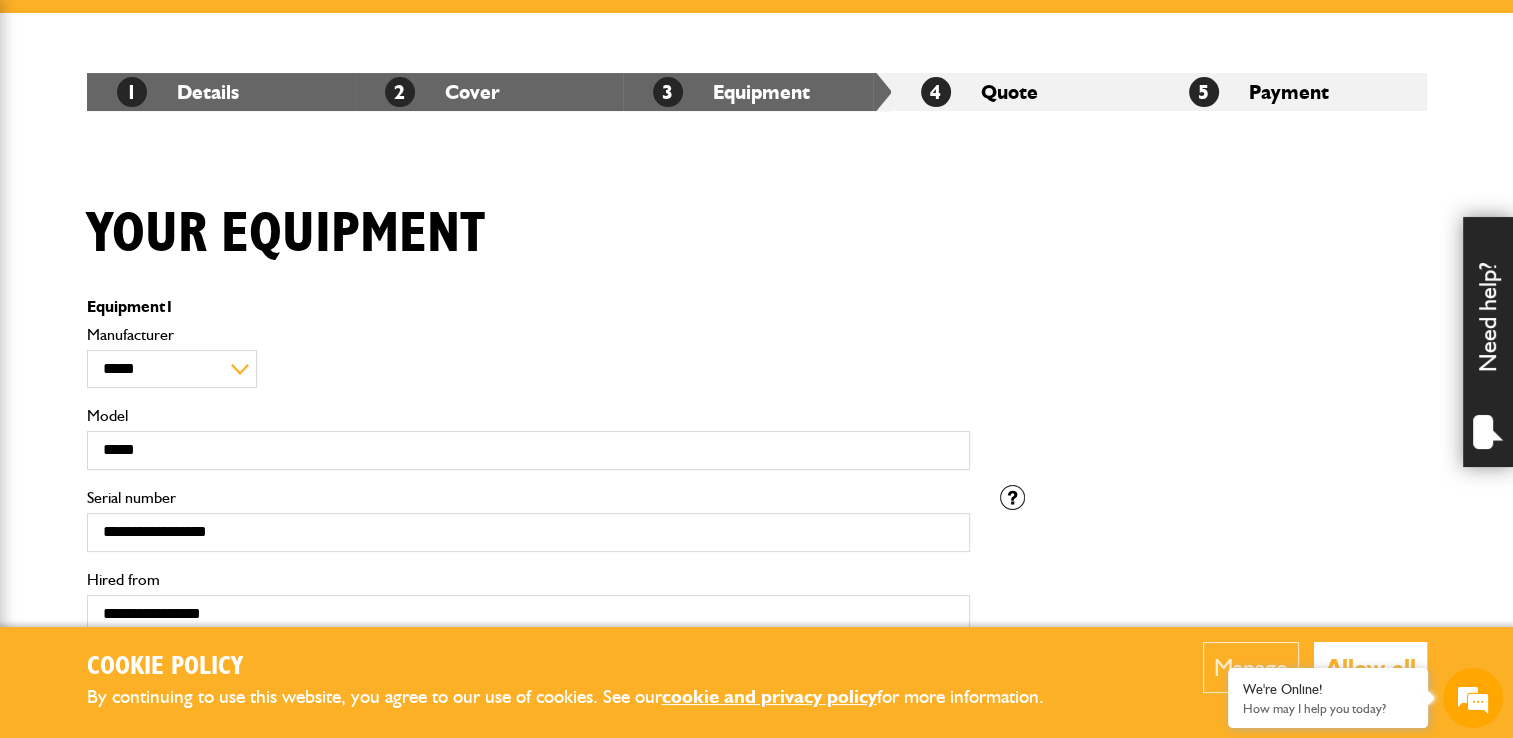 scroll, scrollTop: 242, scrollLeft: 0, axis: vertical 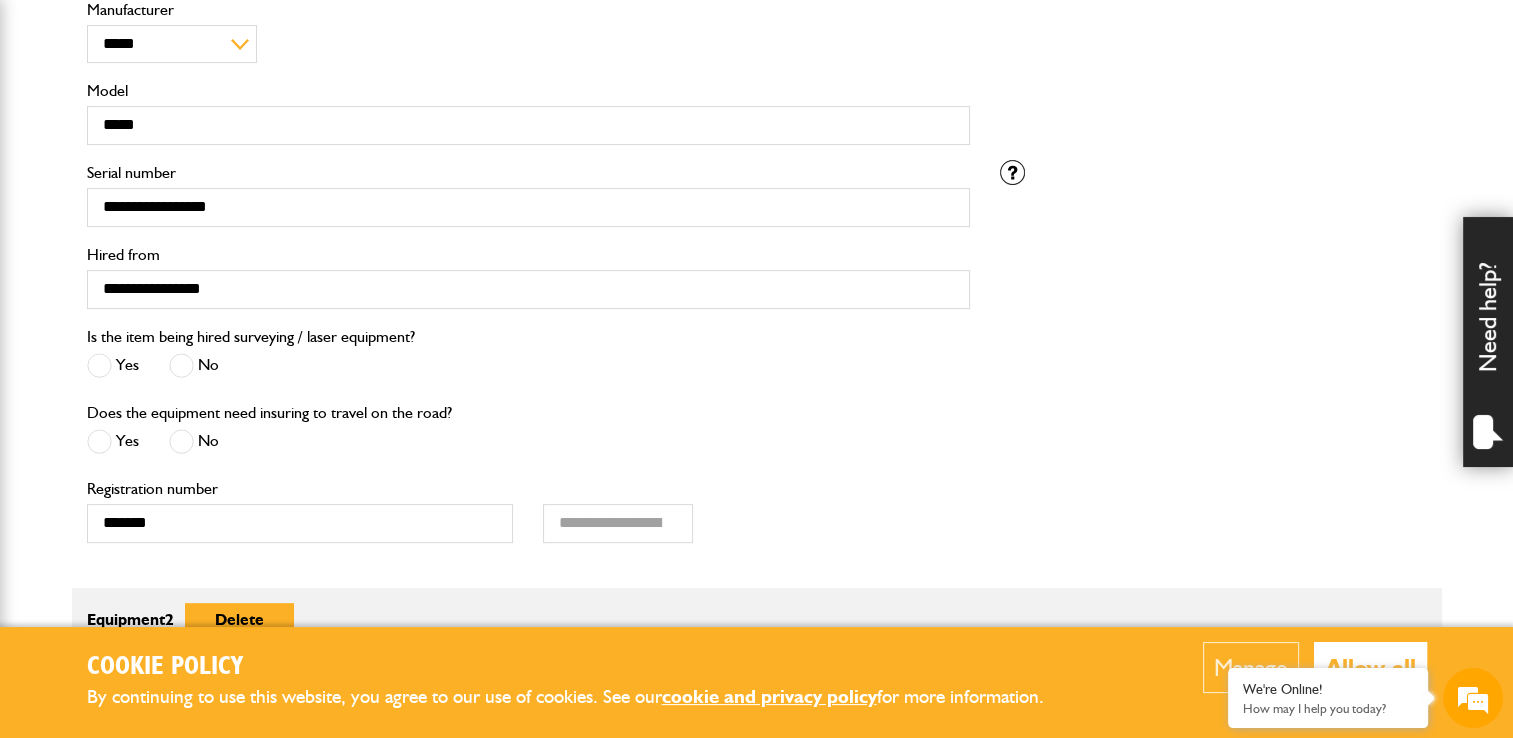 click at bounding box center (181, 441) 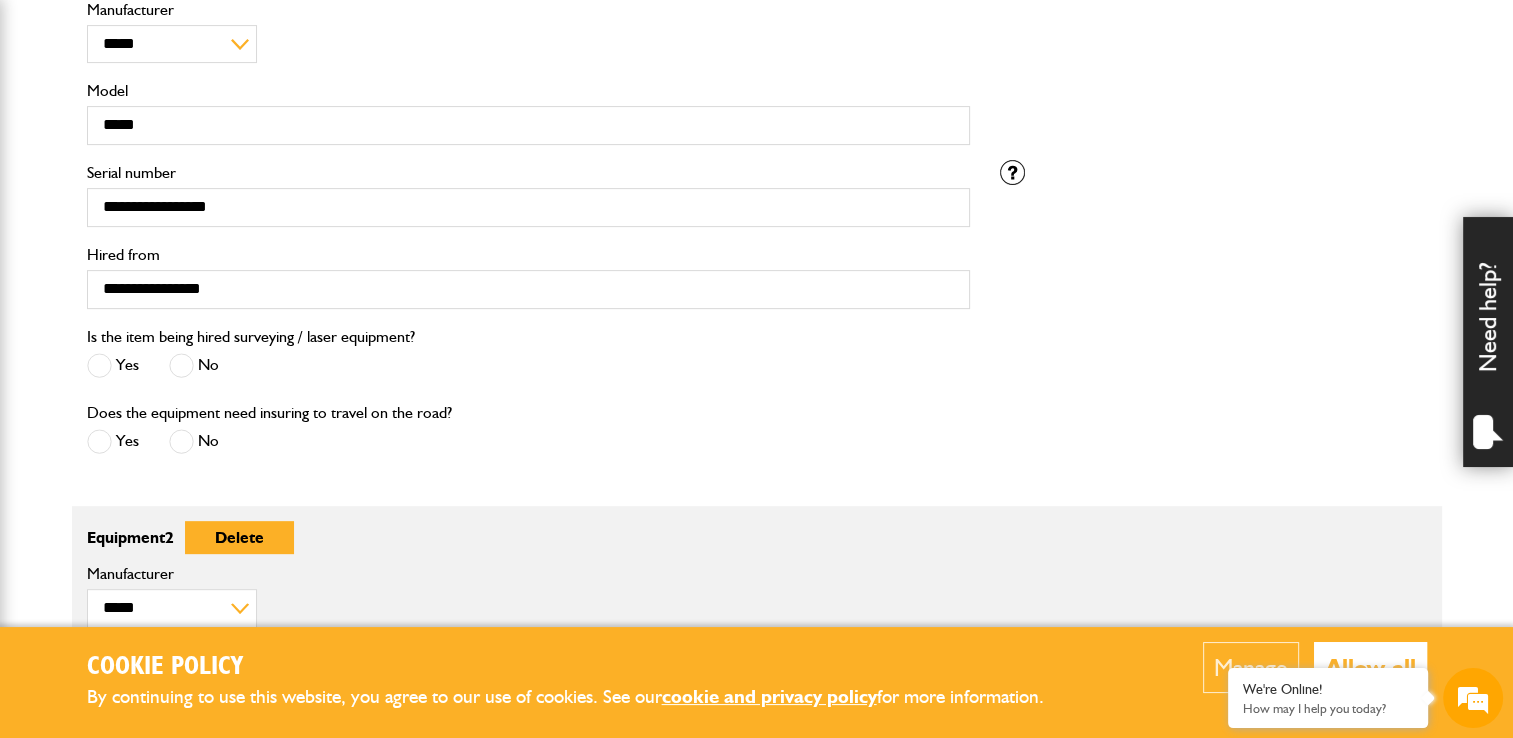scroll, scrollTop: 565, scrollLeft: 0, axis: vertical 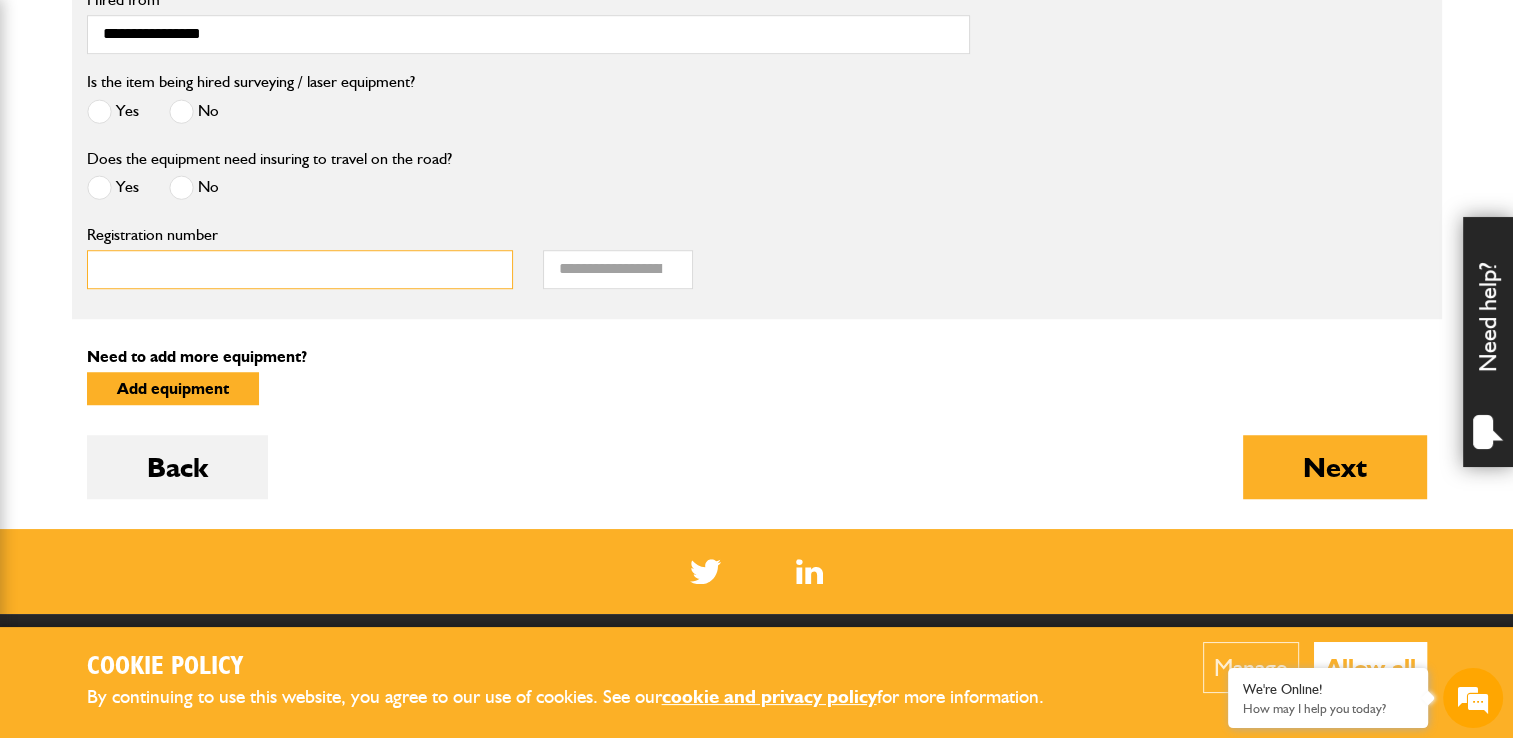 click on "Registration number" at bounding box center [300, 269] 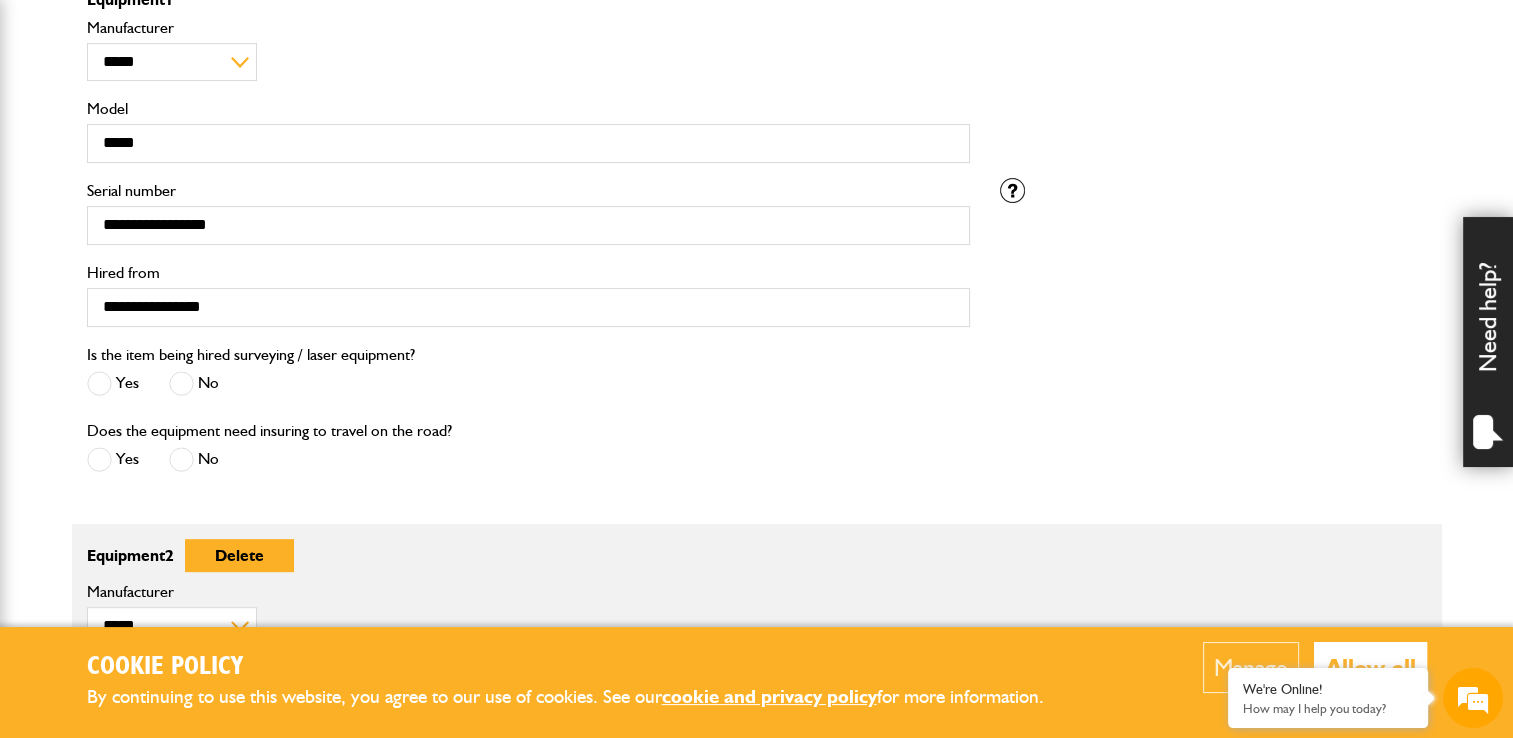 scroll, scrollTop: 496, scrollLeft: 0, axis: vertical 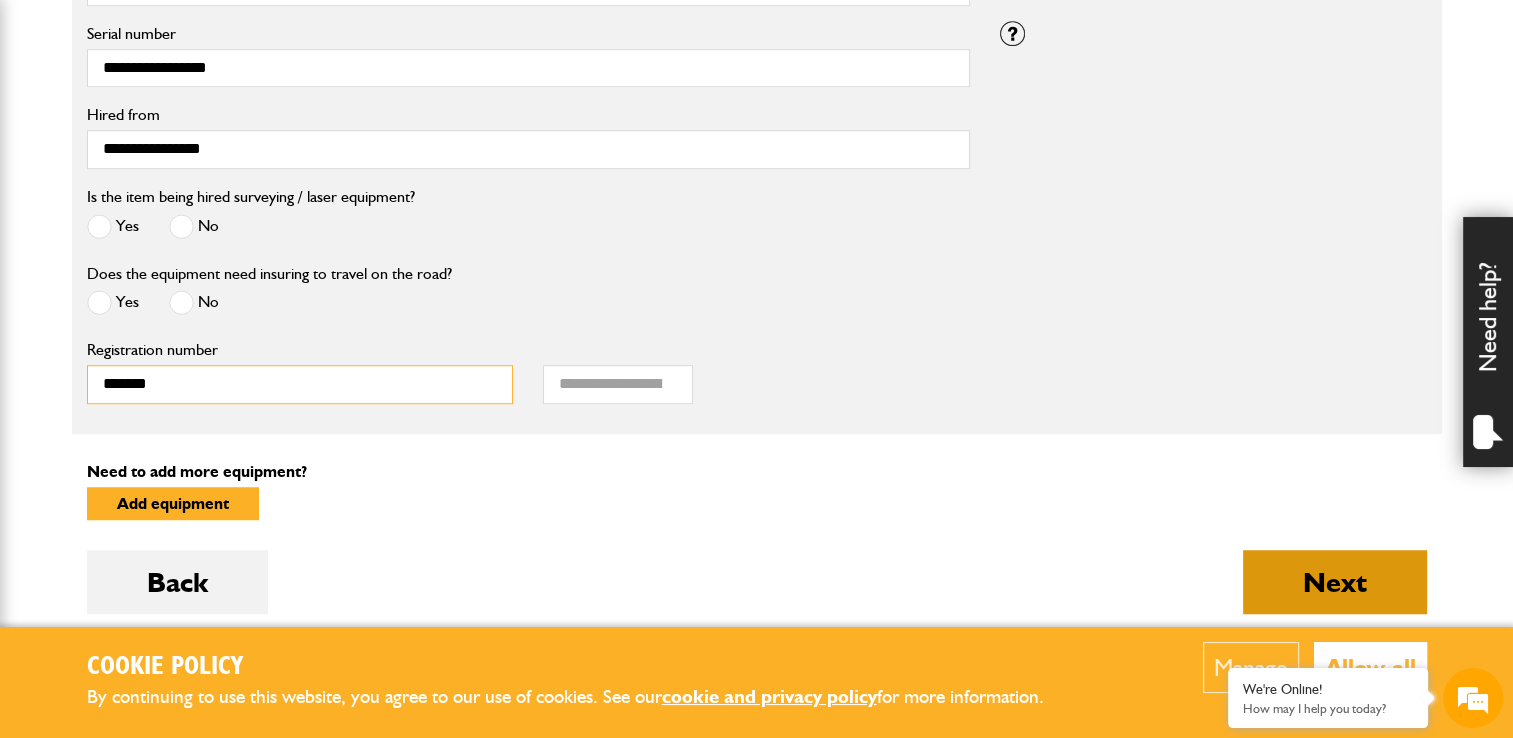 type on "*******" 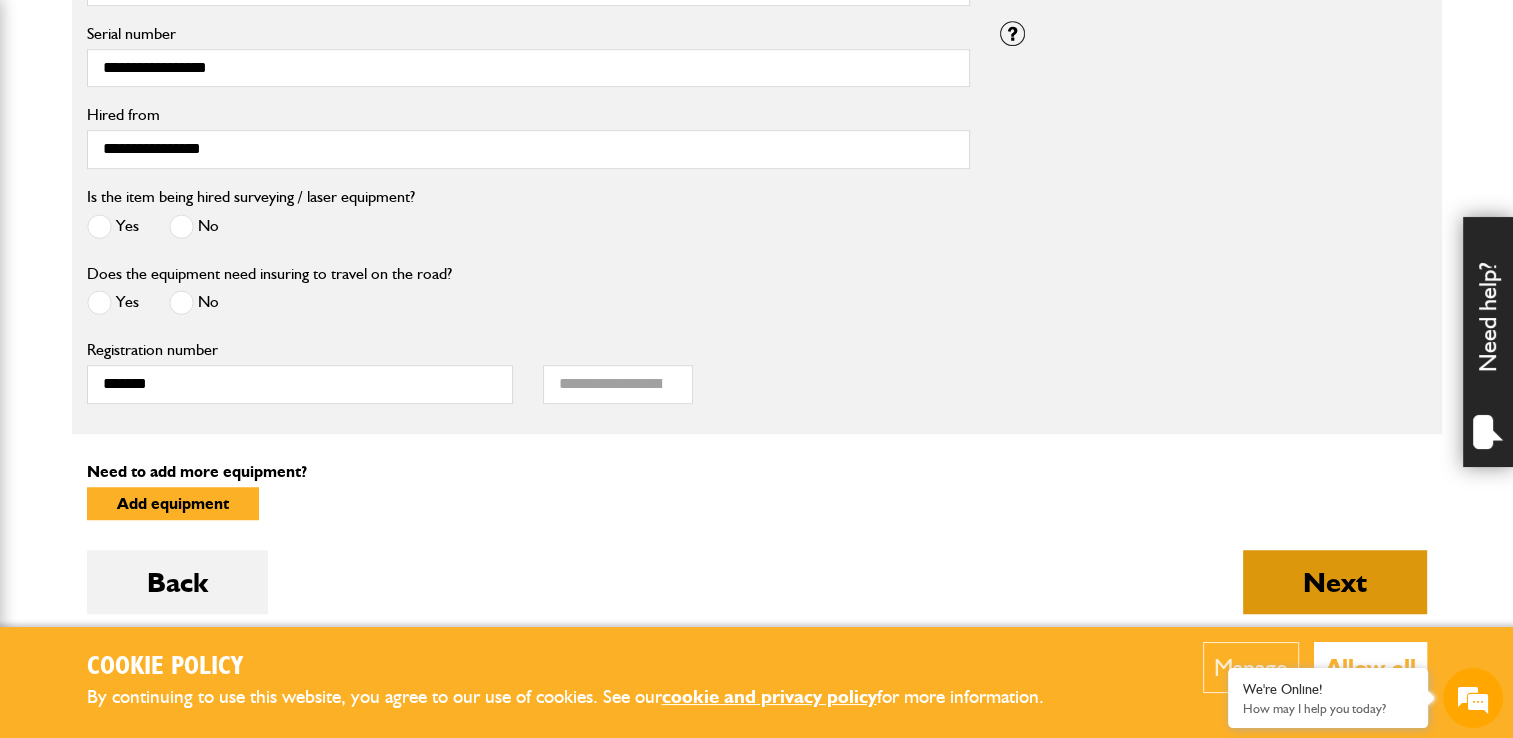 click on "Next" at bounding box center [1335, 582] 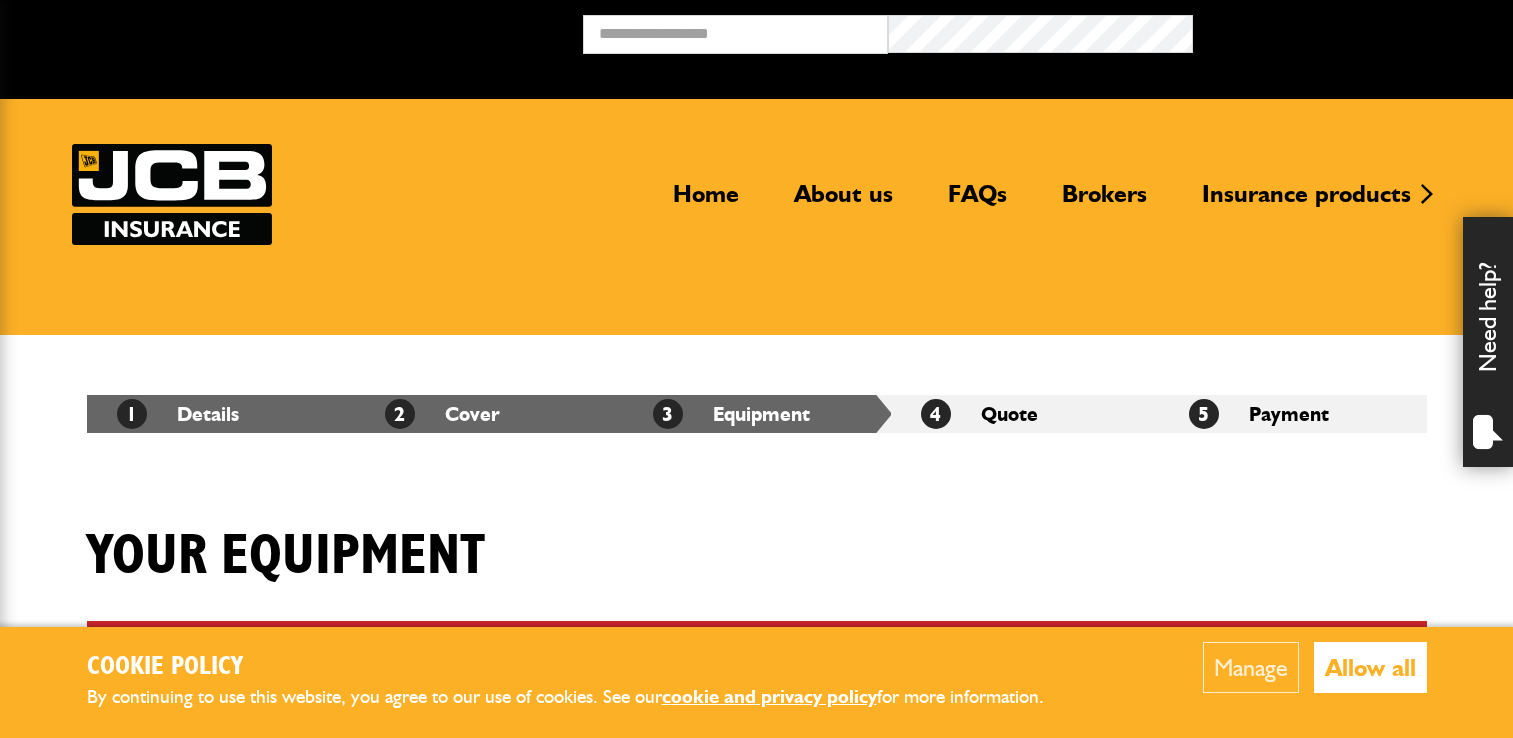scroll, scrollTop: 0, scrollLeft: 0, axis: both 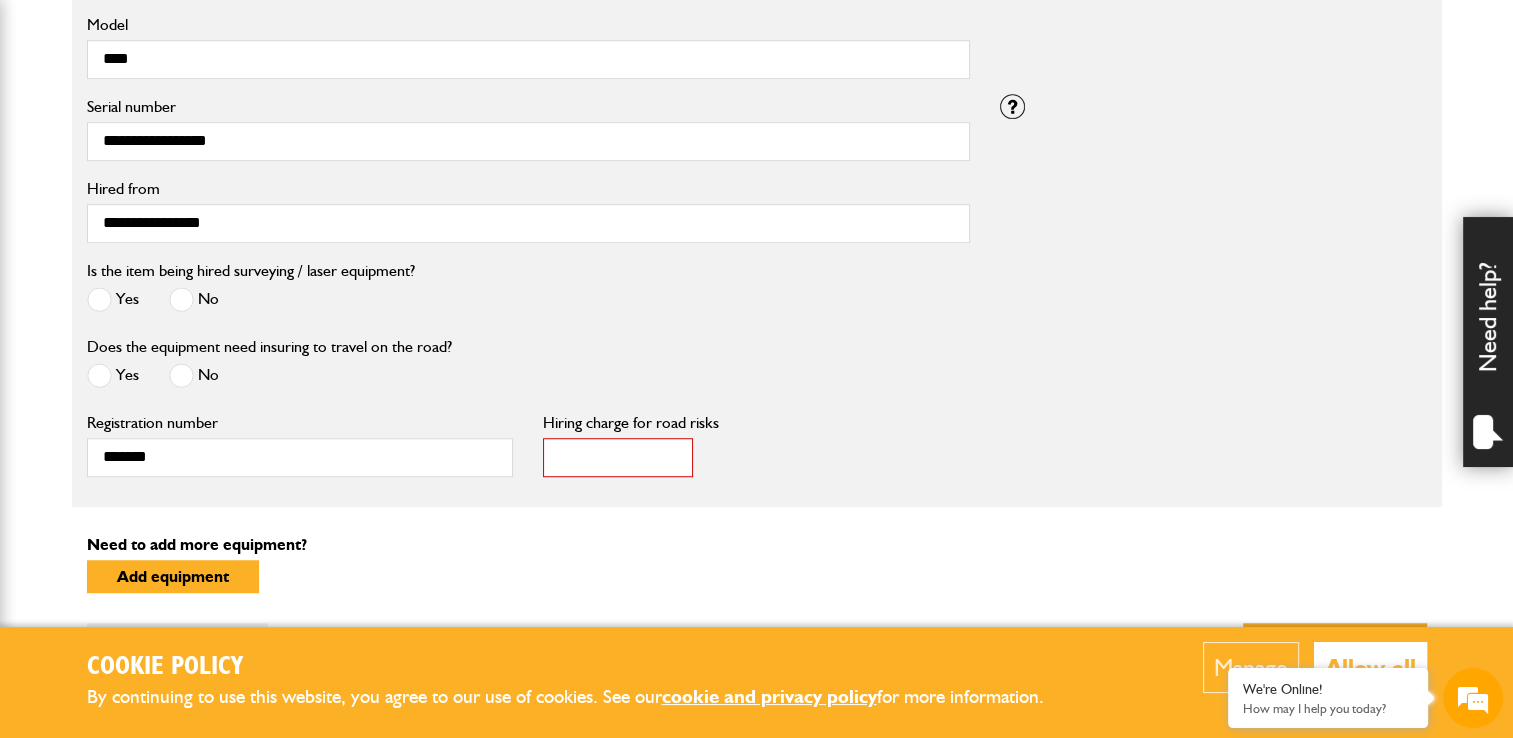 drag, startPoint x: 599, startPoint y: 452, endPoint x: 570, endPoint y: 454, distance: 29.068884 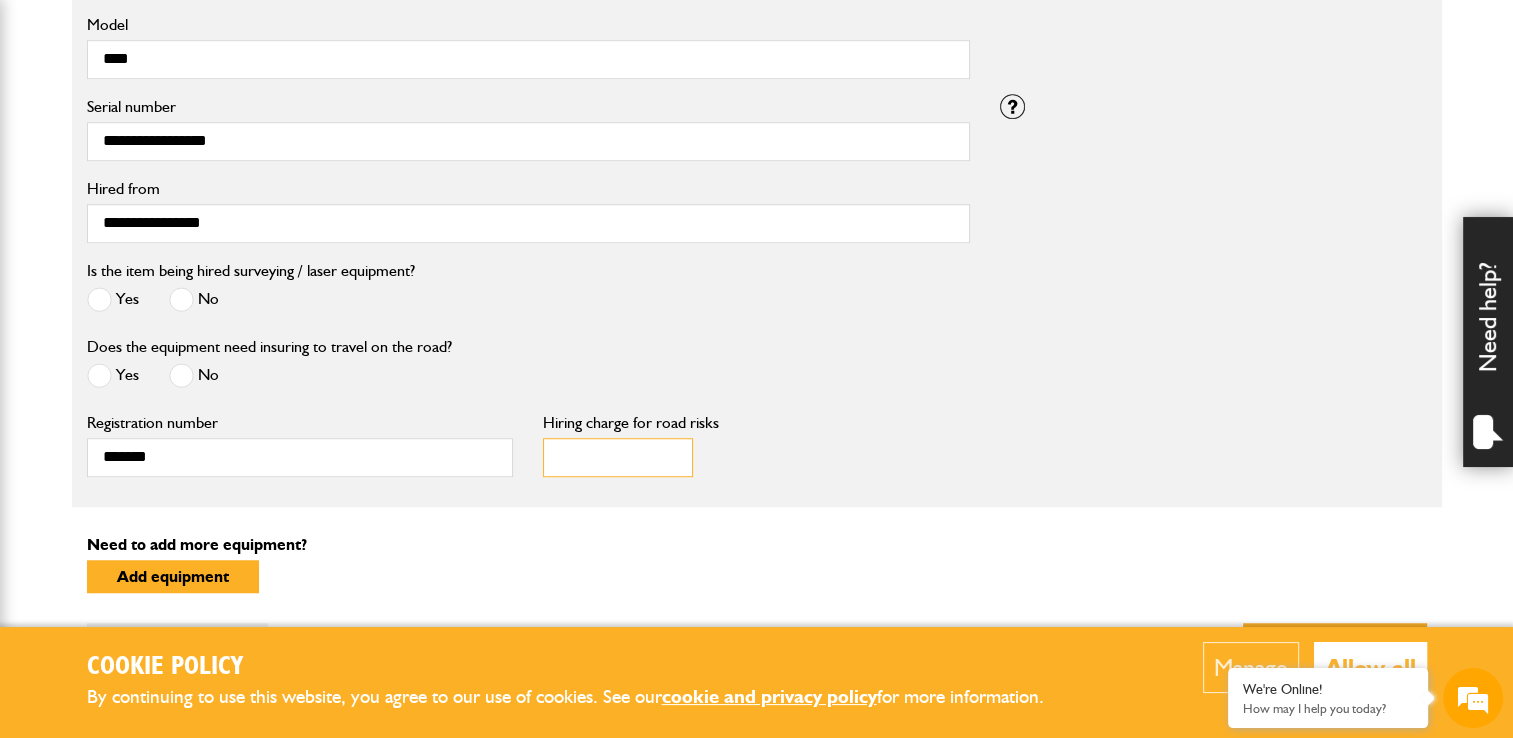 type on "***" 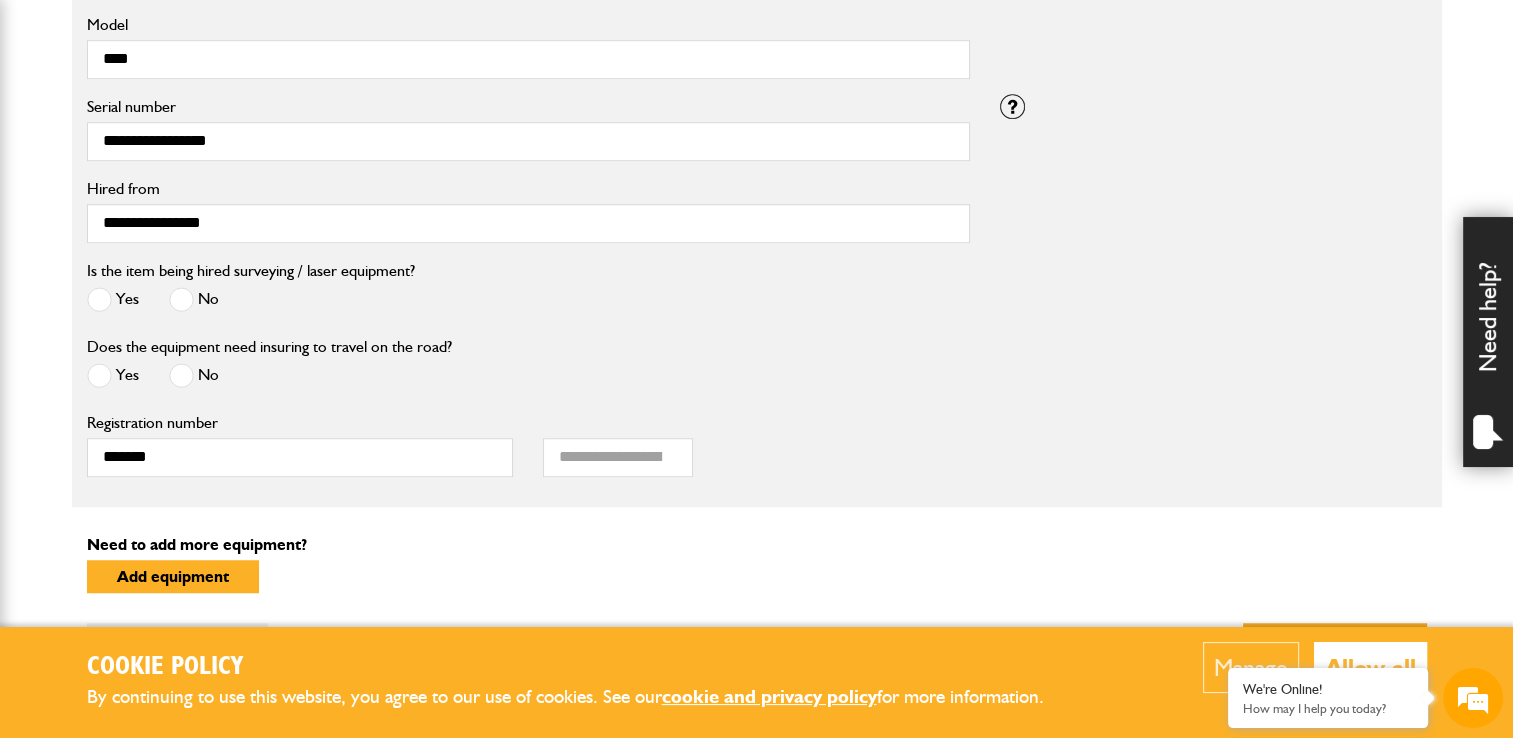 click at bounding box center [181, 375] 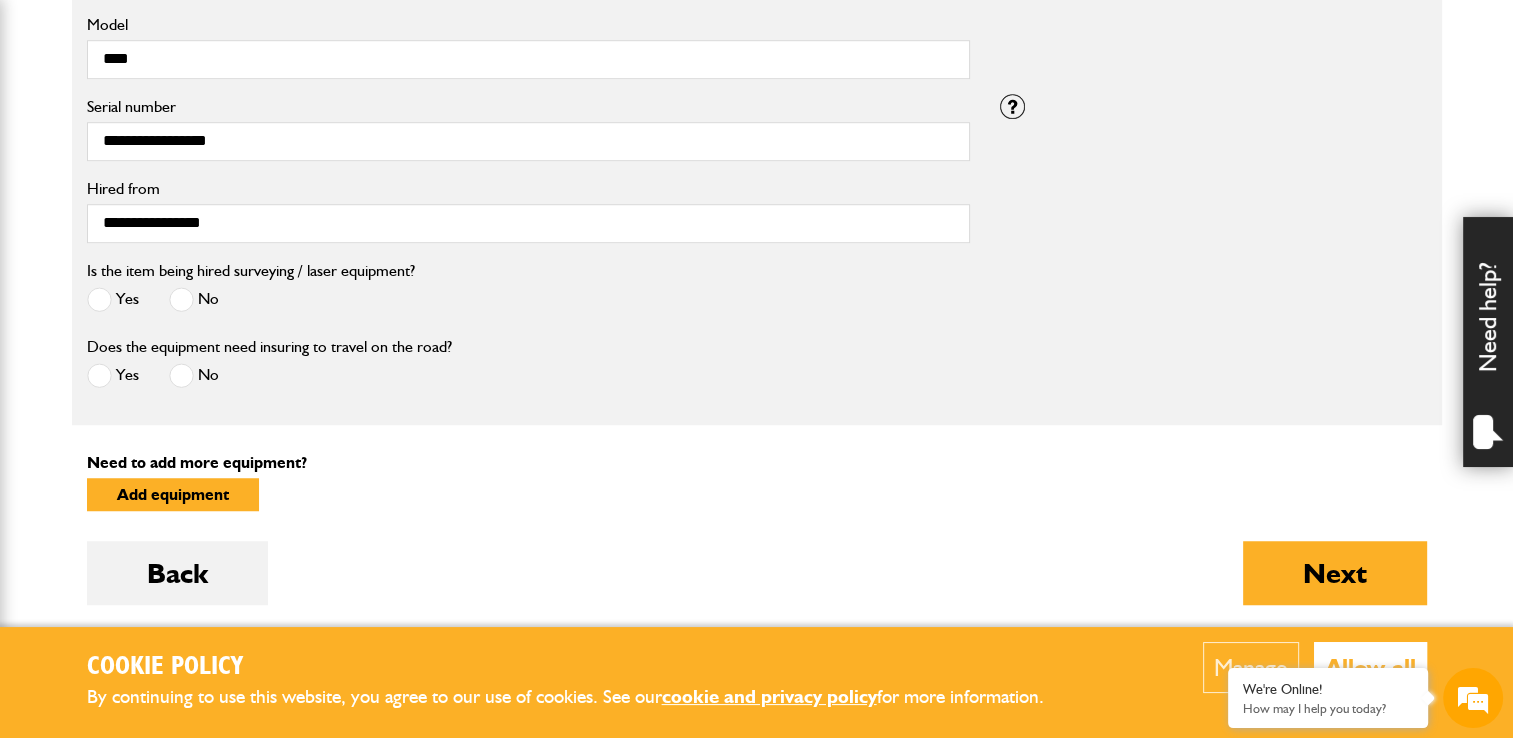 scroll, scrollTop: 1298, scrollLeft: 0, axis: vertical 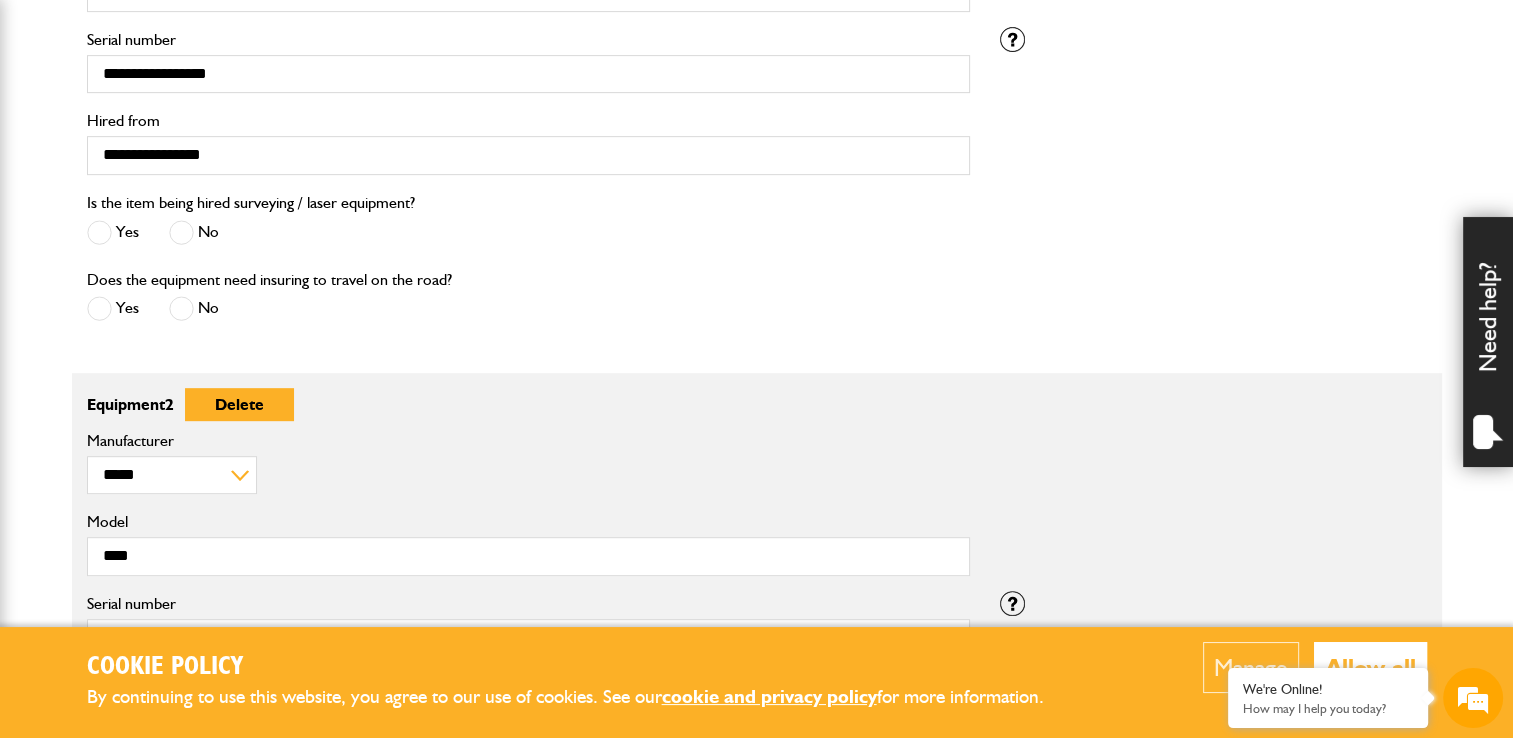 click at bounding box center (99, 308) 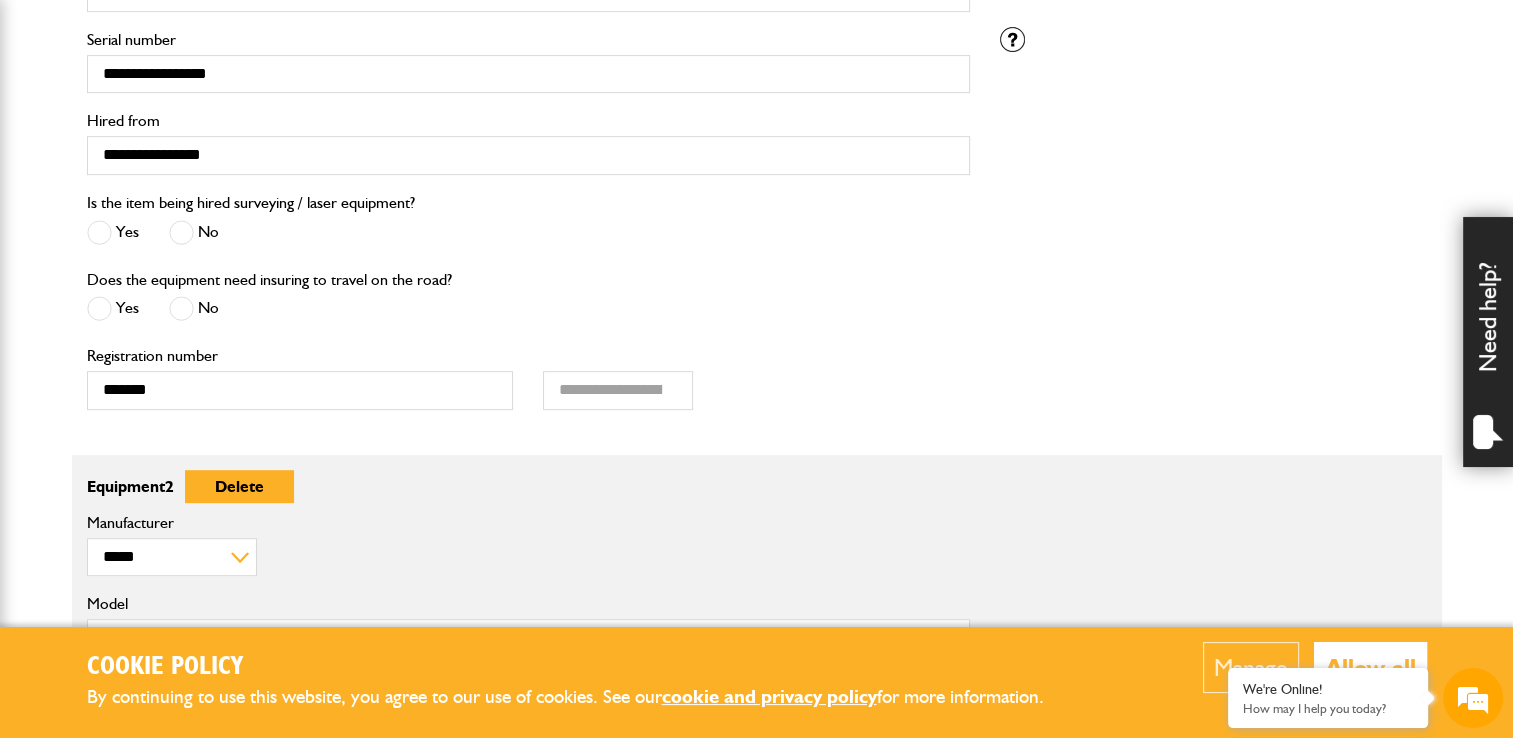 scroll, scrollTop: 964, scrollLeft: 0, axis: vertical 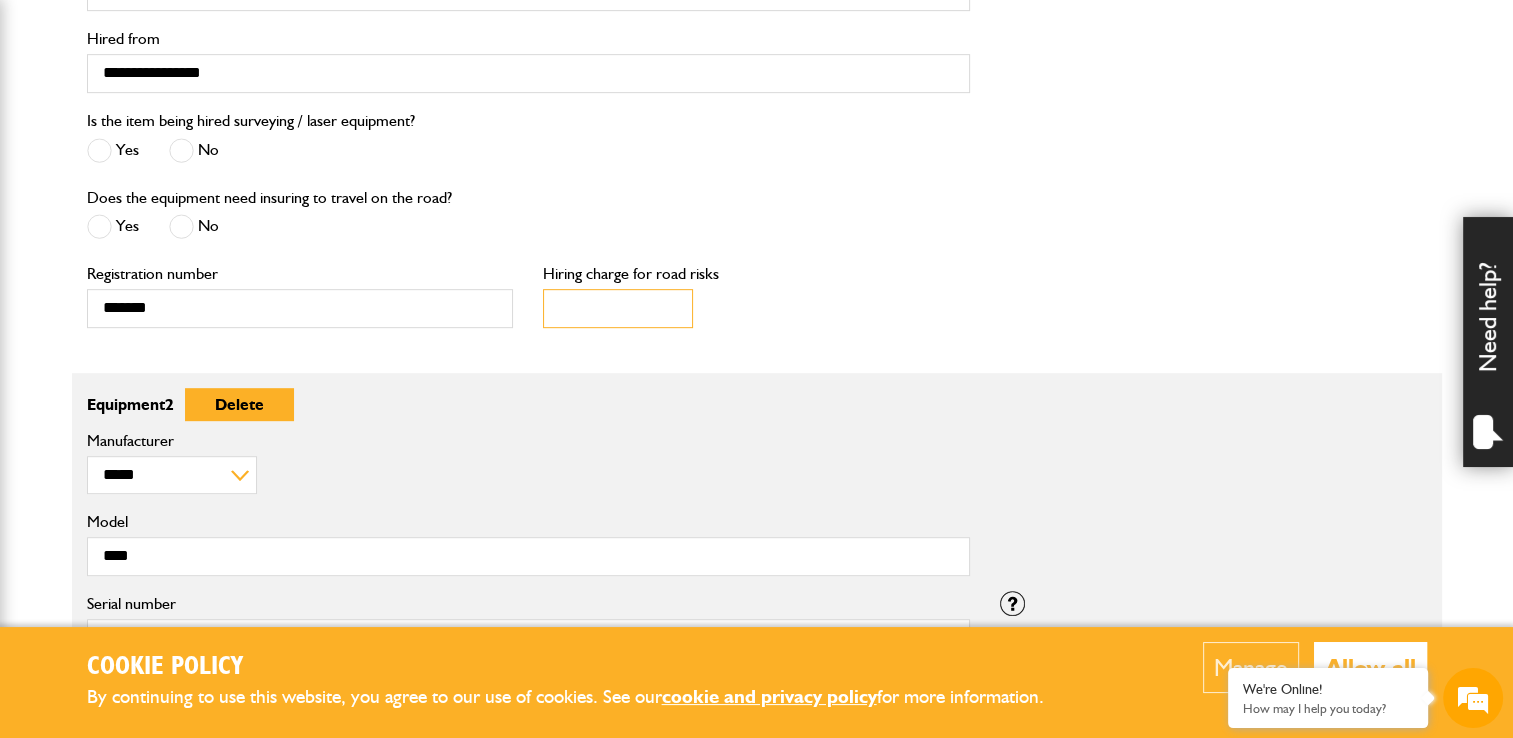 click on "*" at bounding box center (618, 308) 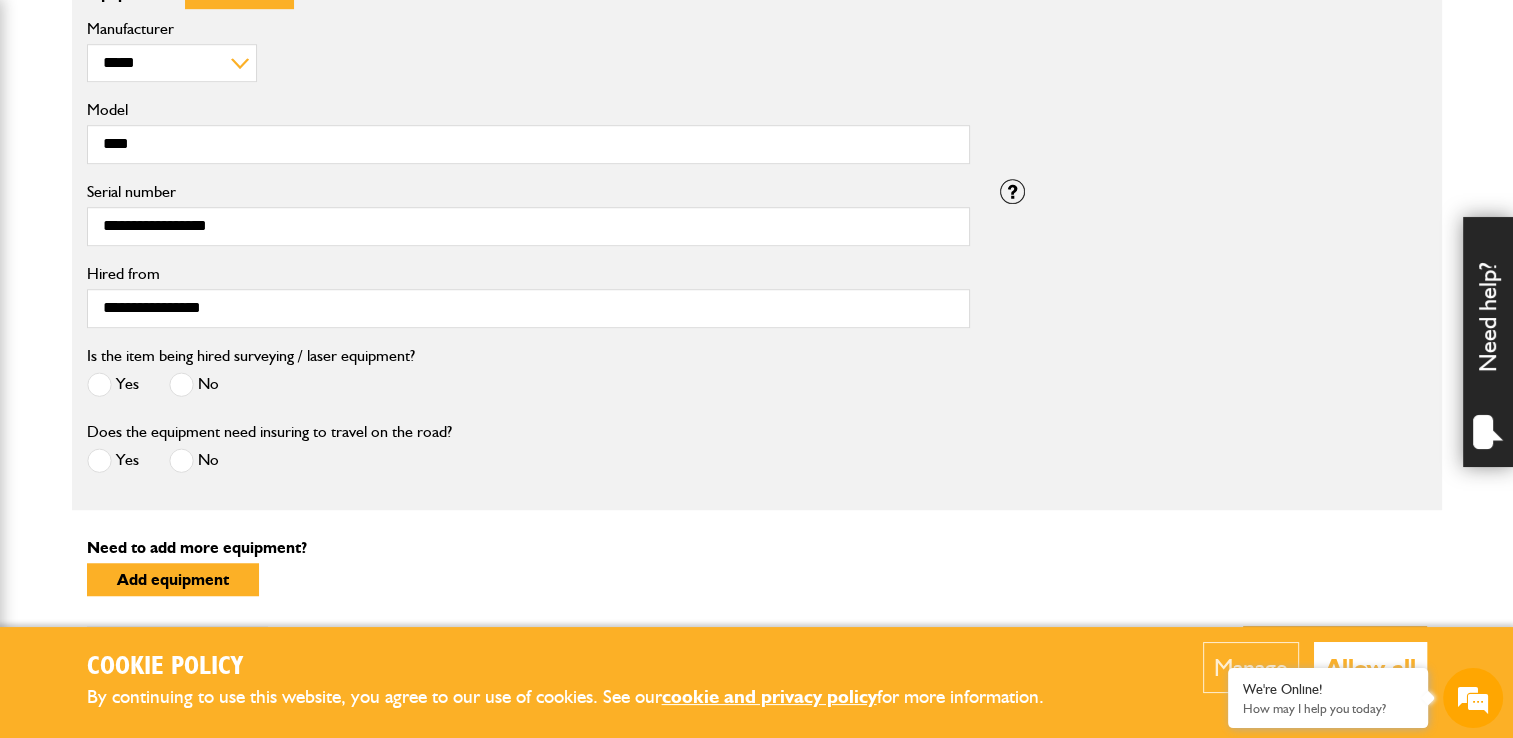 scroll, scrollTop: 1496, scrollLeft: 0, axis: vertical 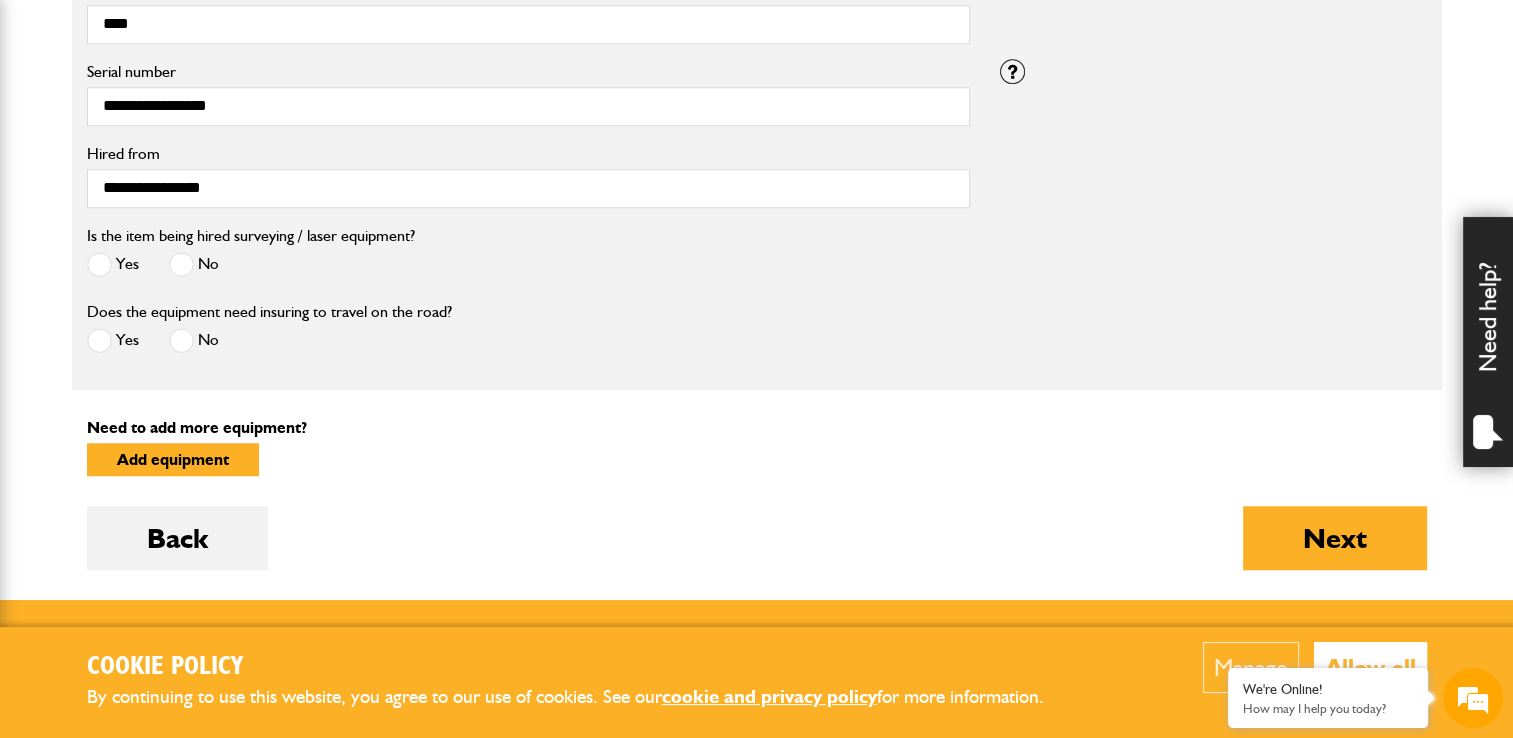 type on "***" 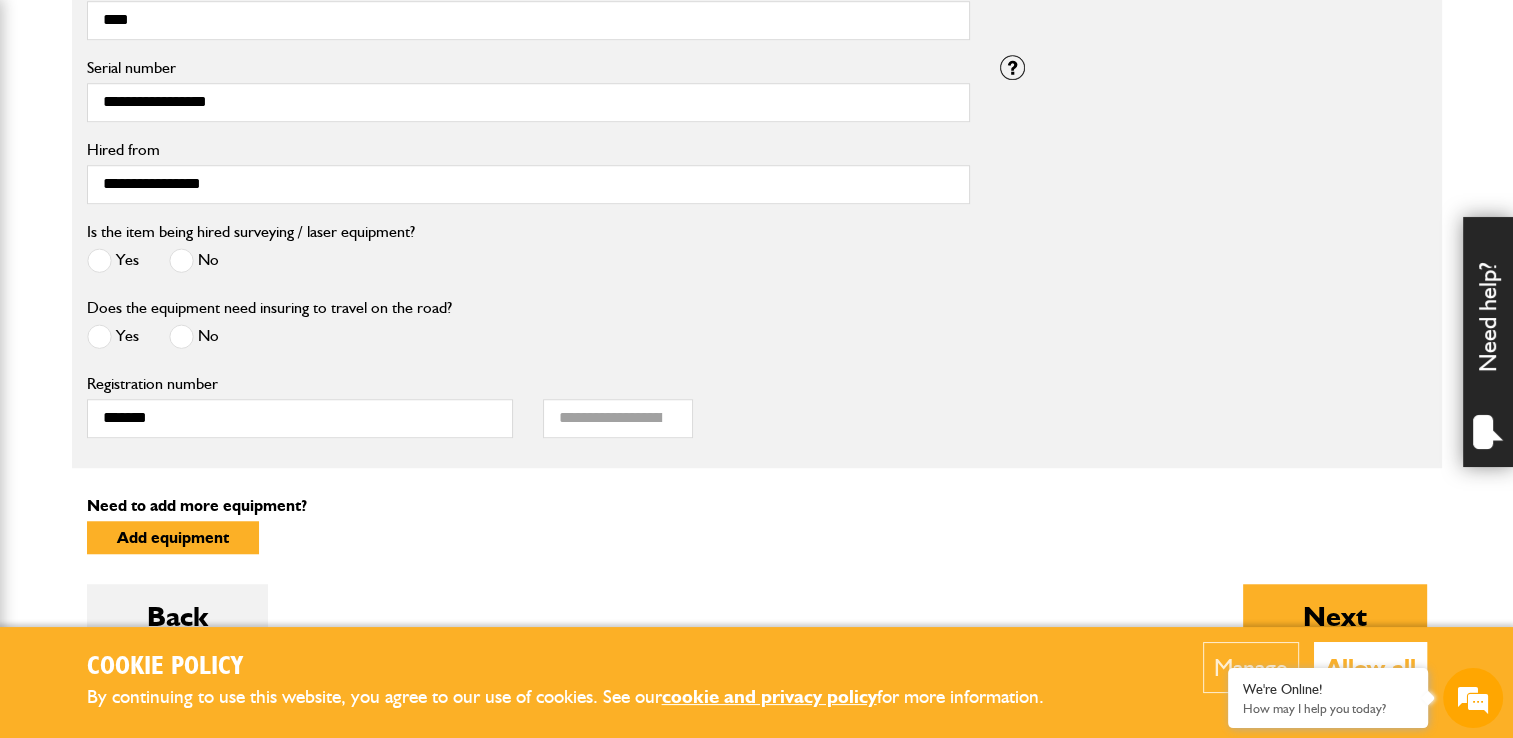 scroll, scrollTop: 1516, scrollLeft: 0, axis: vertical 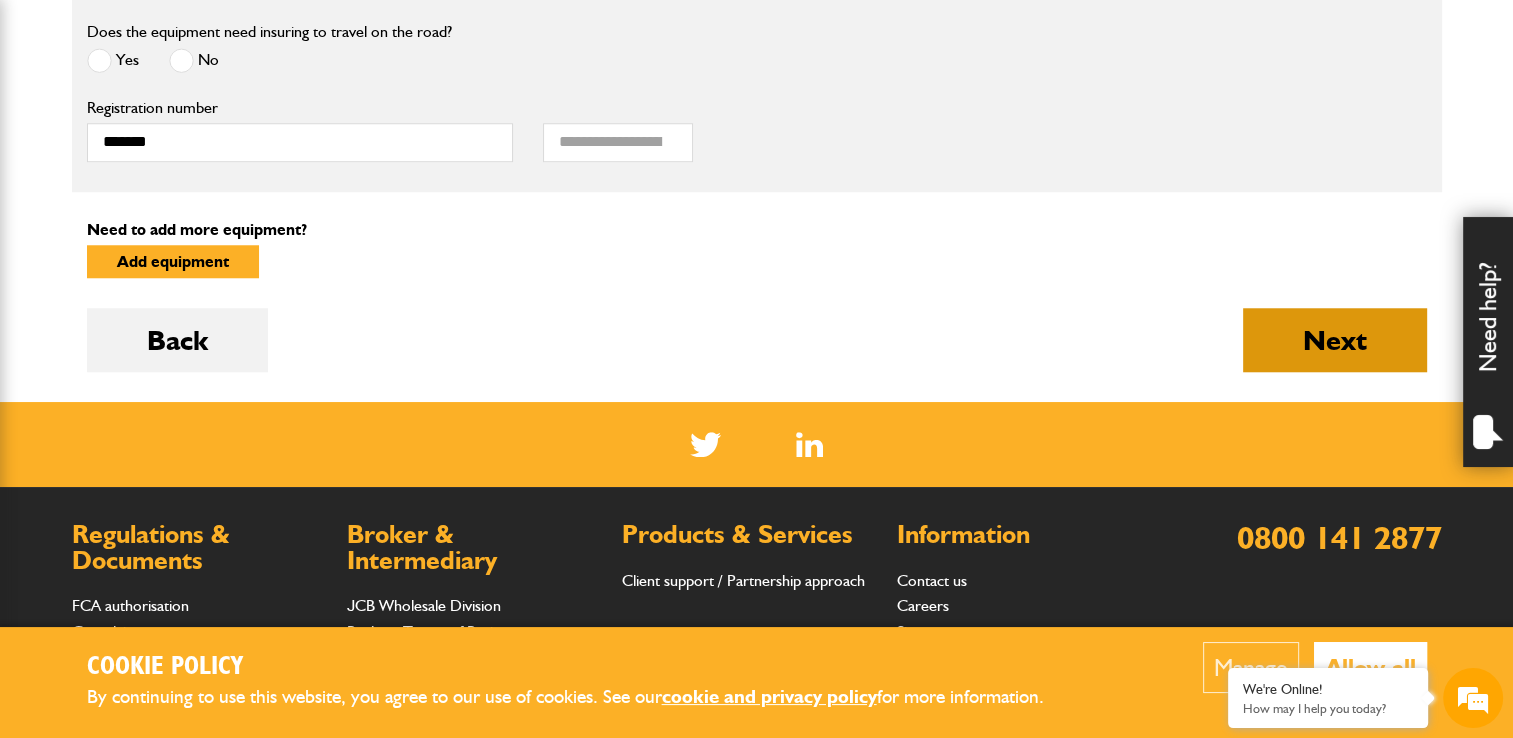 click on "Next" at bounding box center (1335, 340) 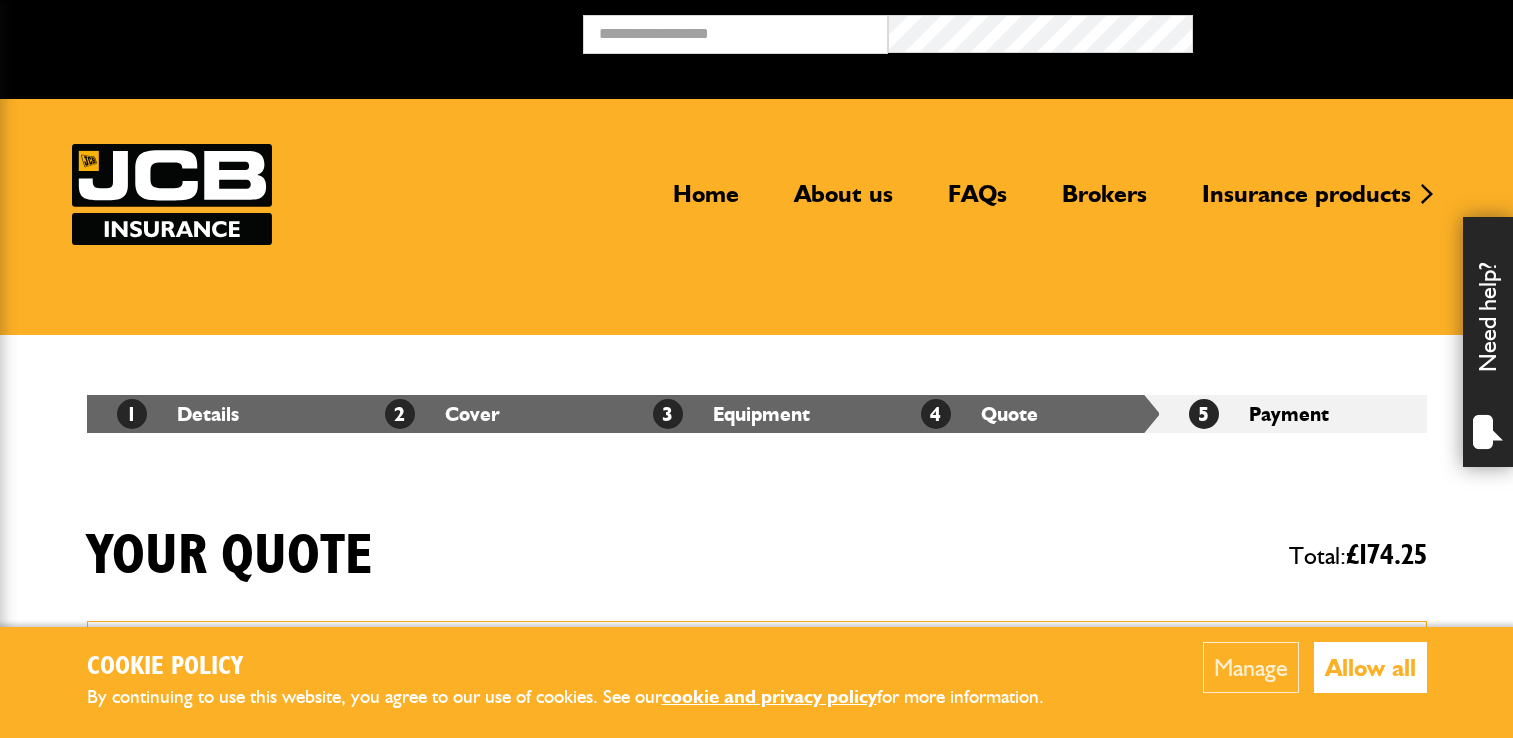 scroll, scrollTop: 0, scrollLeft: 0, axis: both 